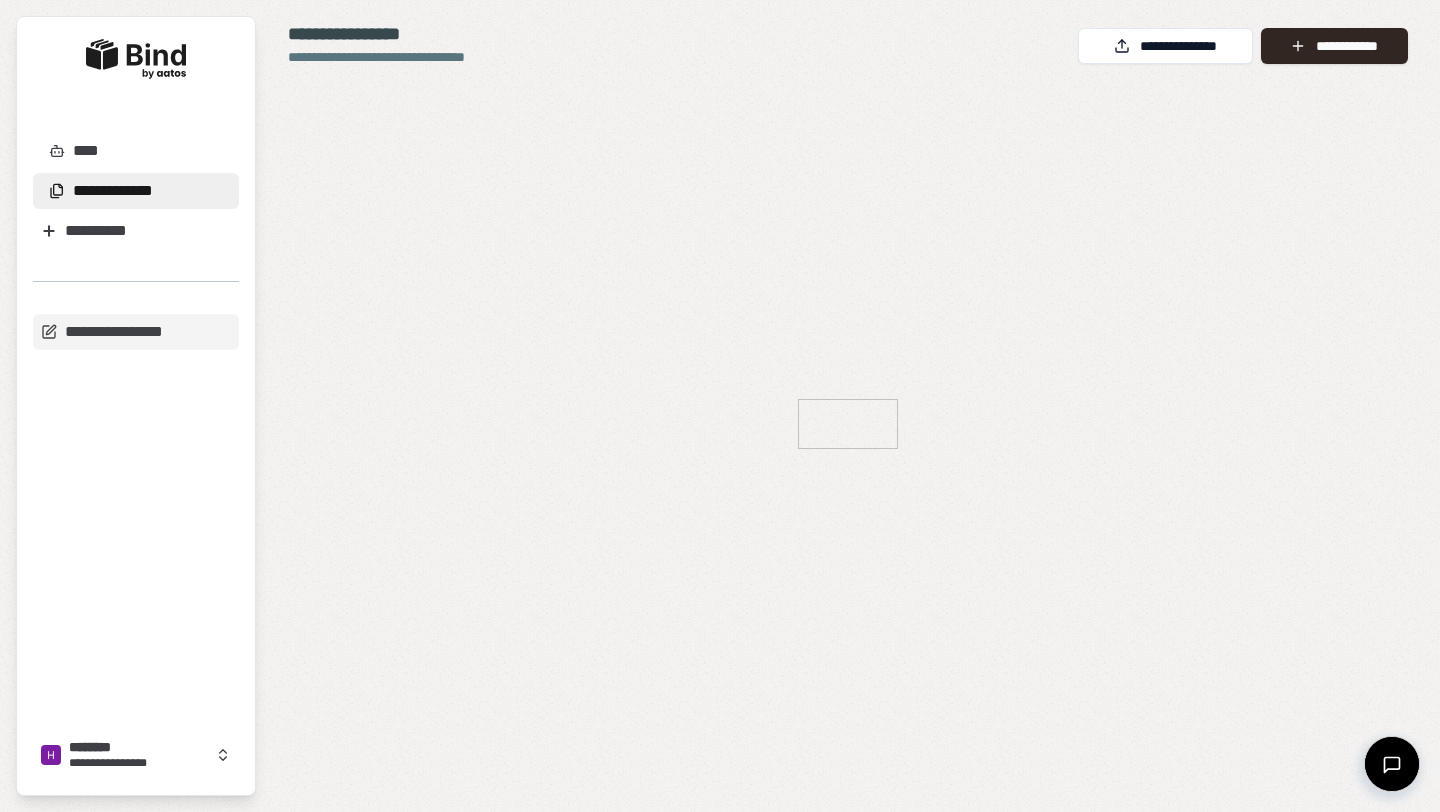 scroll, scrollTop: 0, scrollLeft: 0, axis: both 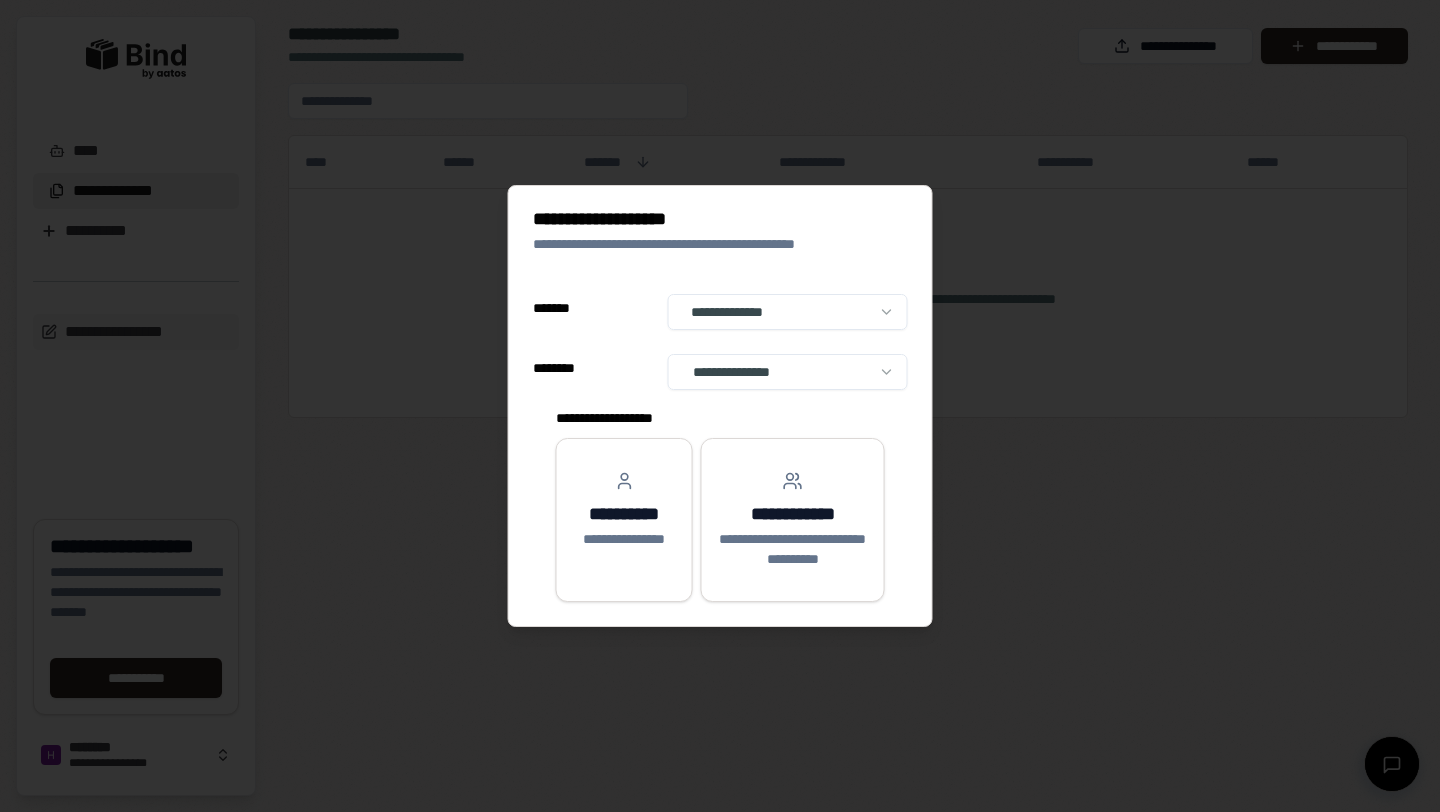 select on "**" 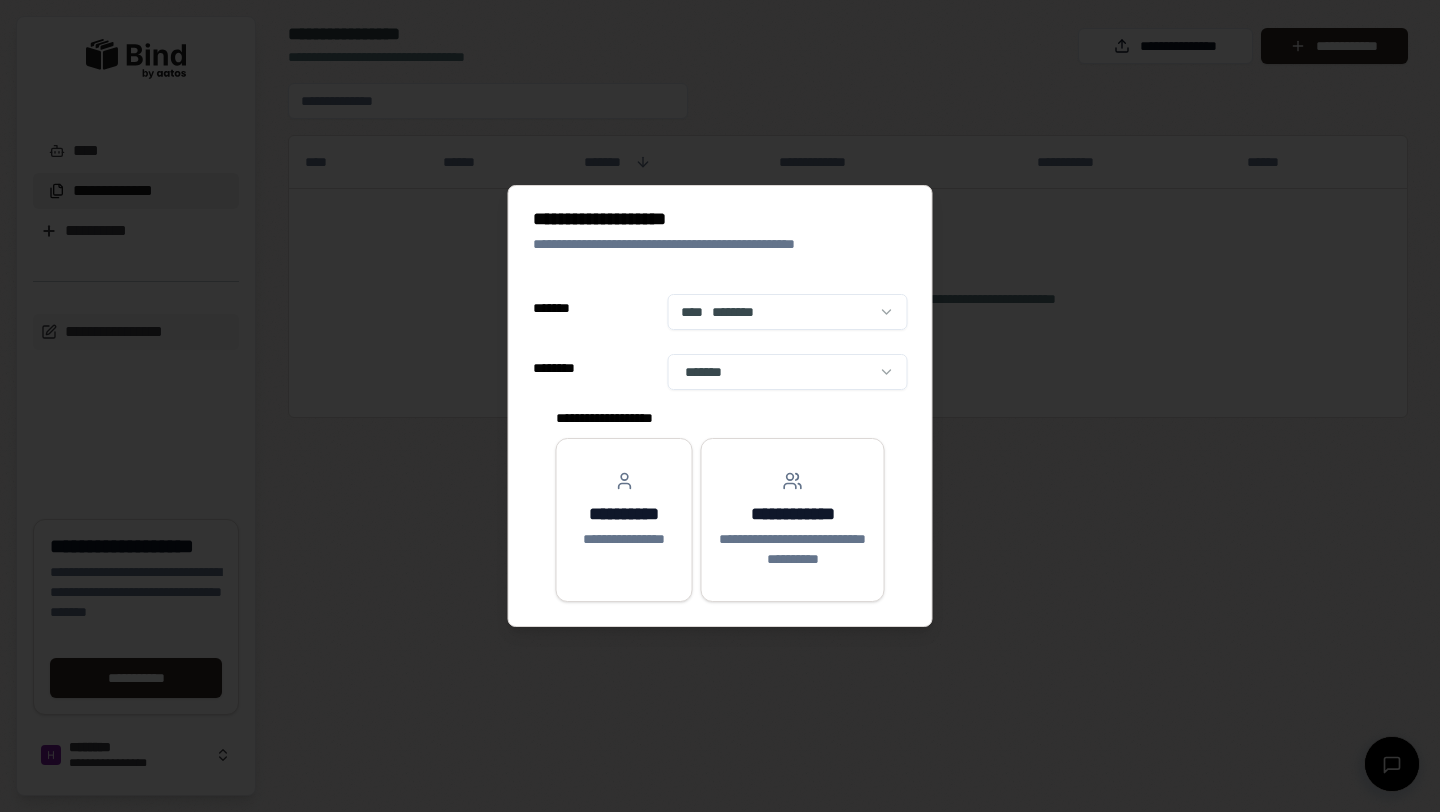 click on "**********" at bounding box center (720, 406) 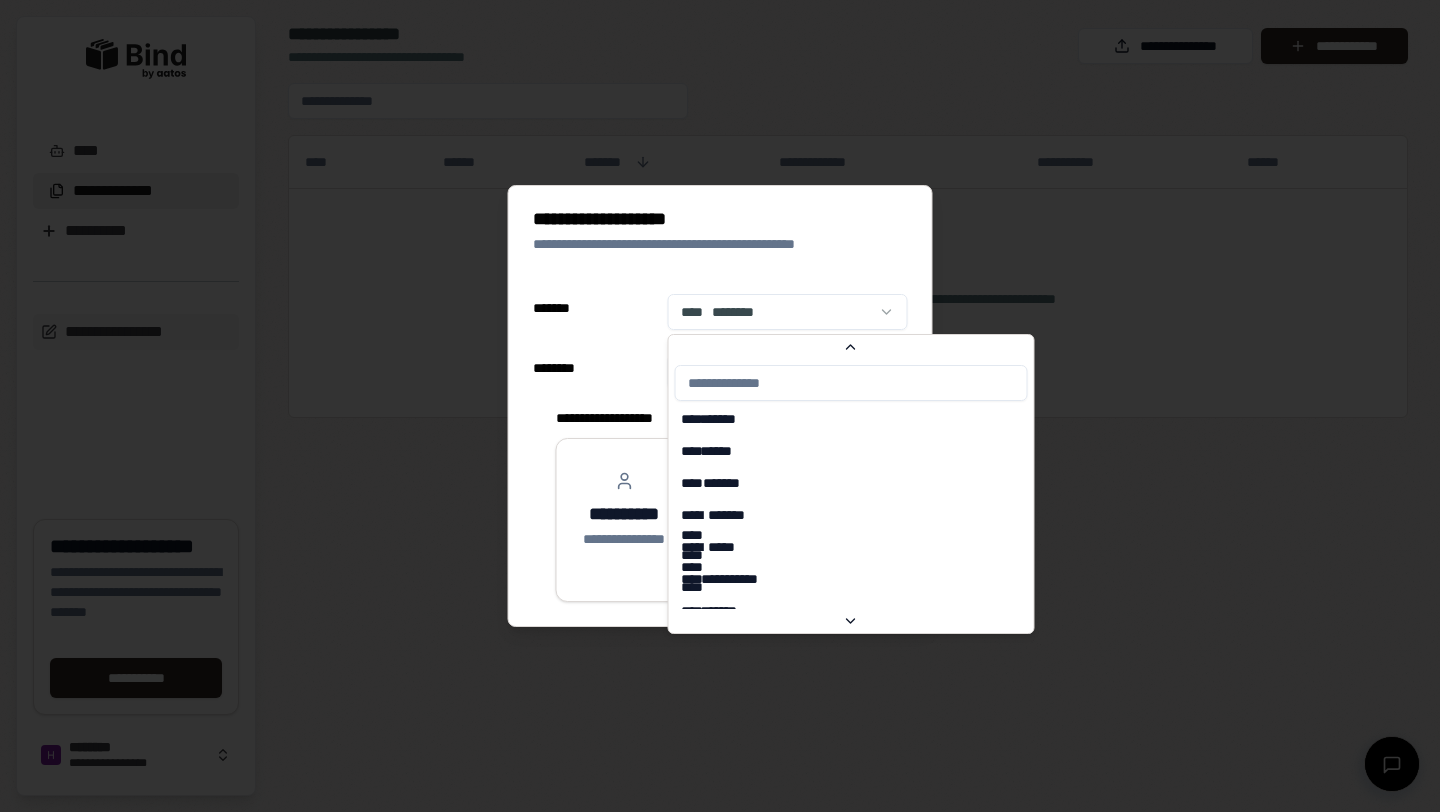 scroll, scrollTop: 1490, scrollLeft: 0, axis: vertical 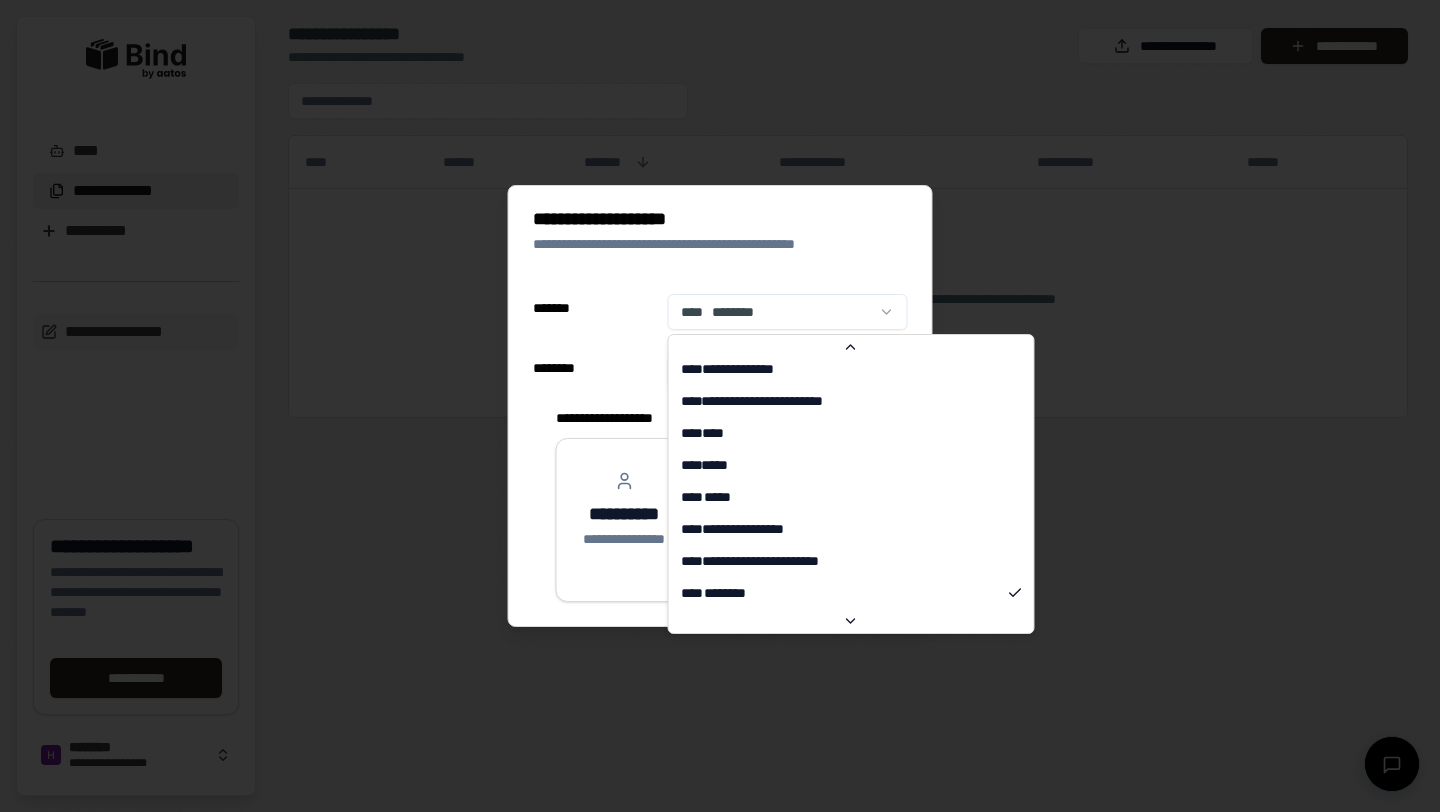 click on "**********" at bounding box center [720, 406] 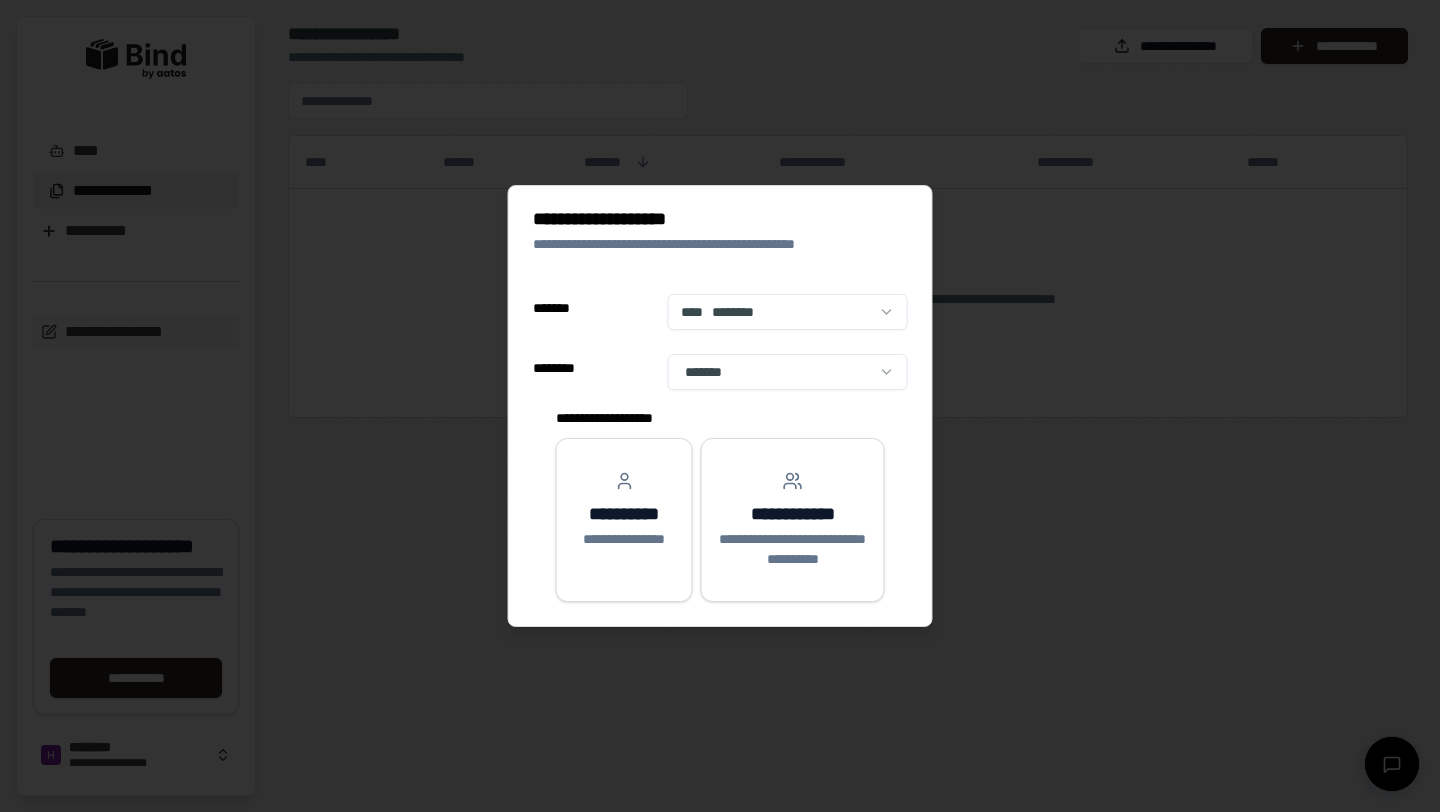 click on "**********" at bounding box center (720, 406) 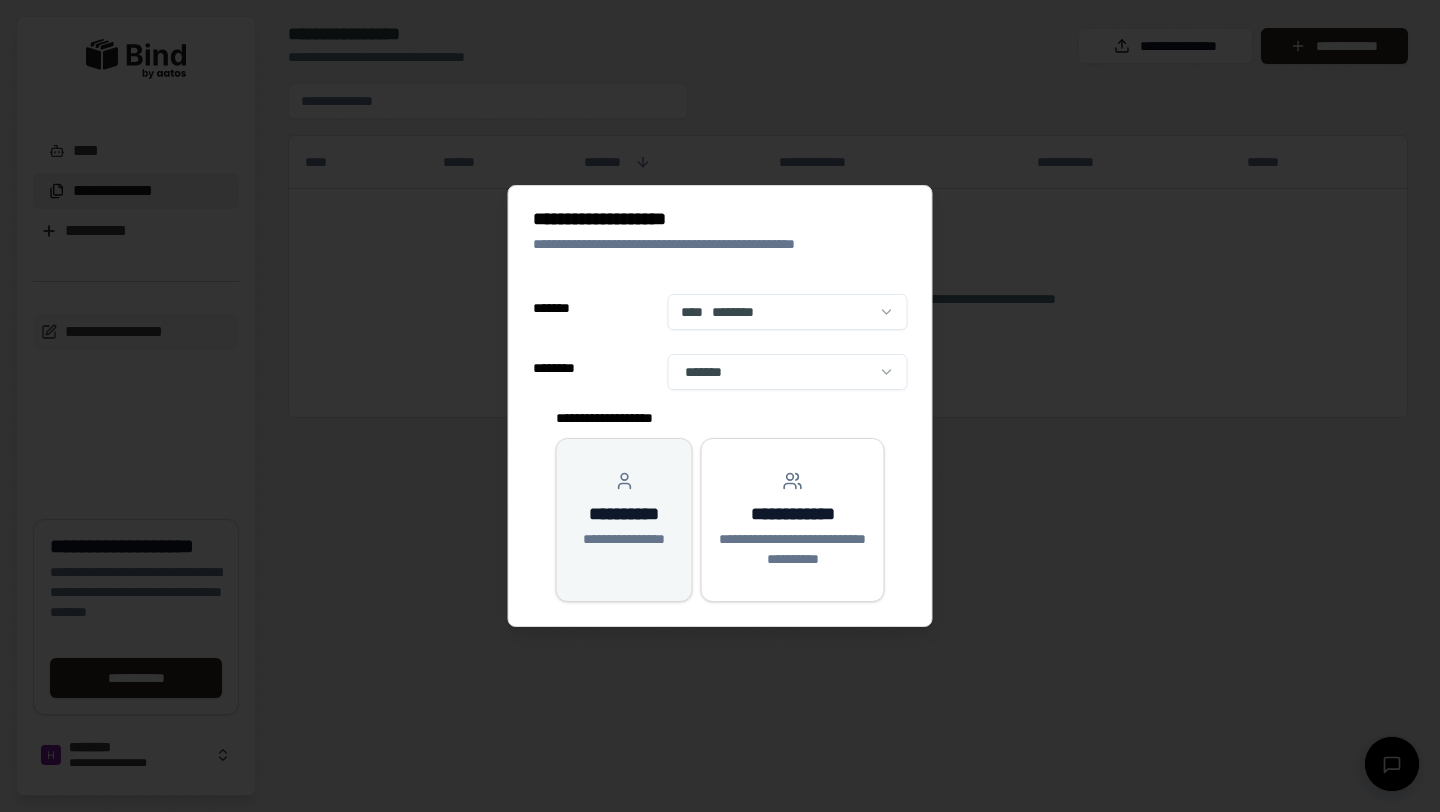 click on "**********" at bounding box center [624, 520] 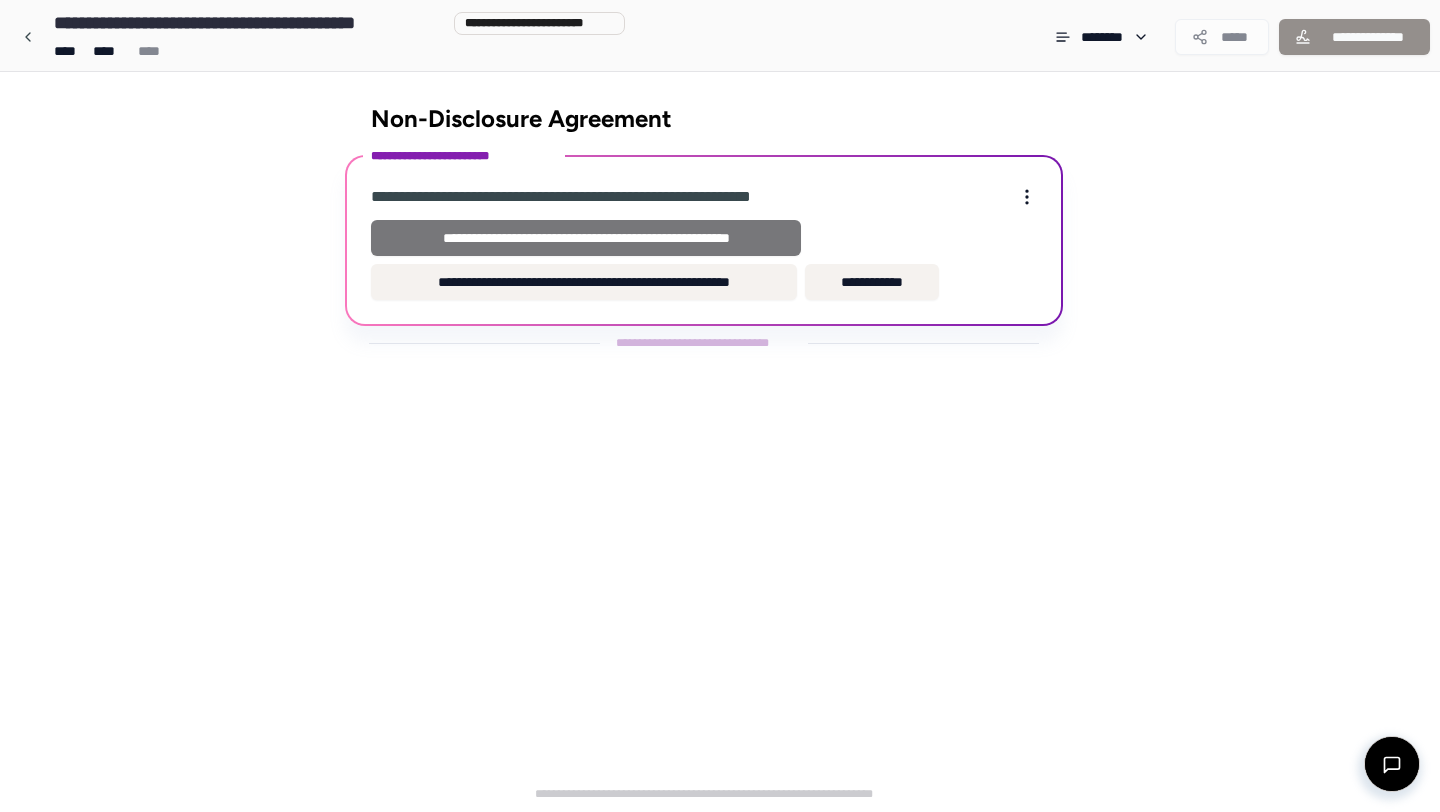 click on "**********" at bounding box center [586, 238] 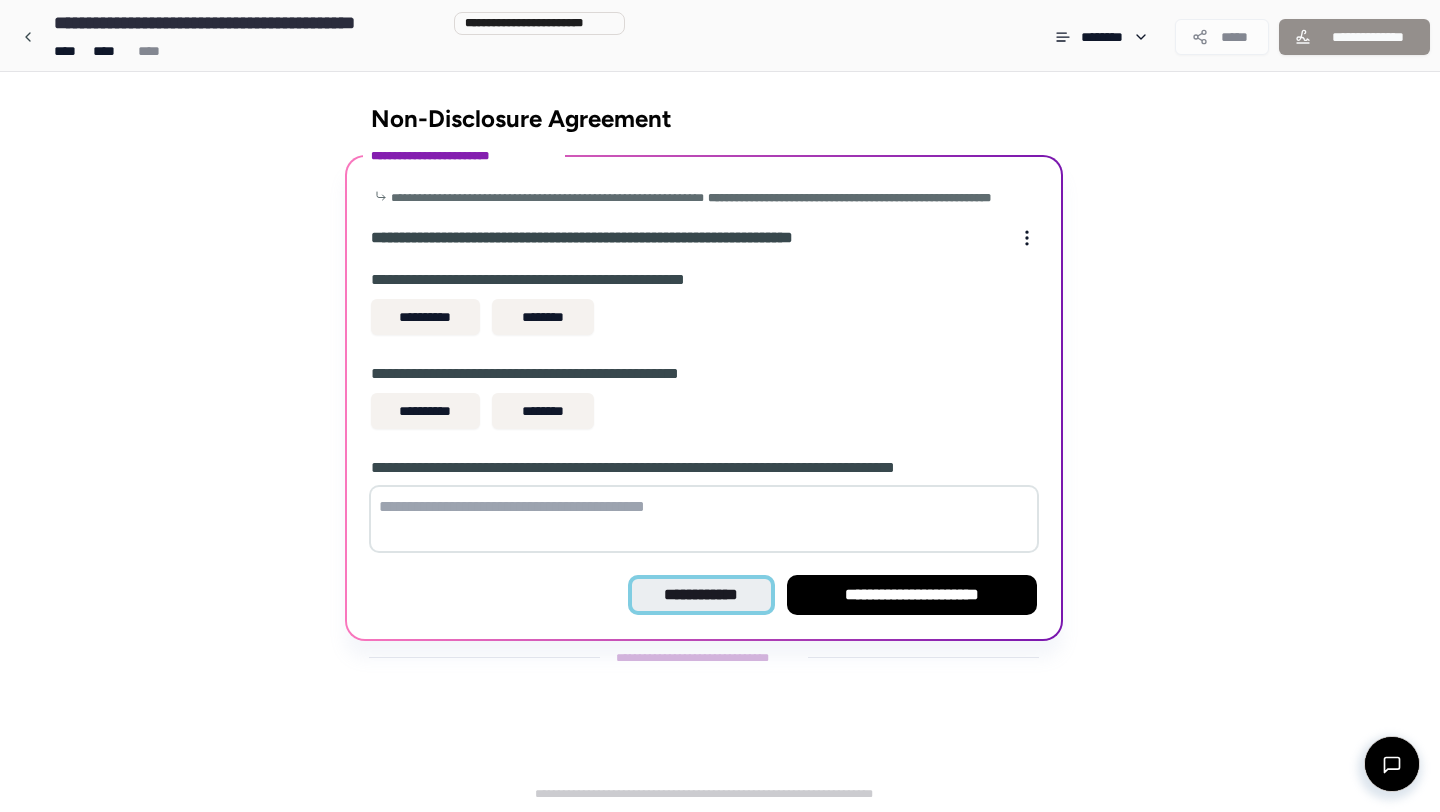 click on "**********" at bounding box center (701, 595) 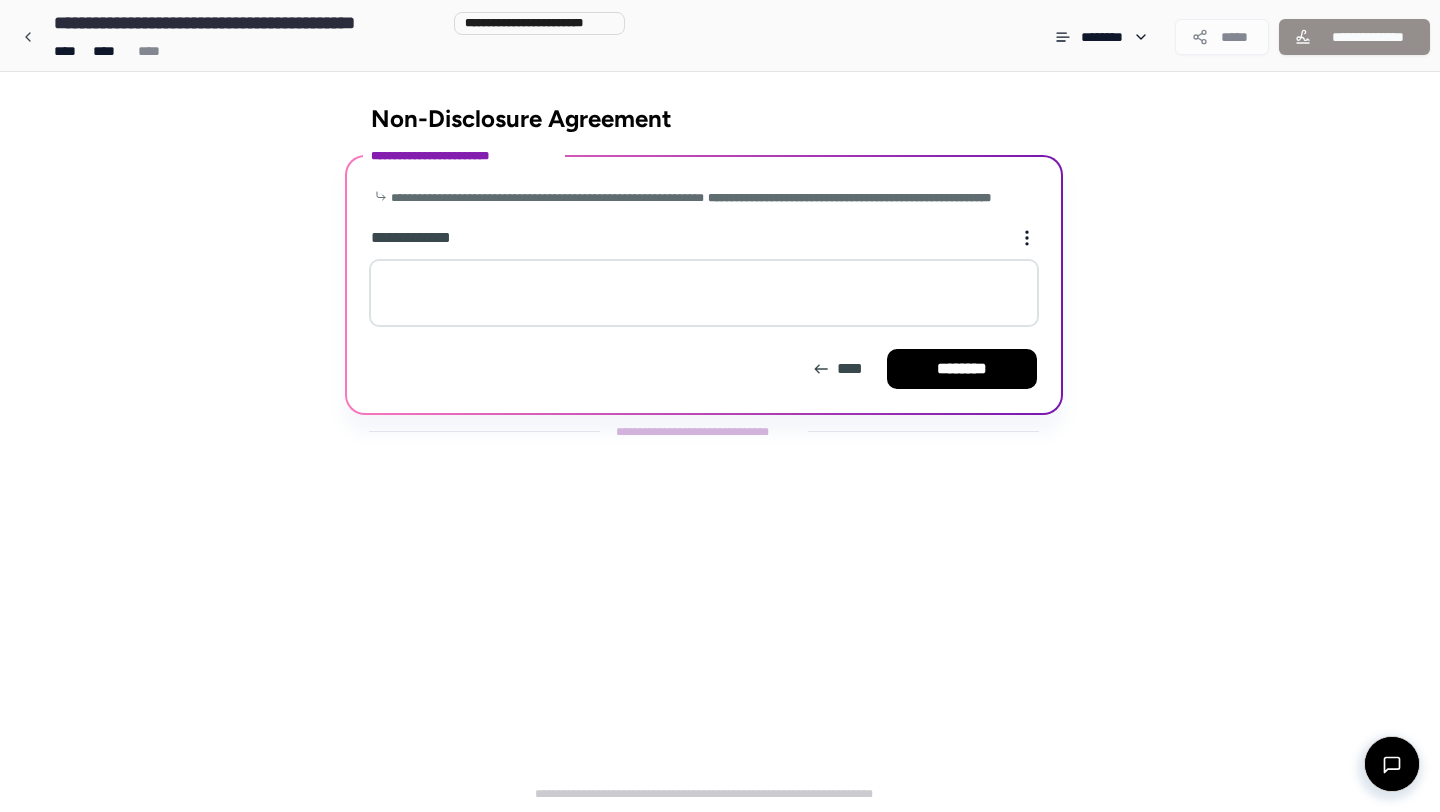 click on "**********" at bounding box center [704, 280] 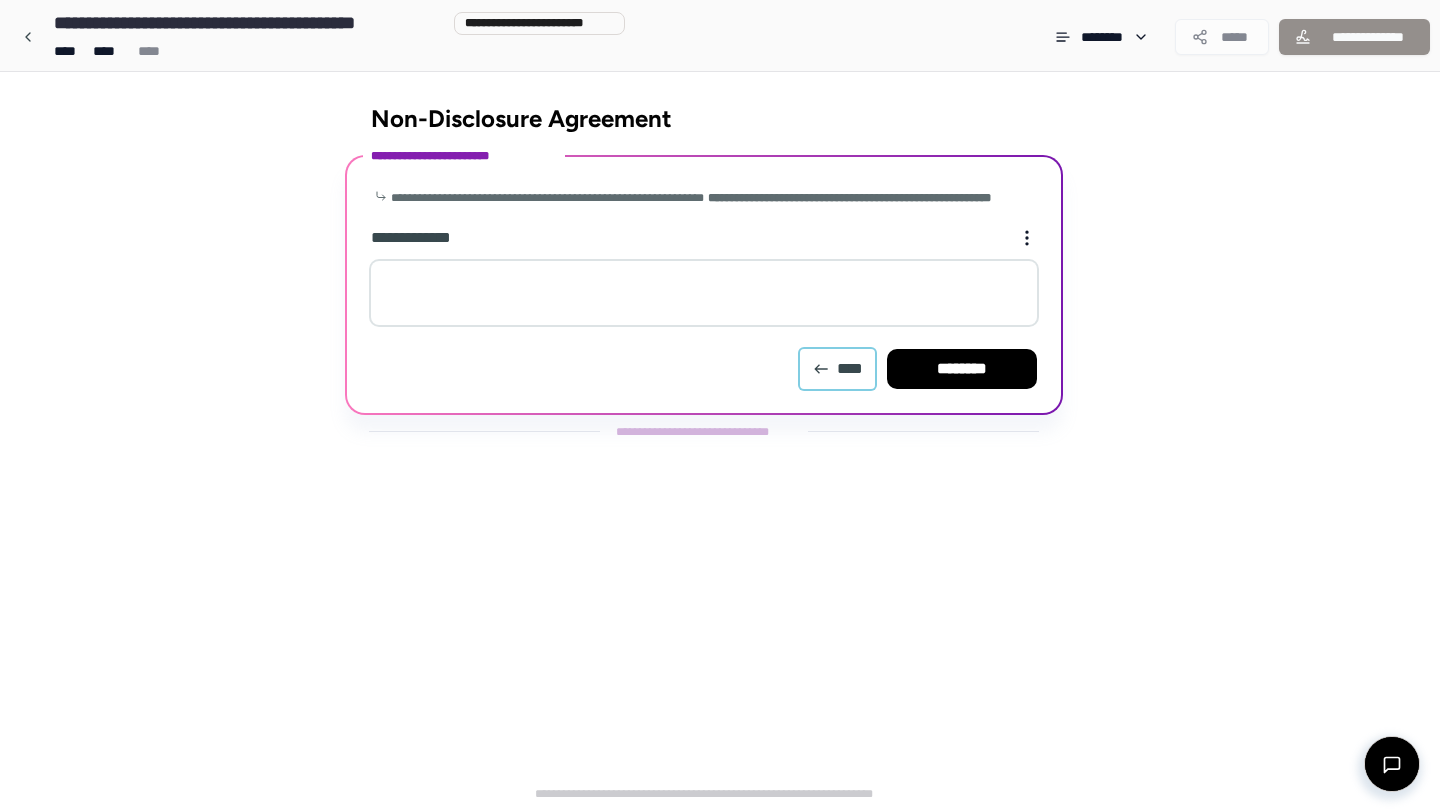 click on "****" at bounding box center (837, 369) 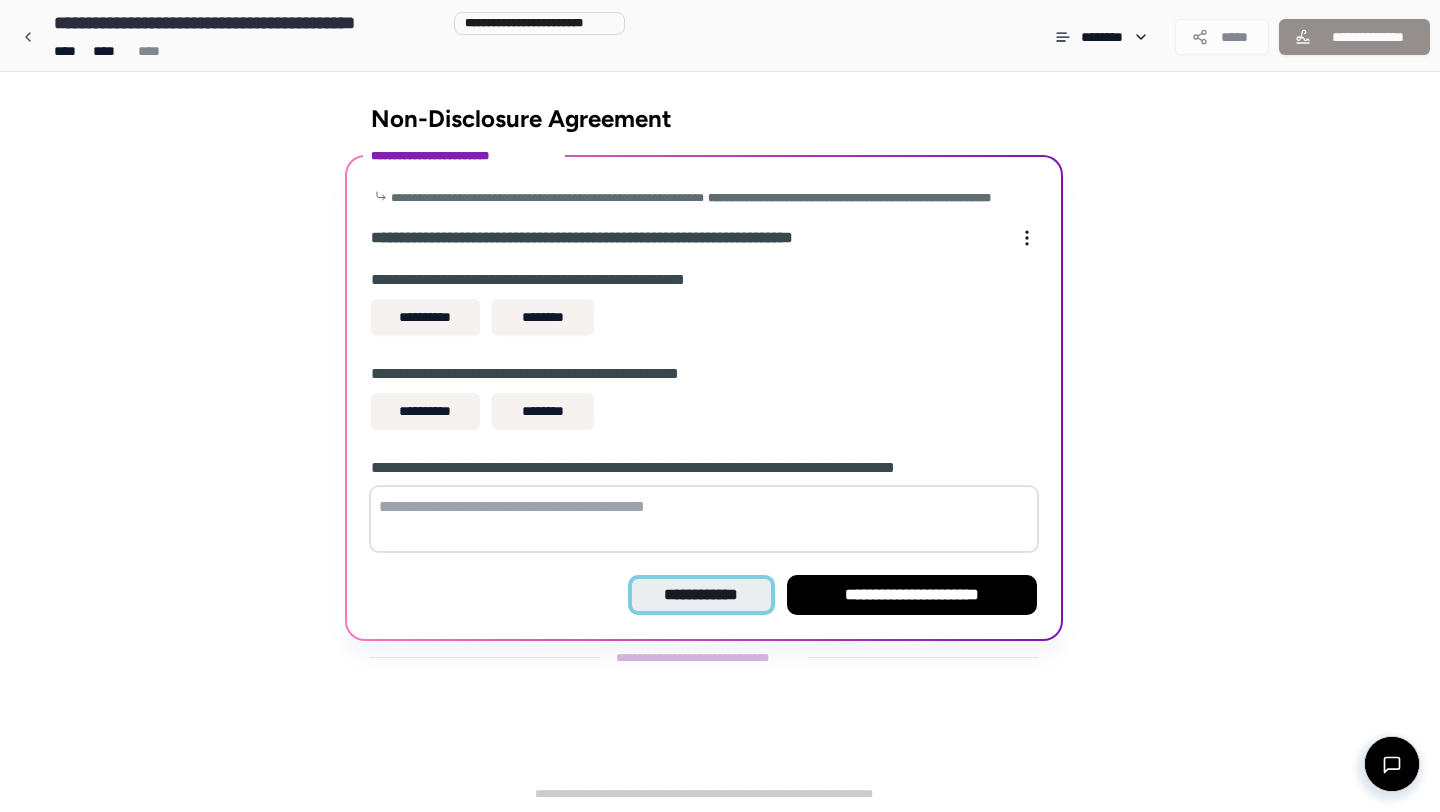click on "**********" at bounding box center [701, 595] 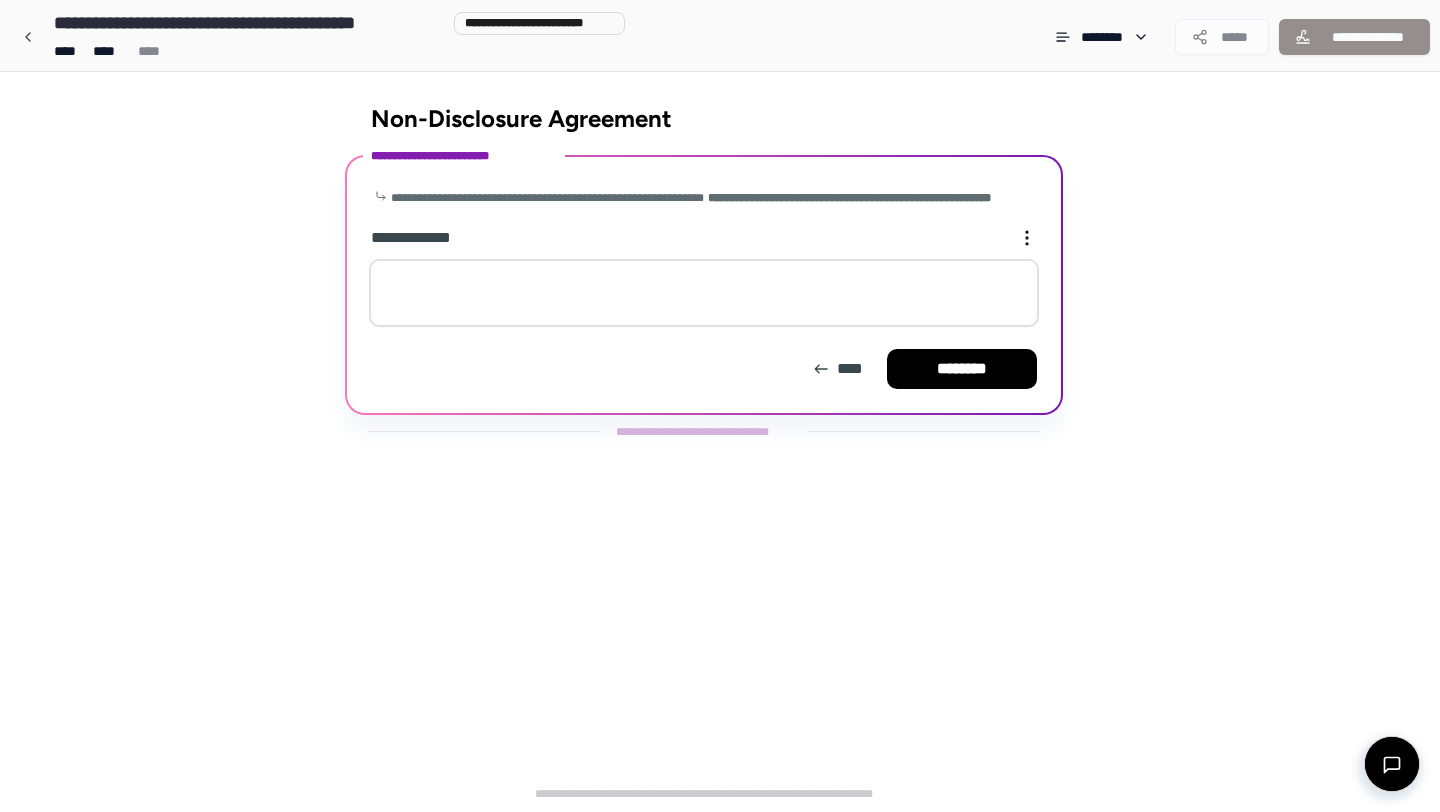 click at bounding box center (704, 293) 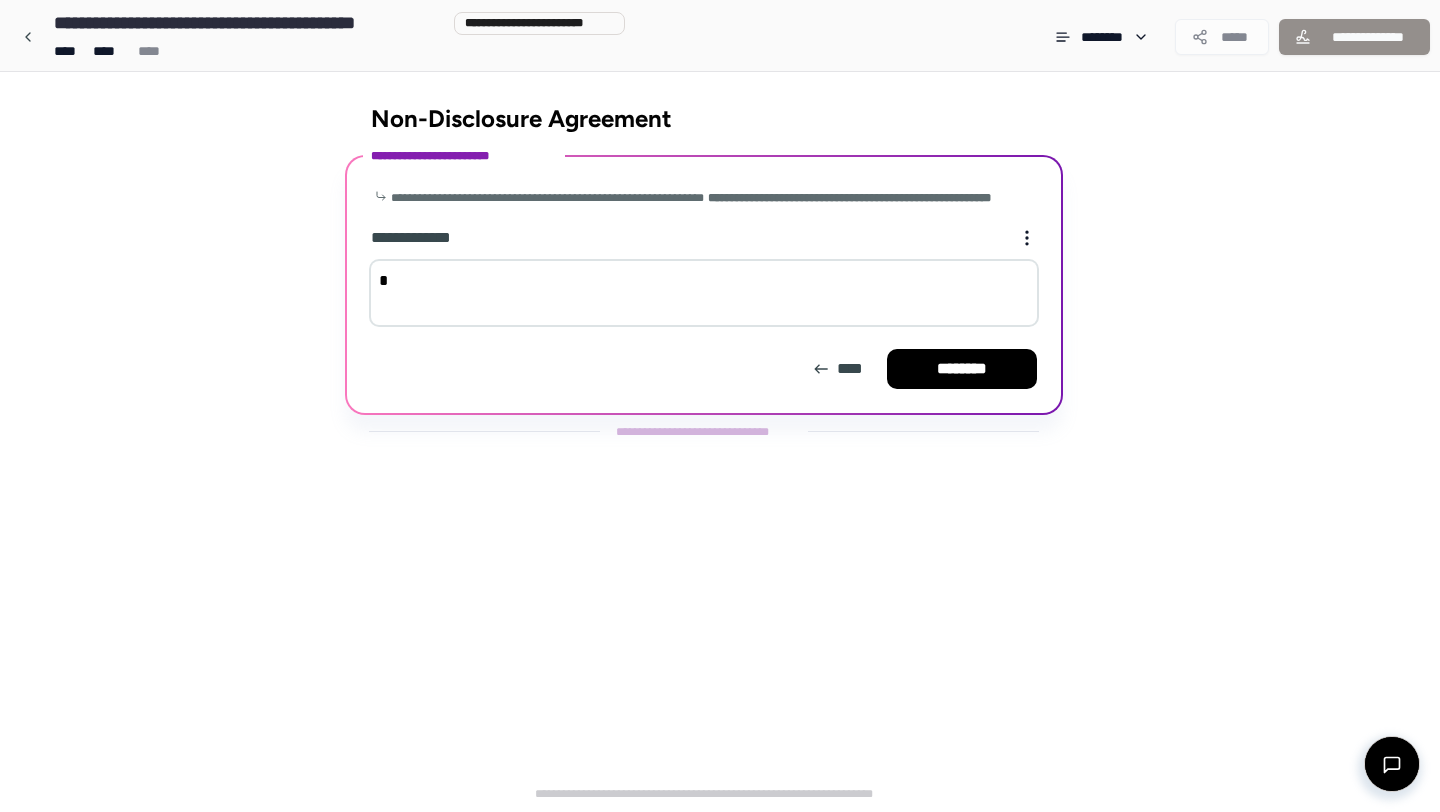 type 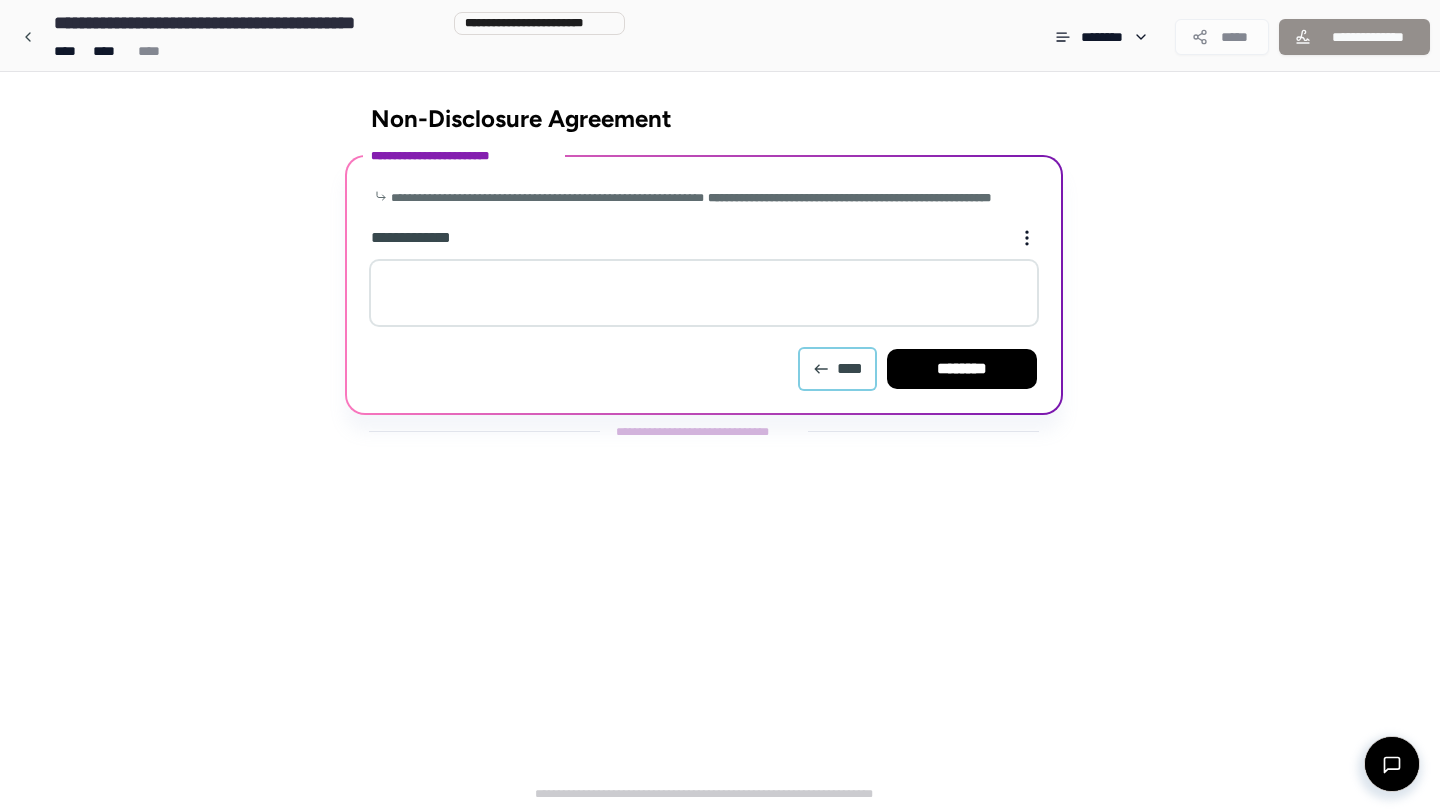 click on "****" at bounding box center (837, 369) 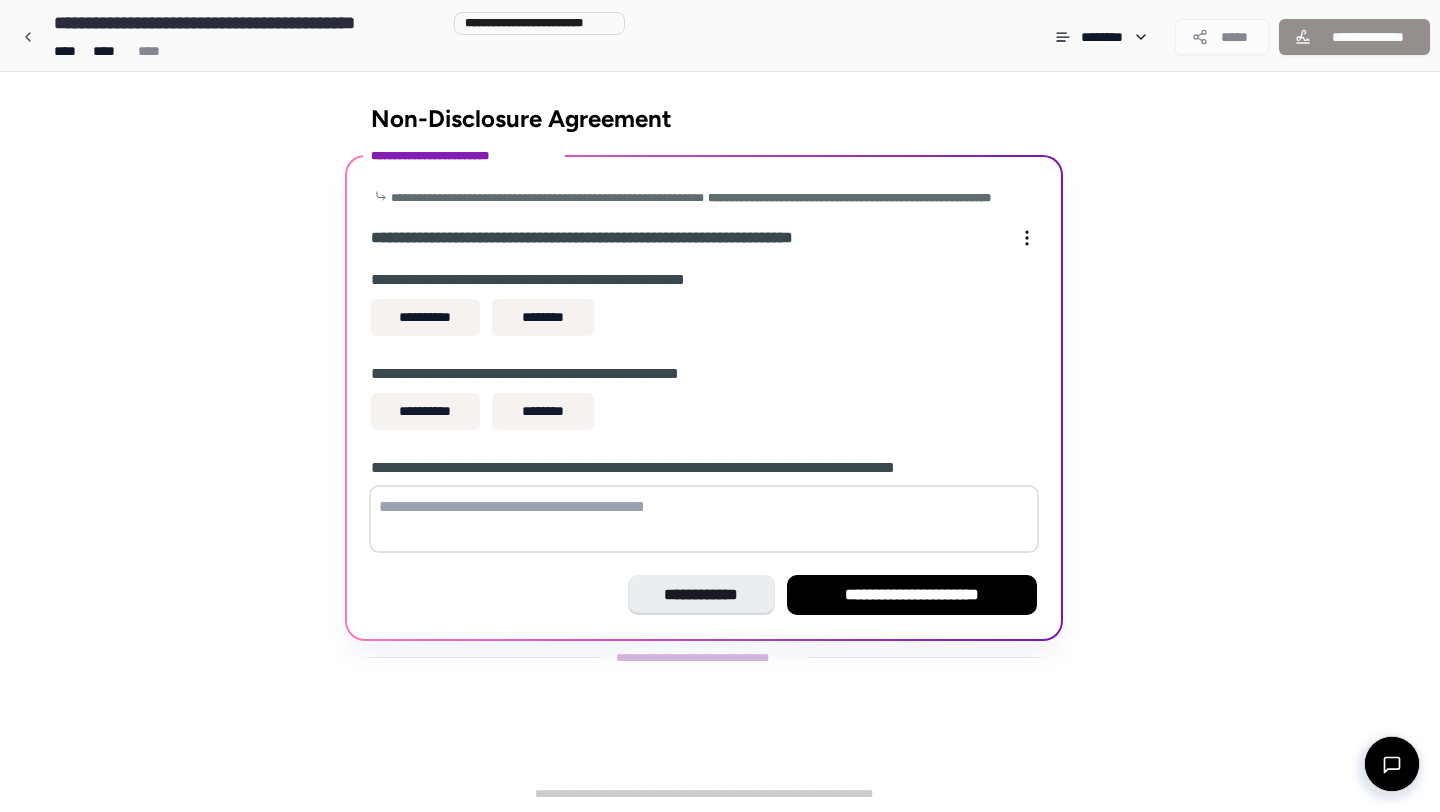 click on "**********" at bounding box center [704, 398] 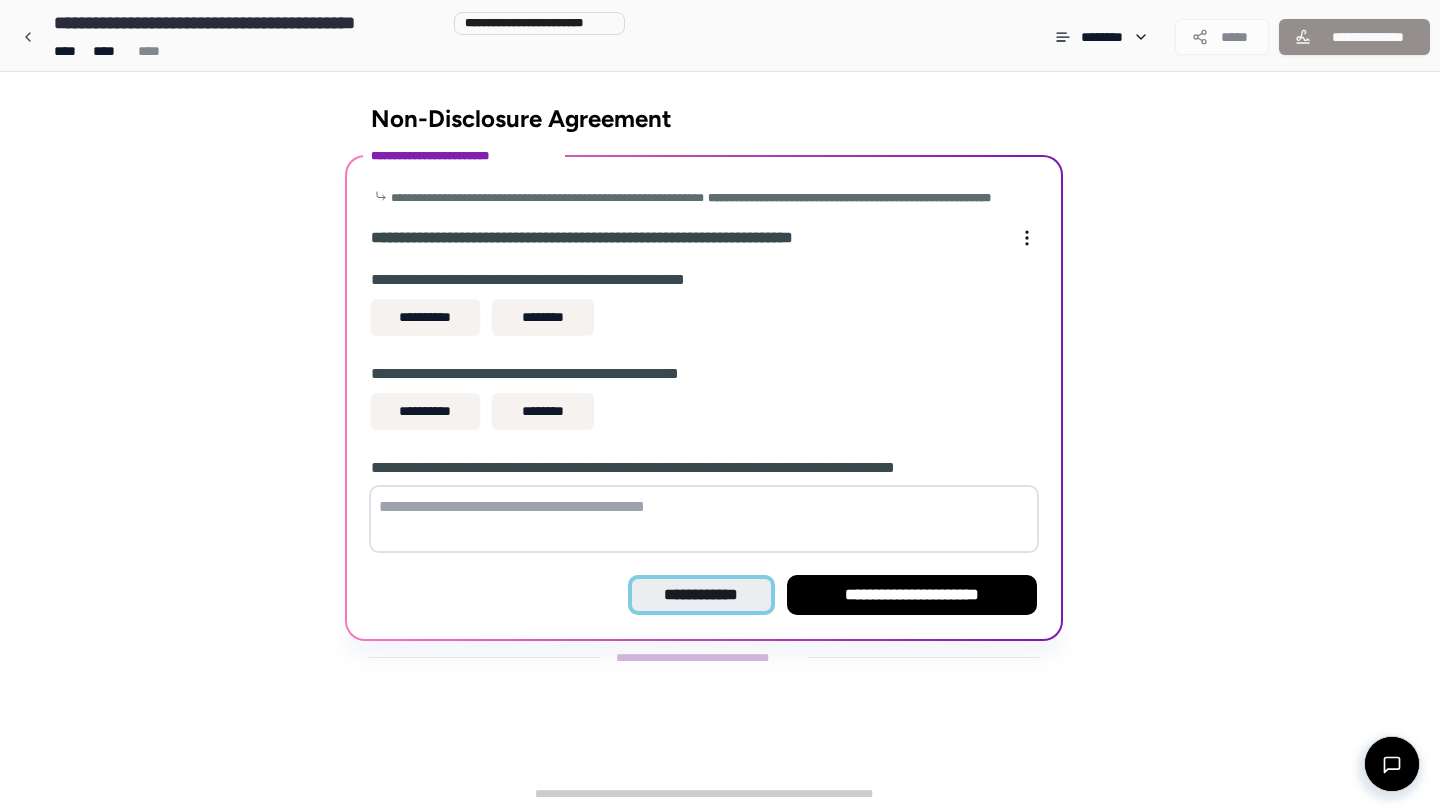 click on "**********" at bounding box center [701, 595] 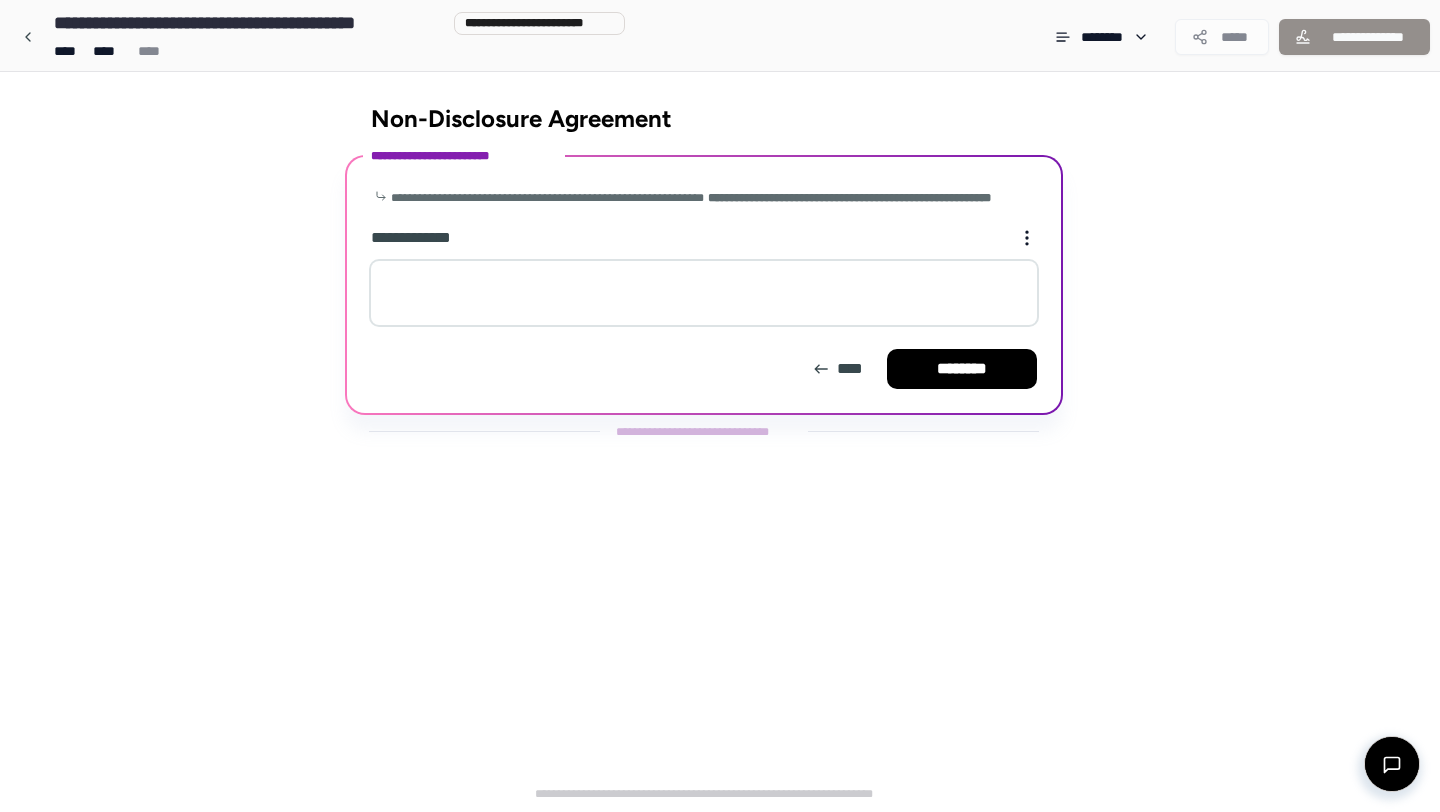 click at bounding box center (704, 293) 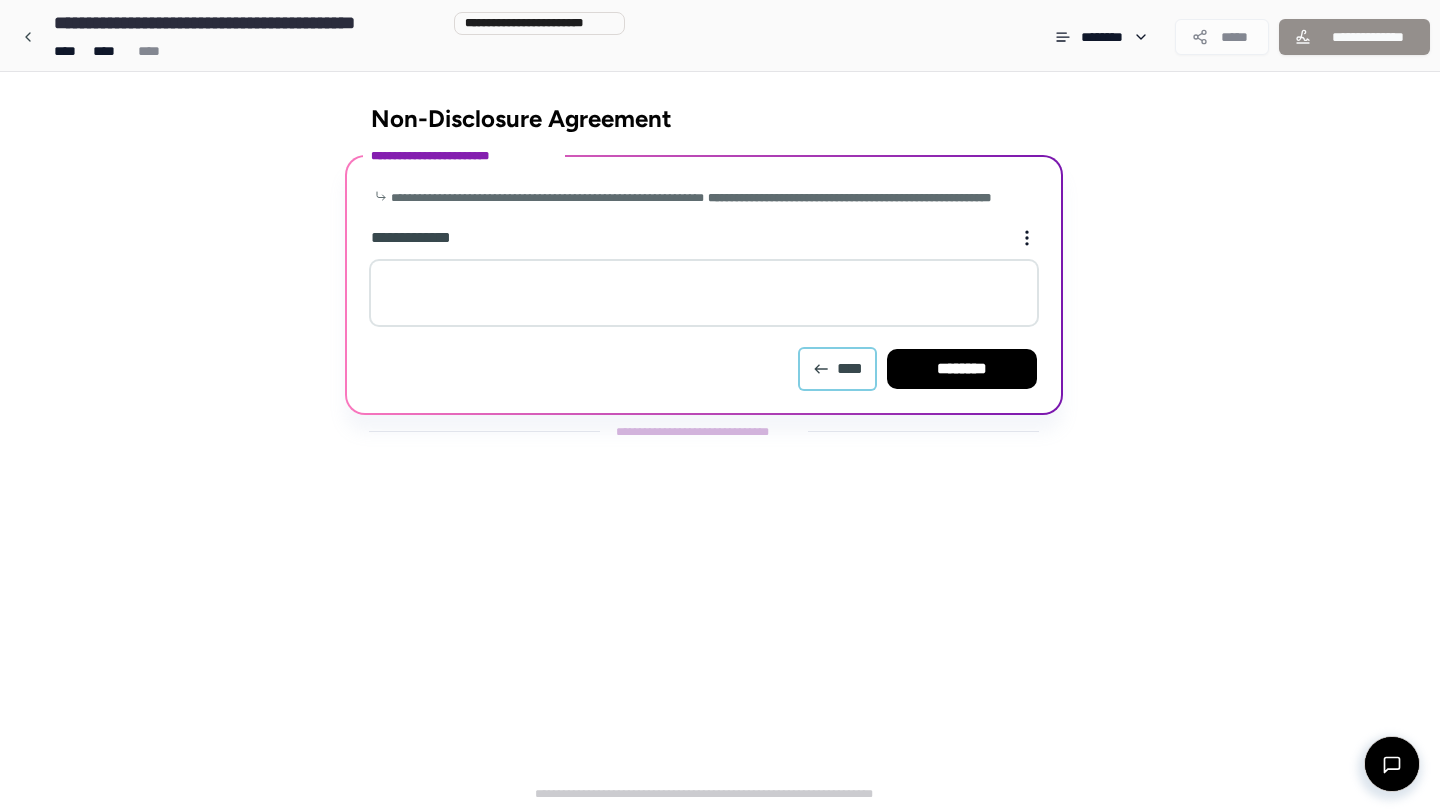 click on "****" at bounding box center (837, 369) 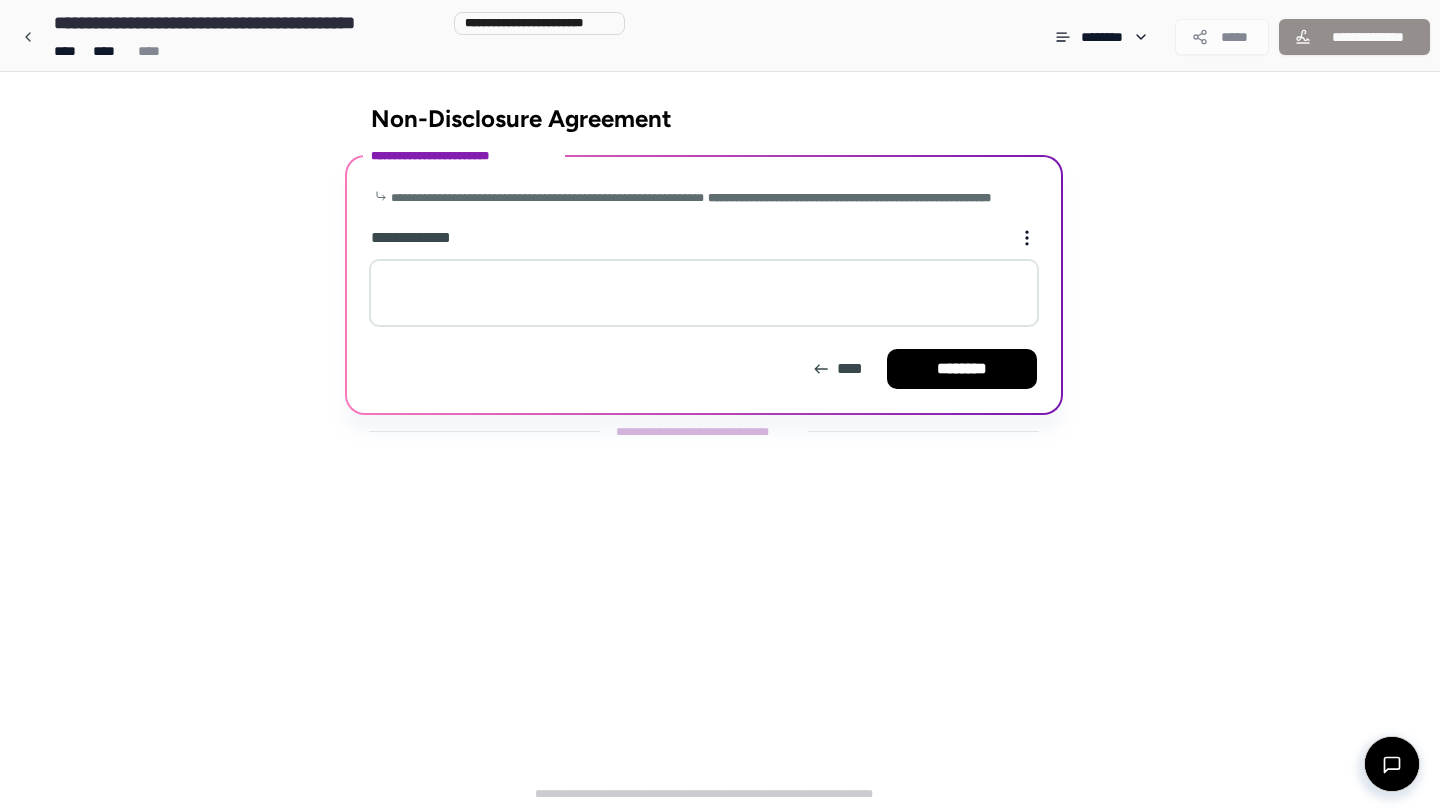 click at bounding box center [704, 293] 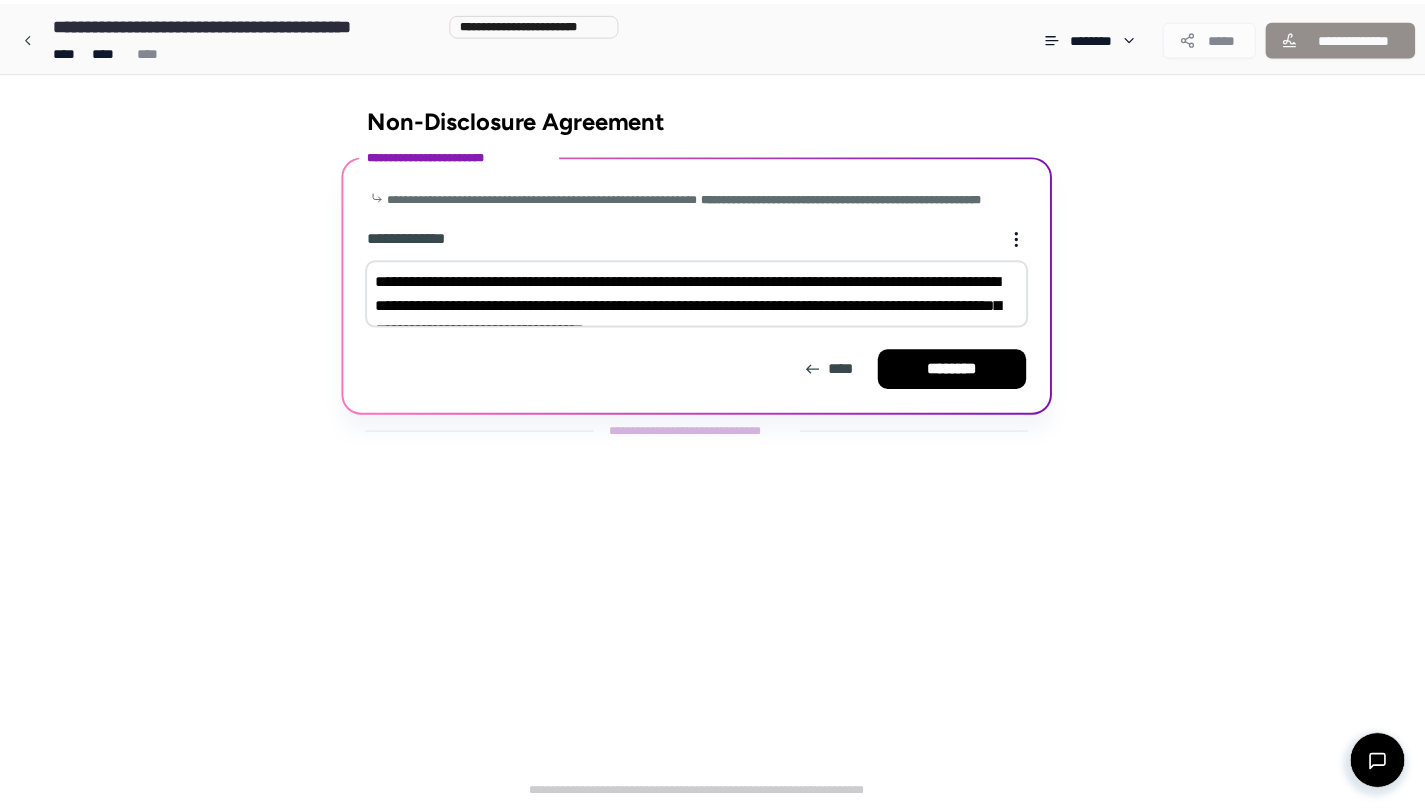 scroll, scrollTop: 3034, scrollLeft: 0, axis: vertical 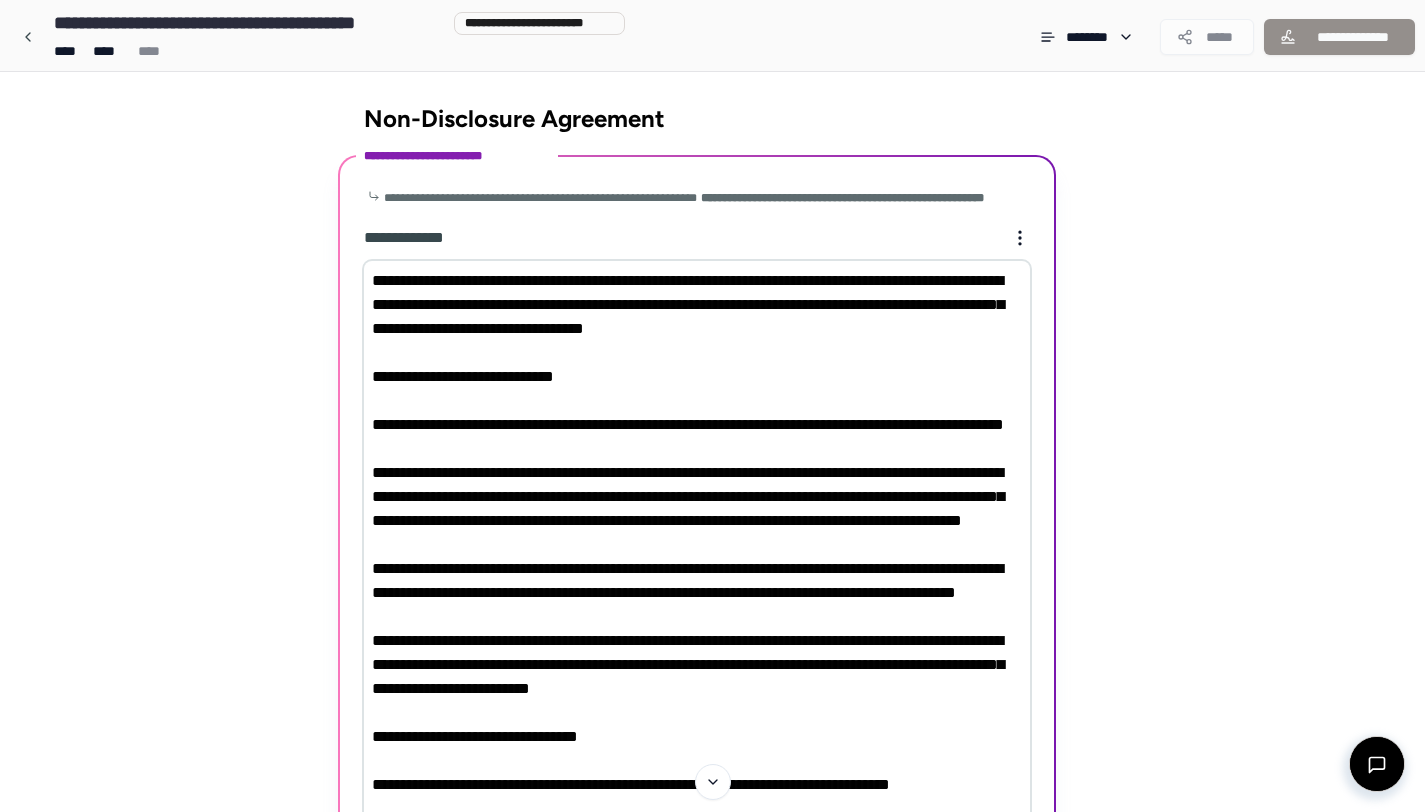 drag, startPoint x: 546, startPoint y: 613, endPoint x: 334, endPoint y: 120, distance: 536.6498 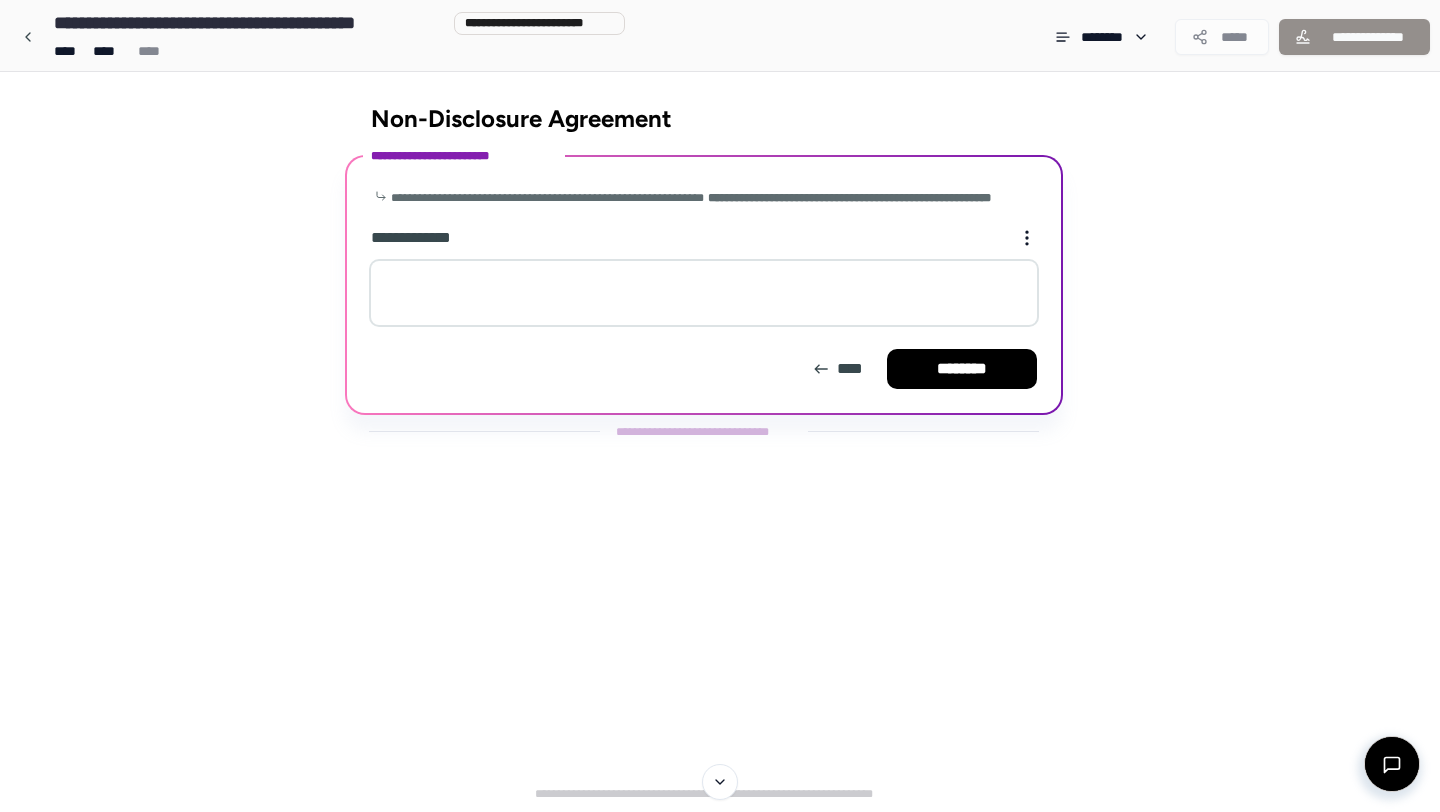 paste on "**********" 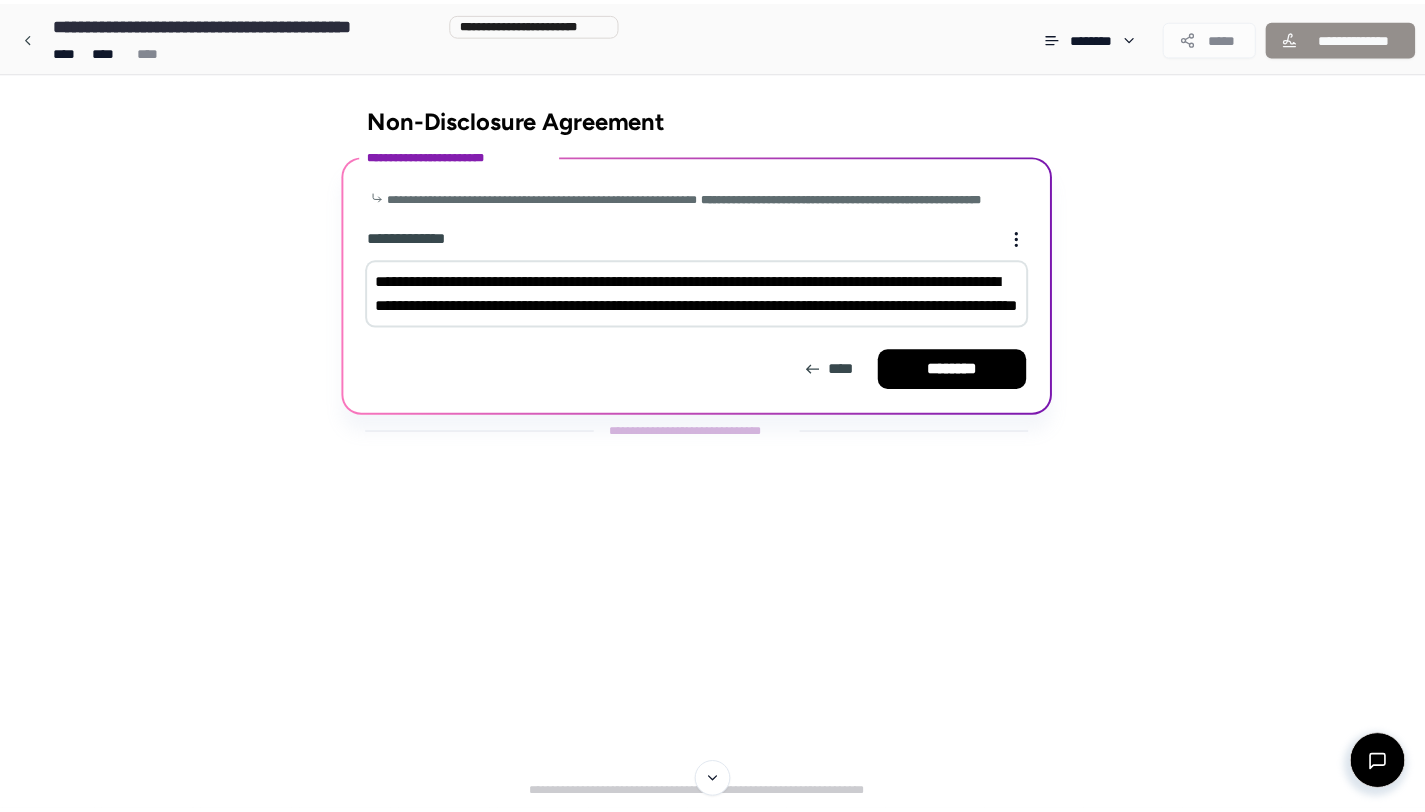 scroll, scrollTop: 5231, scrollLeft: 0, axis: vertical 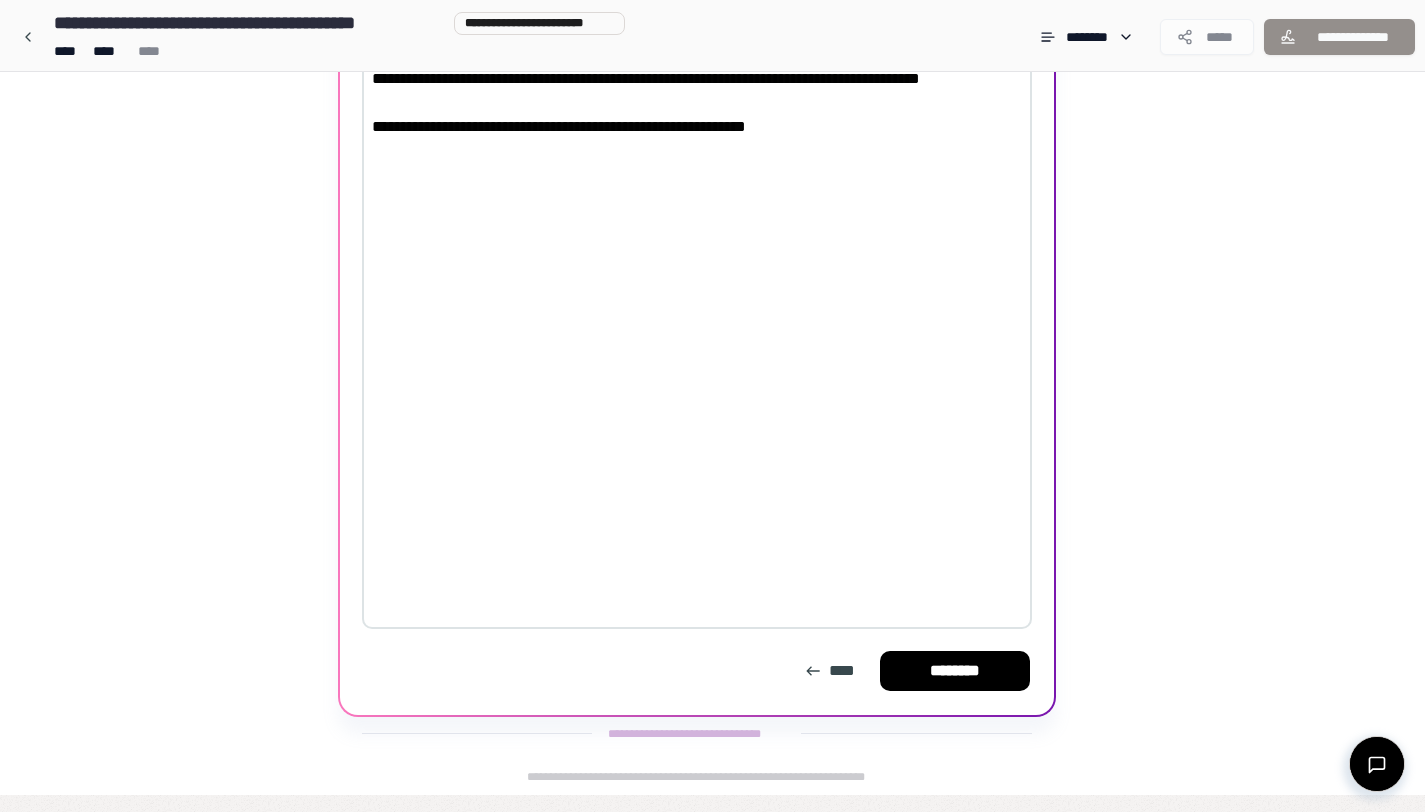 click at bounding box center (697, -2261) 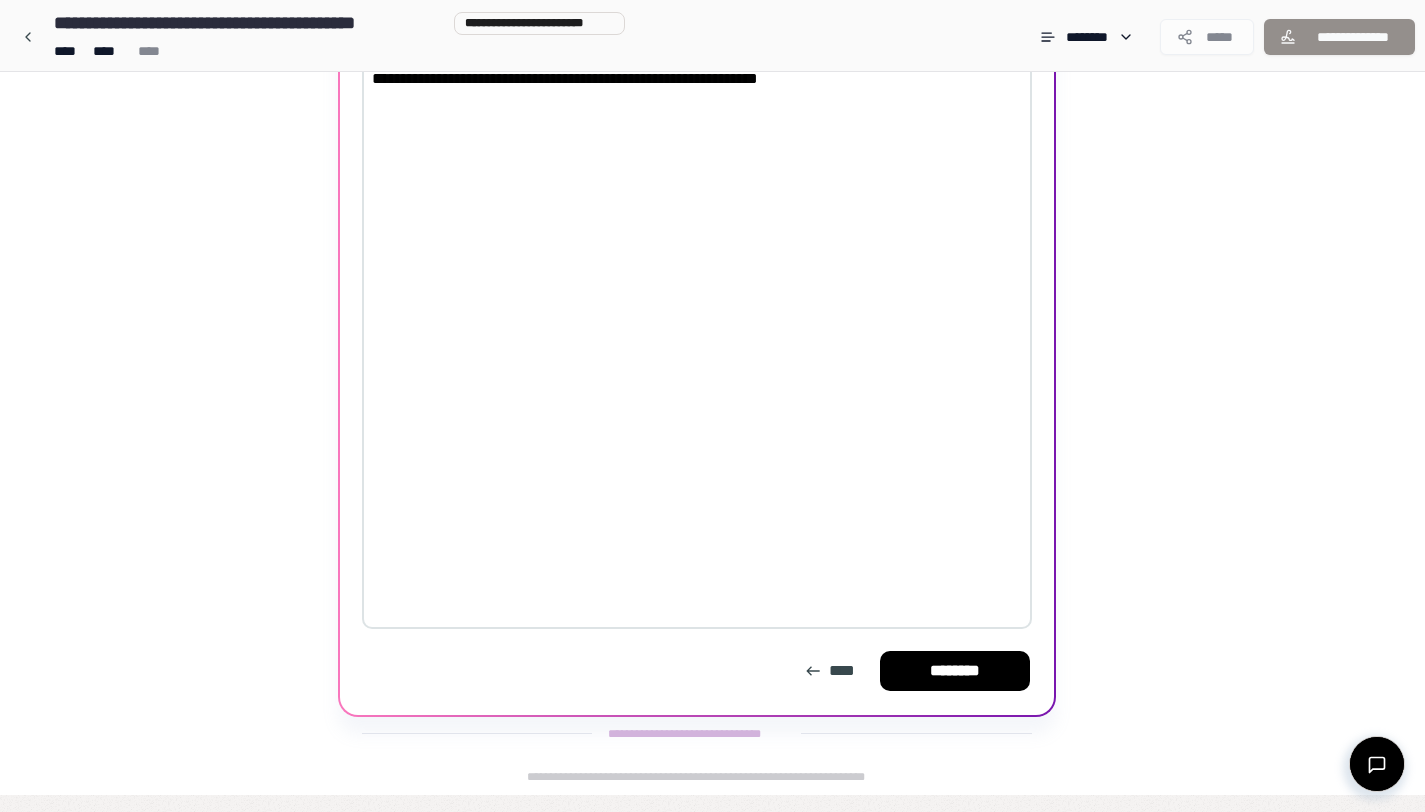 paste on "**********" 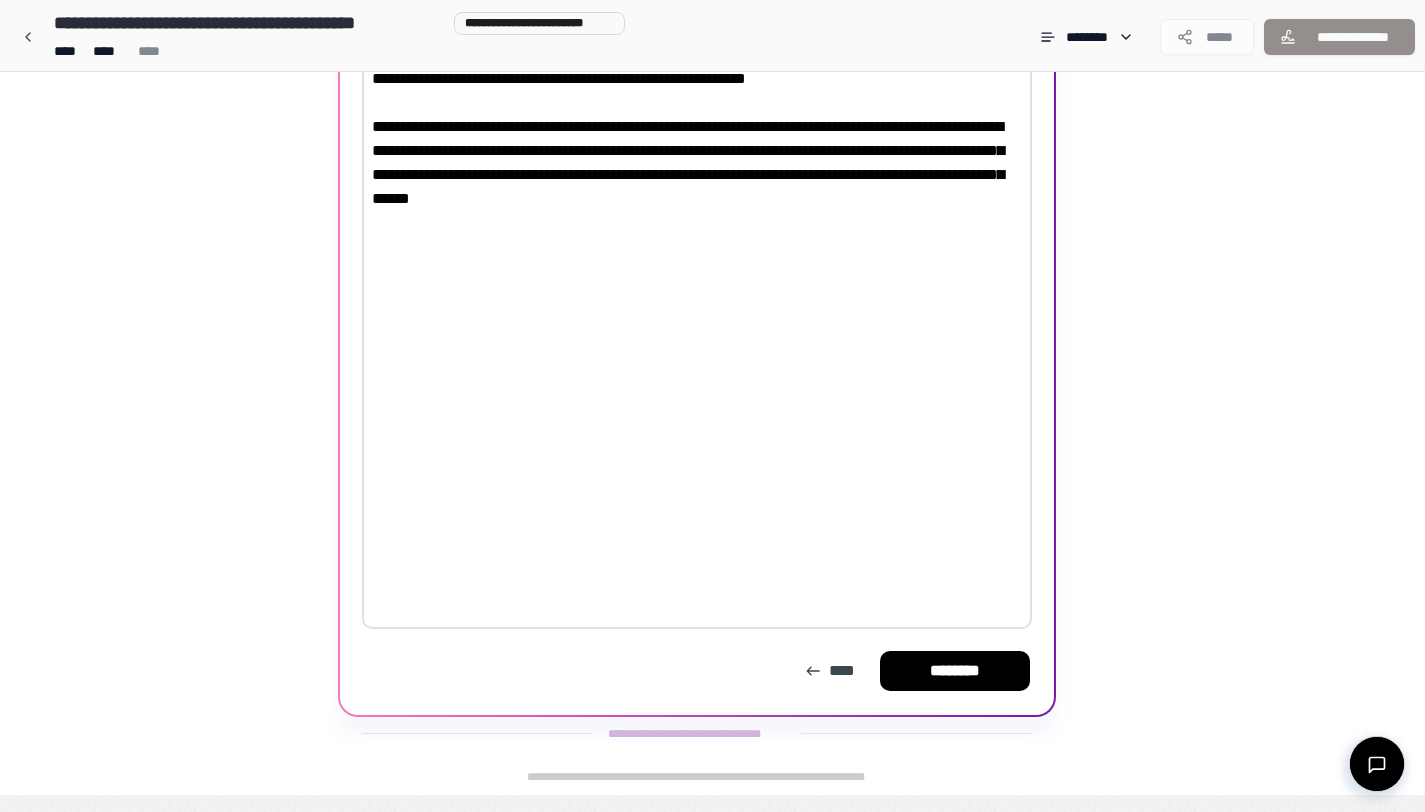 scroll, scrollTop: 5530, scrollLeft: 0, axis: vertical 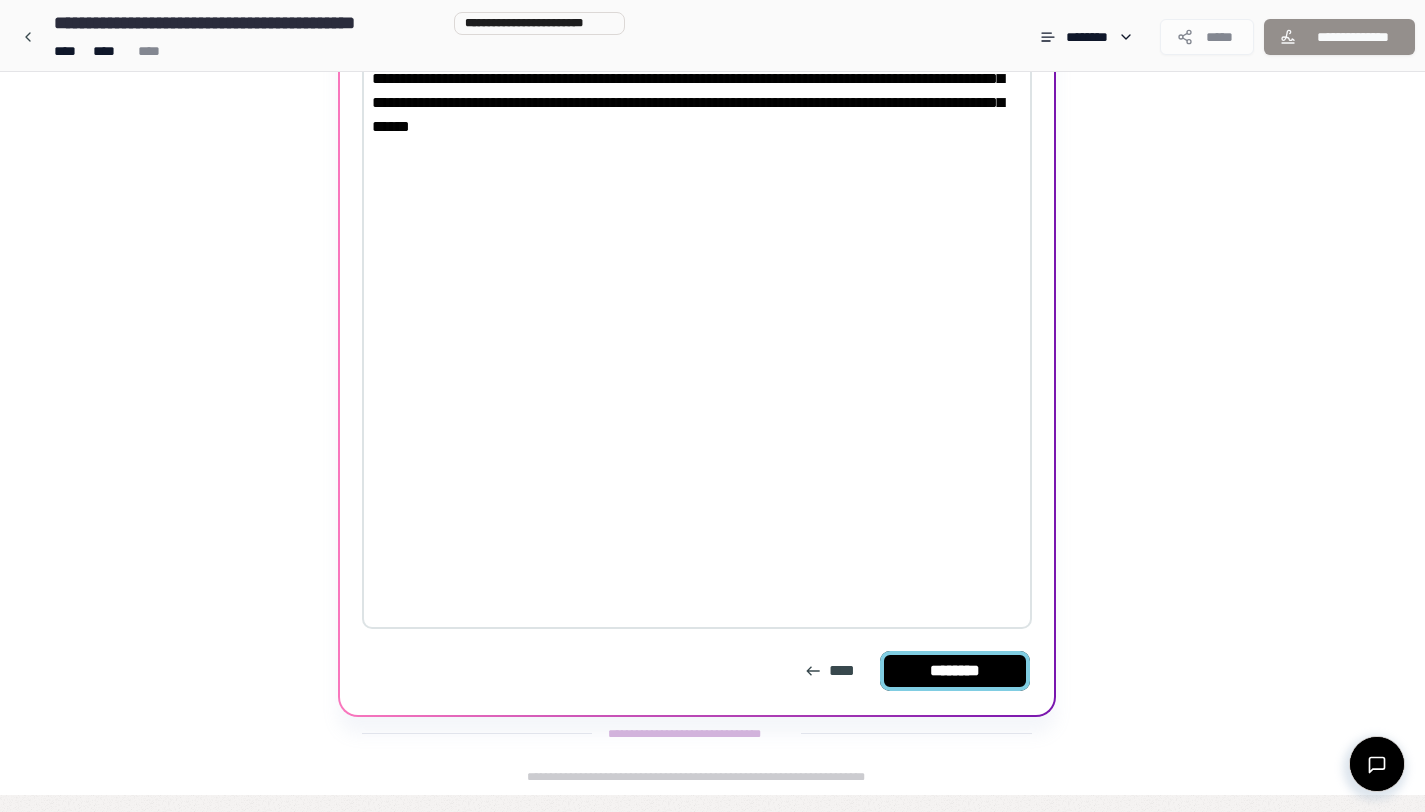 type on "**********" 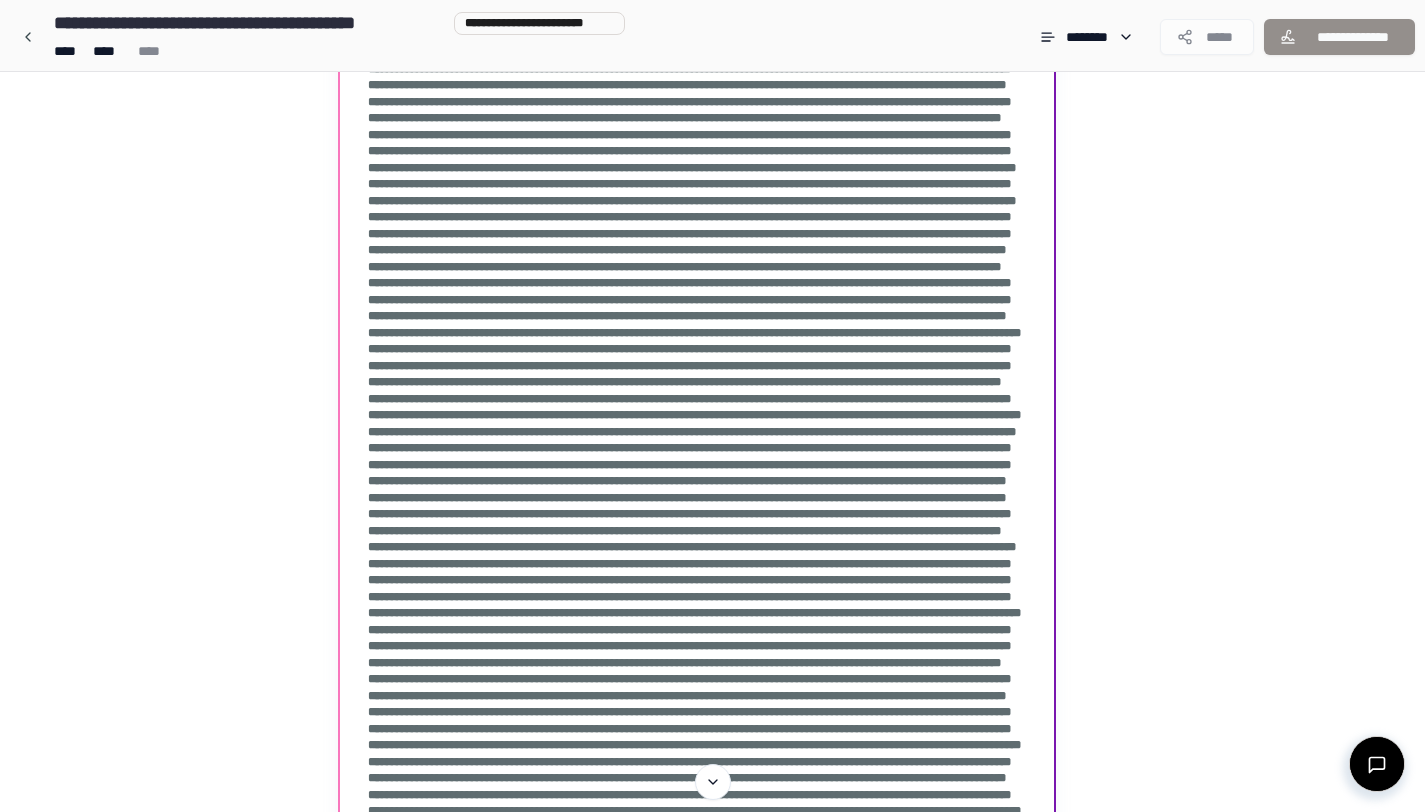 scroll, scrollTop: 0, scrollLeft: 0, axis: both 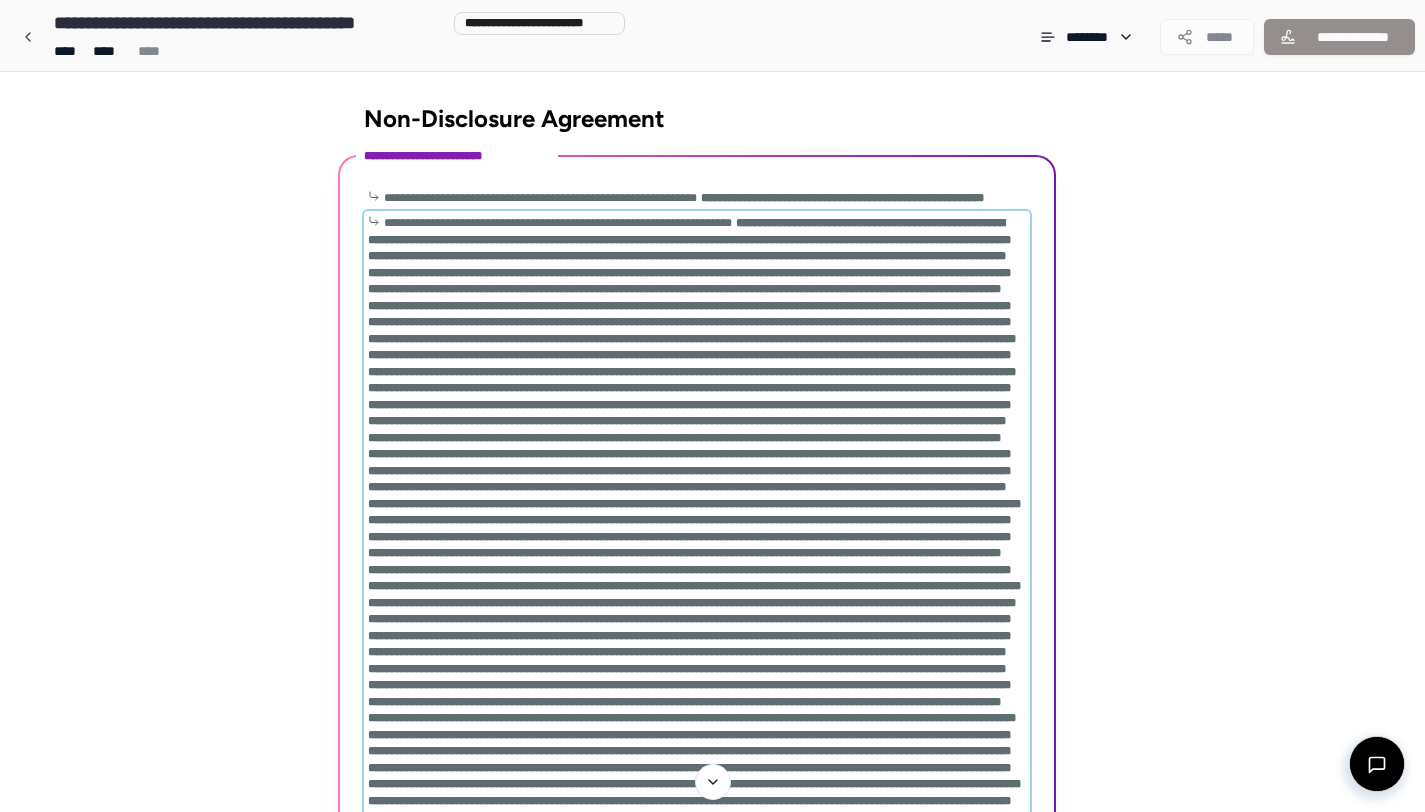 click at bounding box center [694, 941] 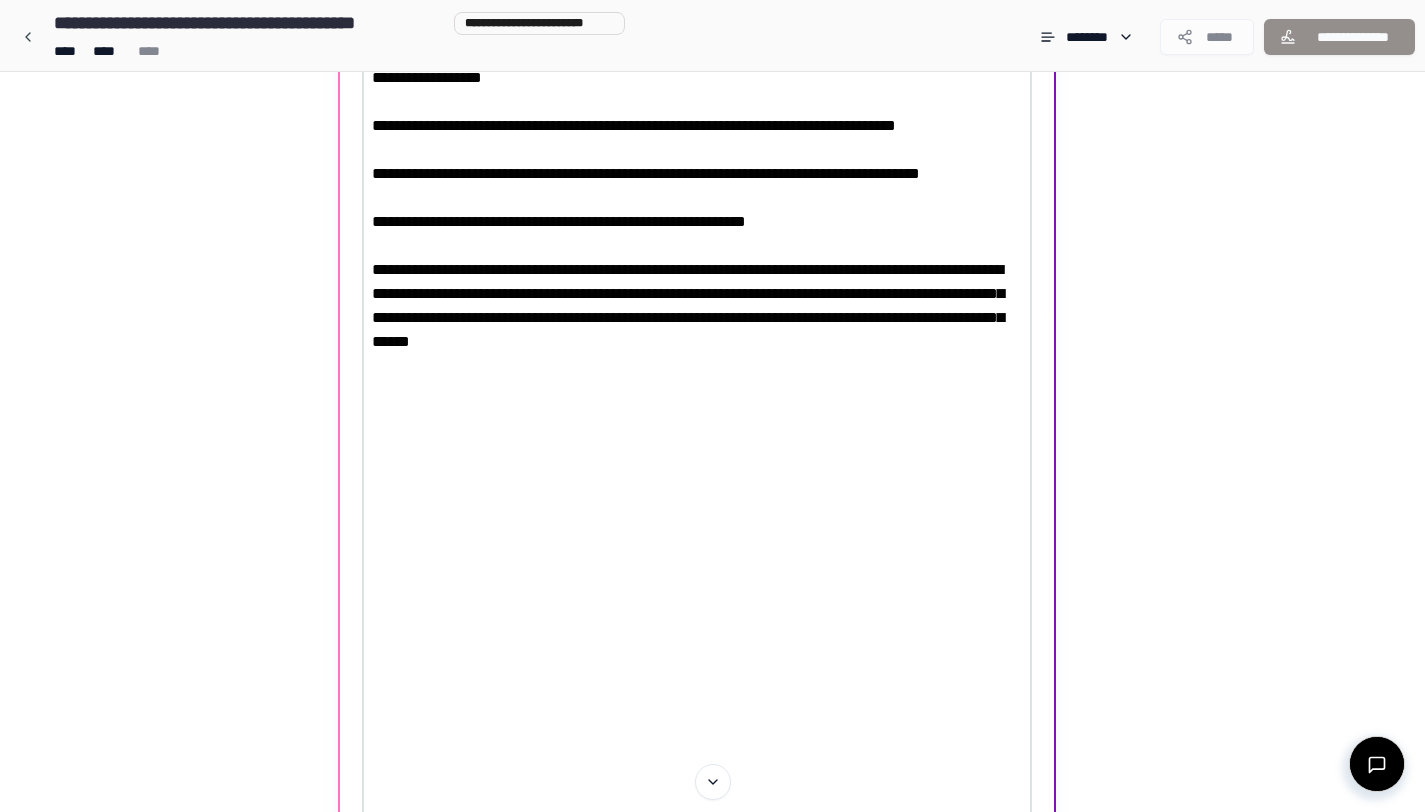 scroll, scrollTop: 7165, scrollLeft: 0, axis: vertical 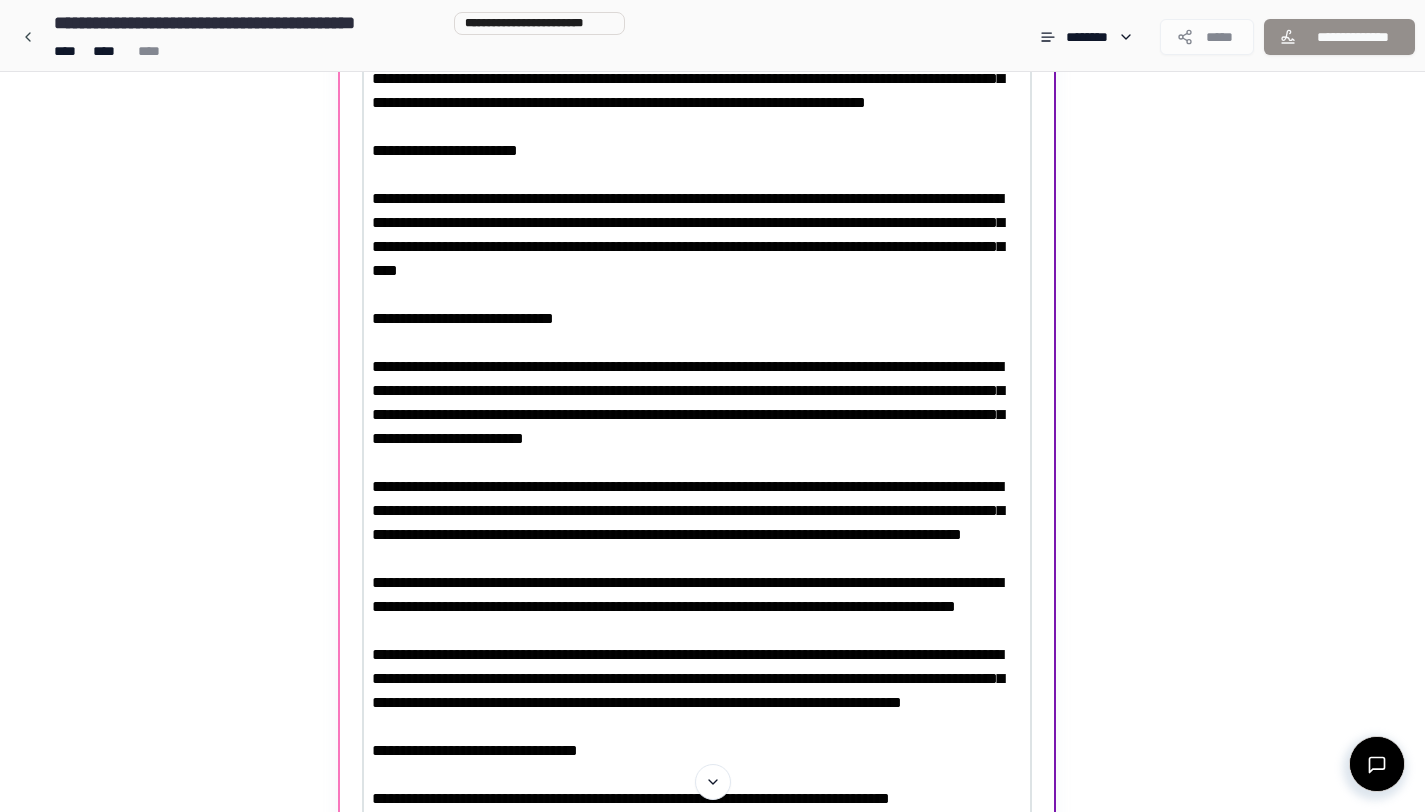 drag, startPoint x: 379, startPoint y: 414, endPoint x: 355, endPoint y: 134, distance: 281.0267 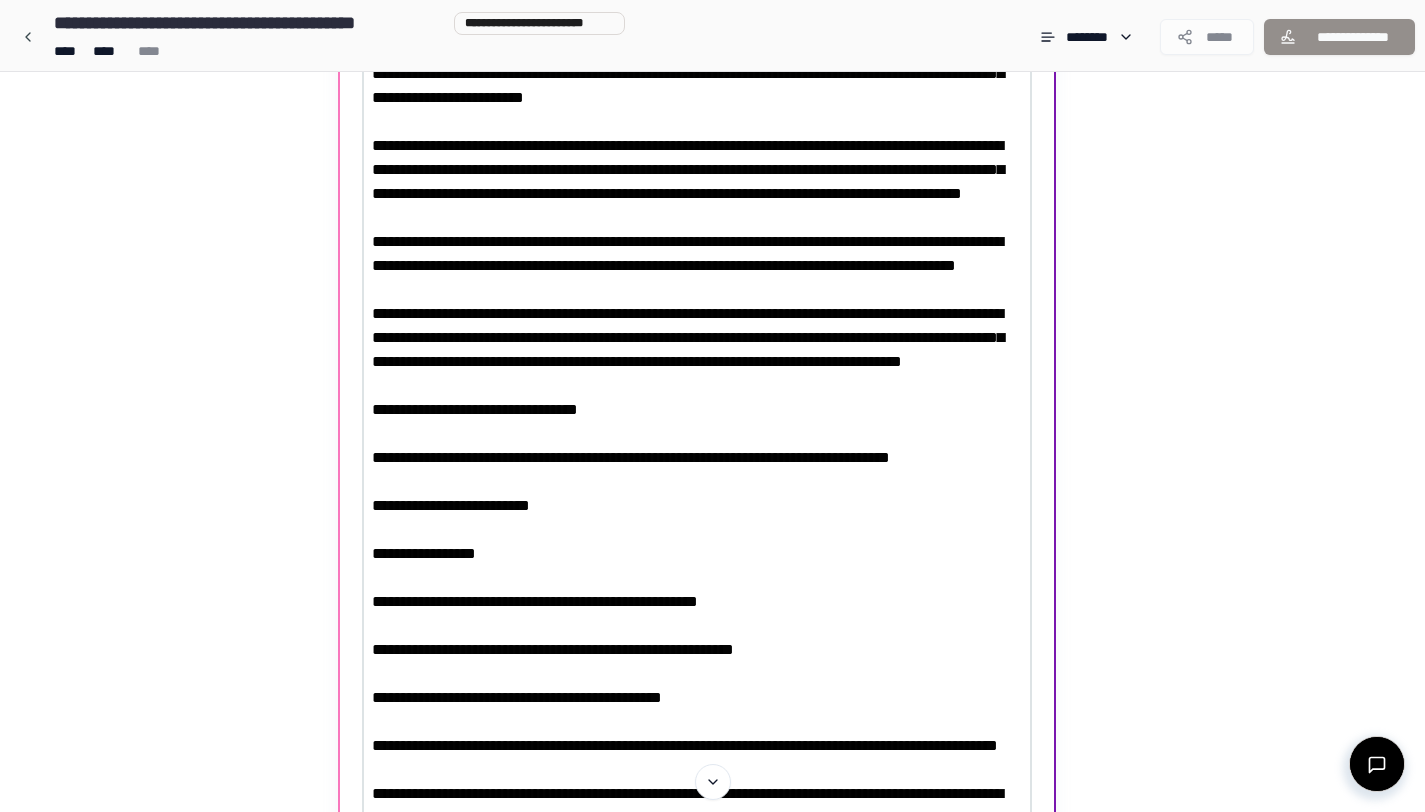 scroll, scrollTop: 1883, scrollLeft: 0, axis: vertical 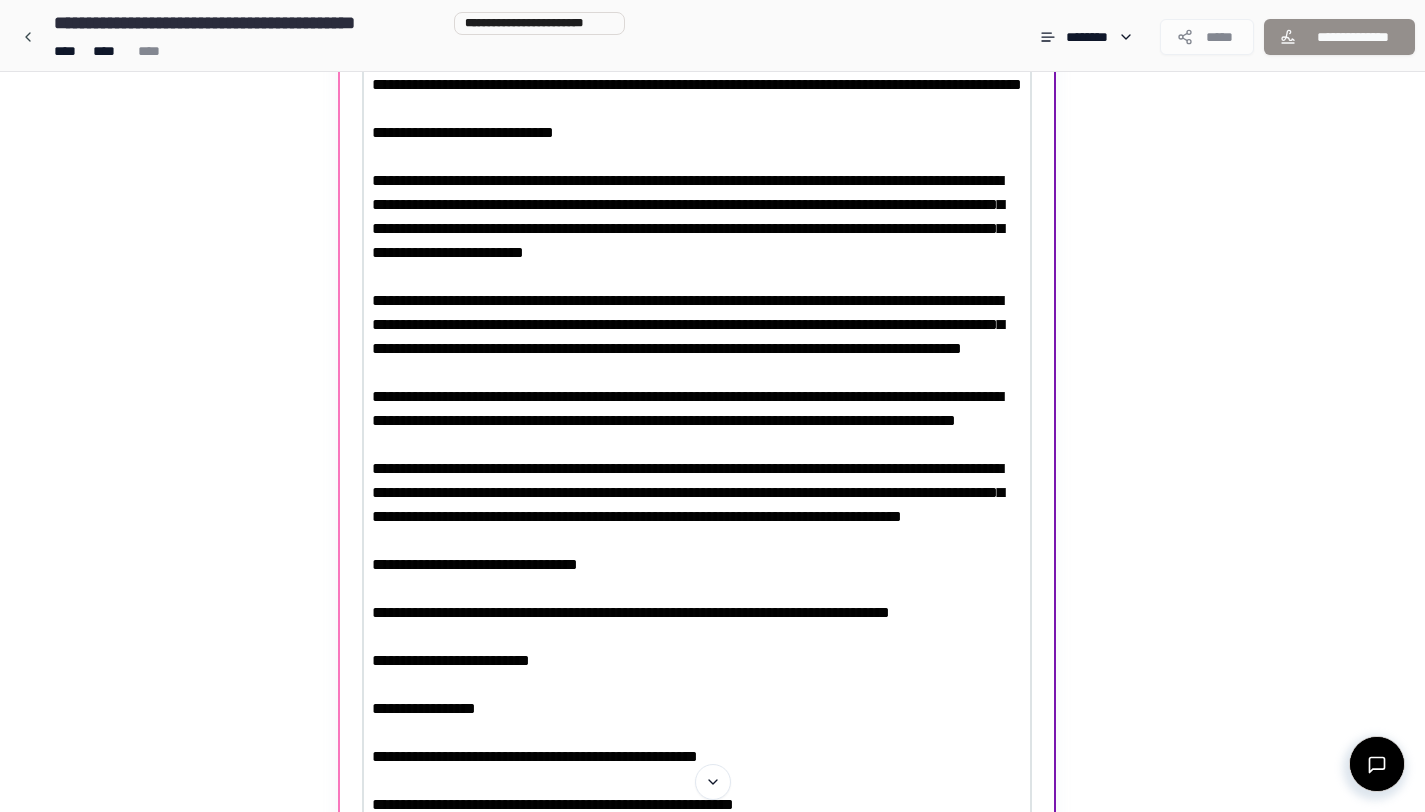 drag, startPoint x: 792, startPoint y: 695, endPoint x: 349, endPoint y: 193, distance: 669.51697 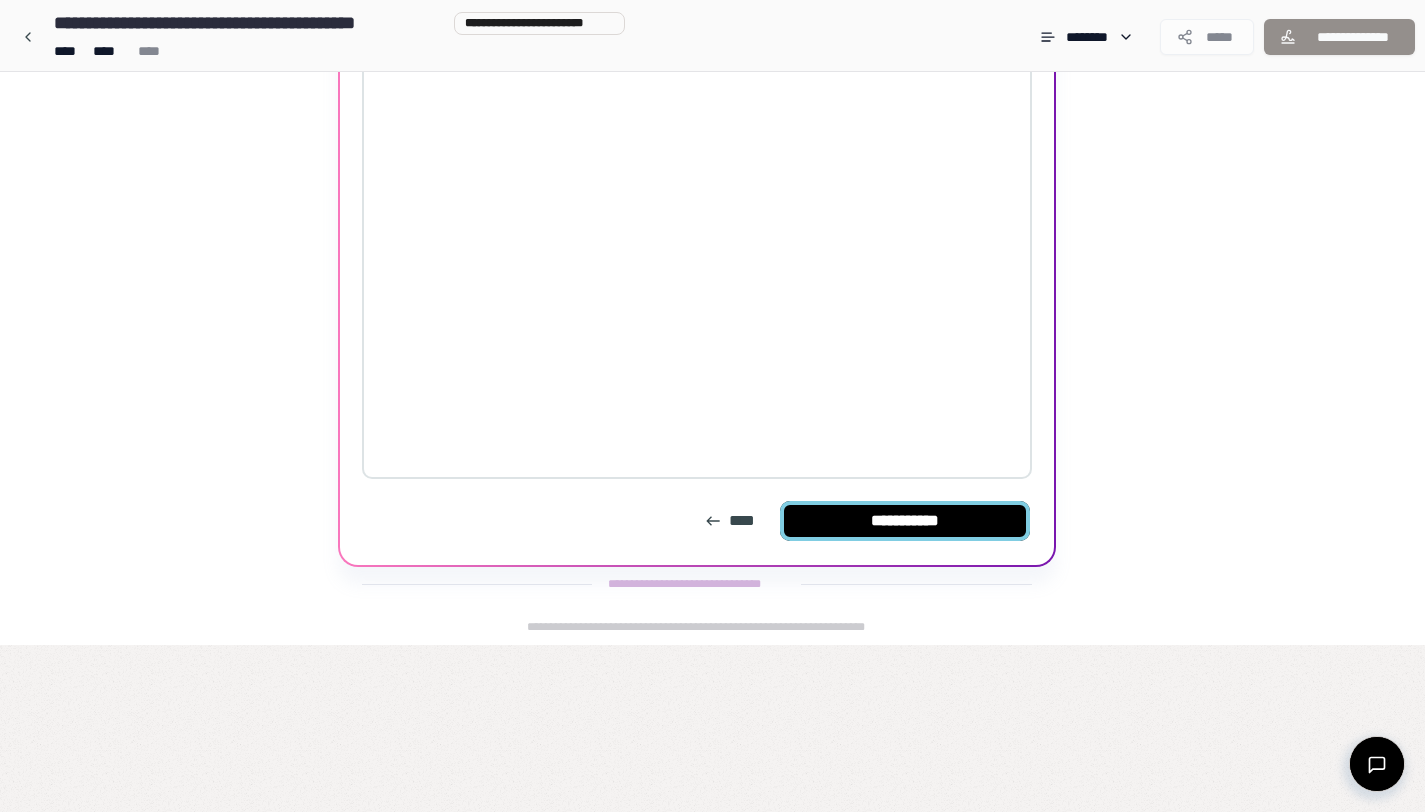 type on "**********" 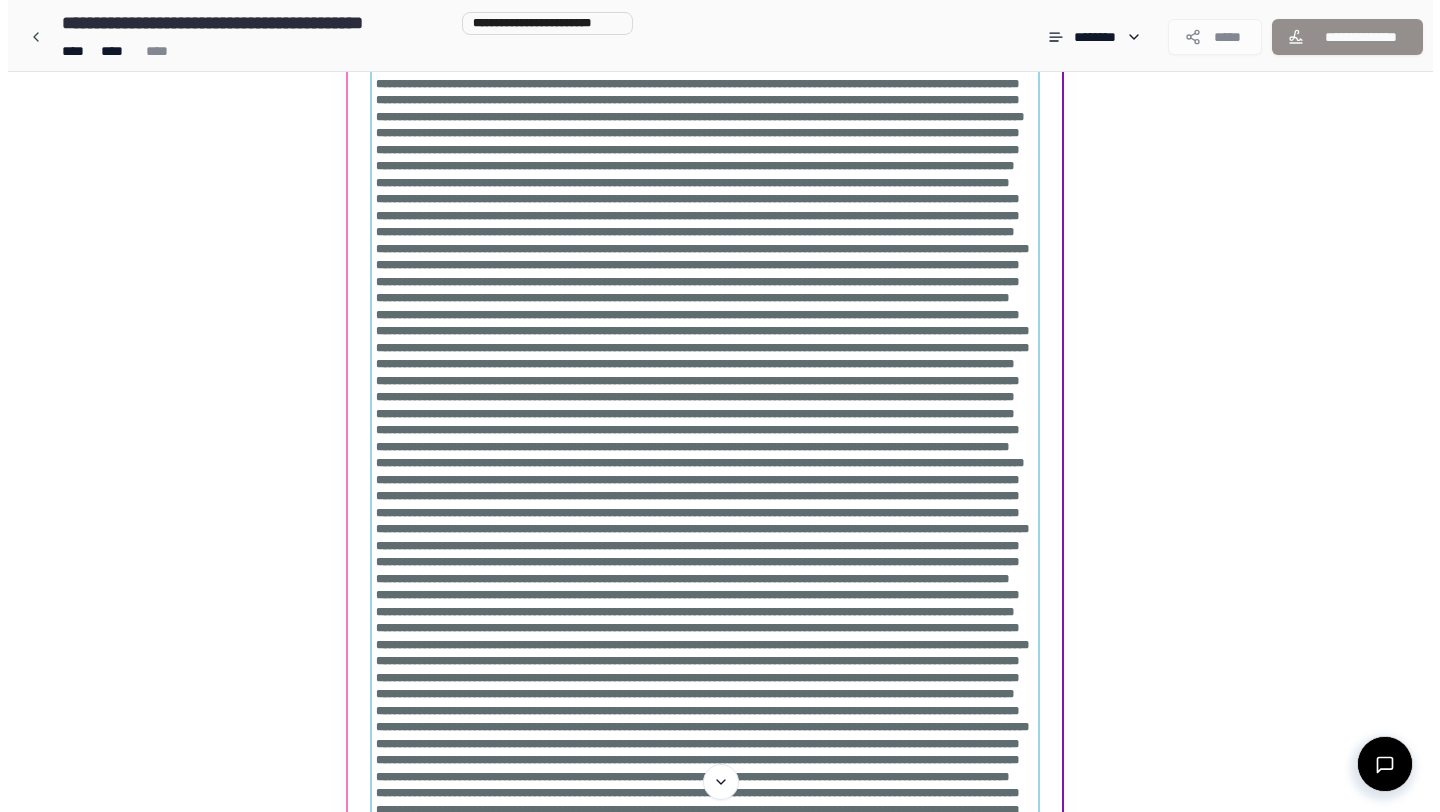 scroll, scrollTop: 0, scrollLeft: 0, axis: both 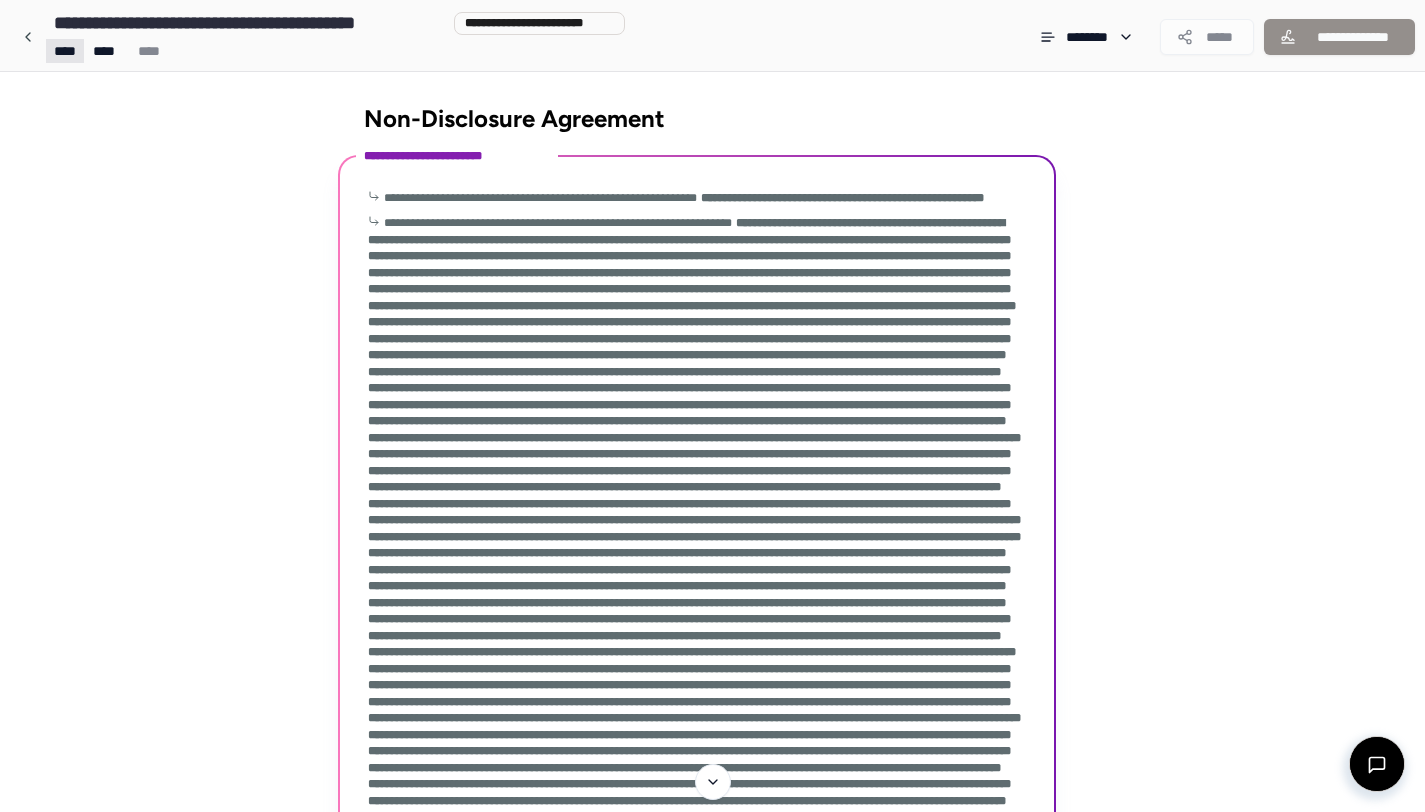 click on "**********" at bounding box center (712, 950) 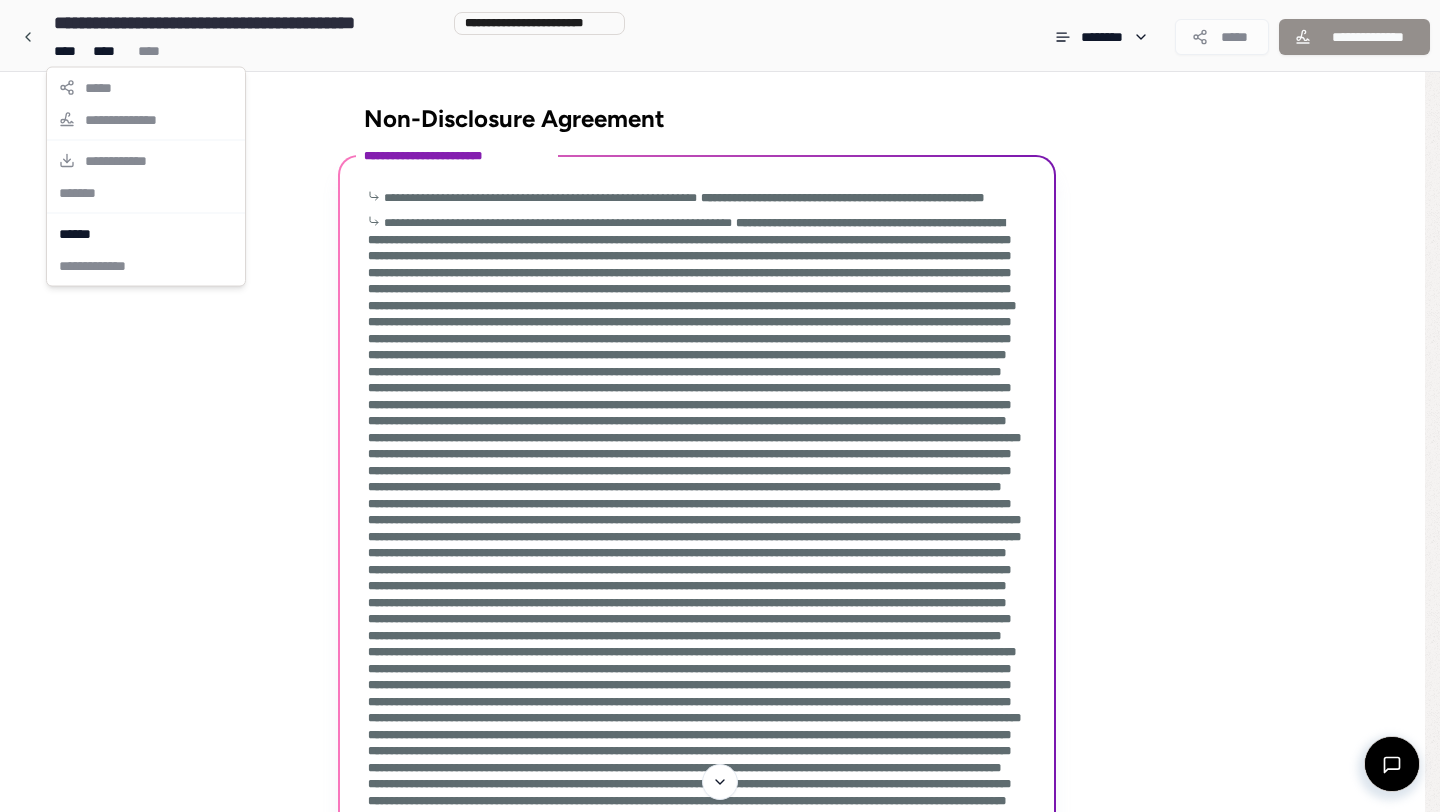 click on "**********" at bounding box center (720, 950) 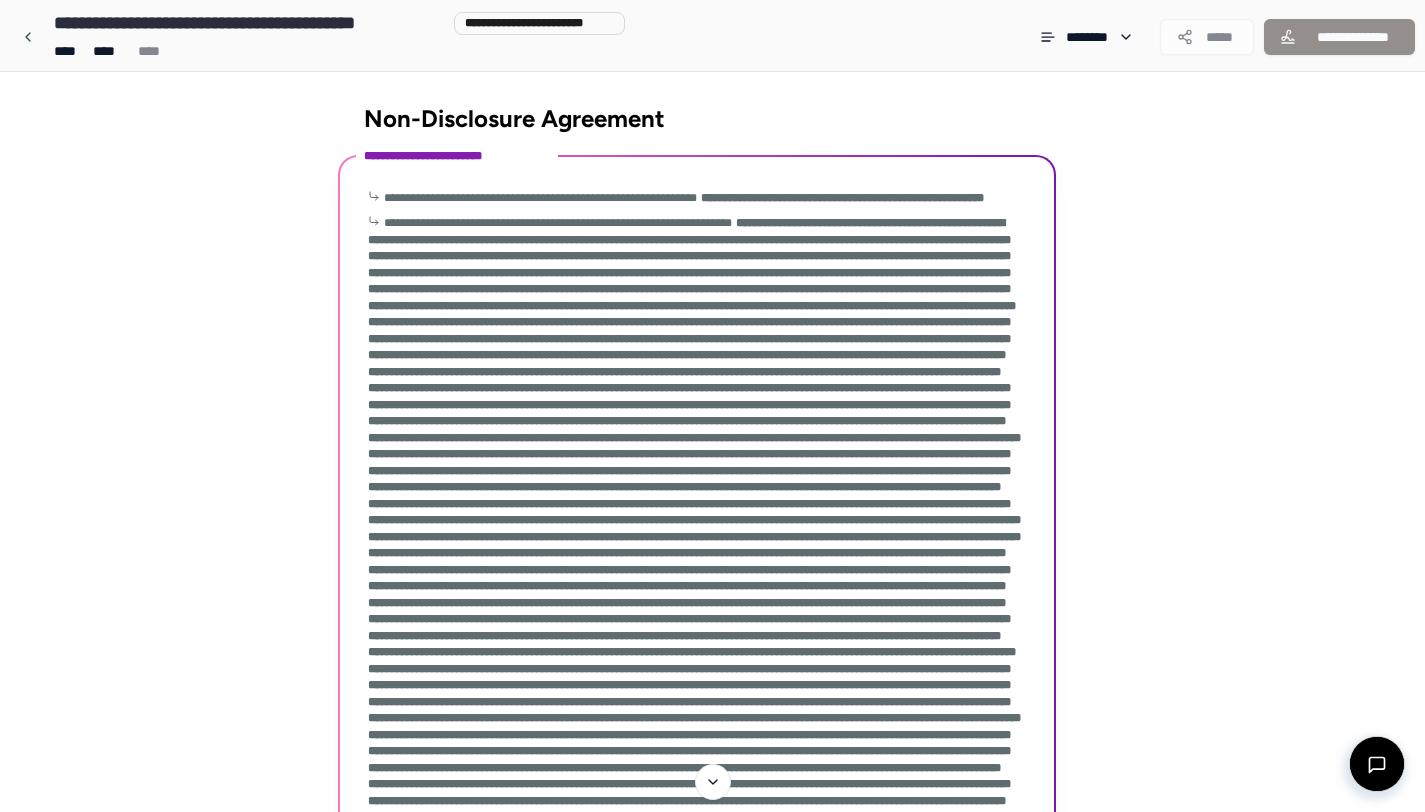 click at bounding box center [28, 37] 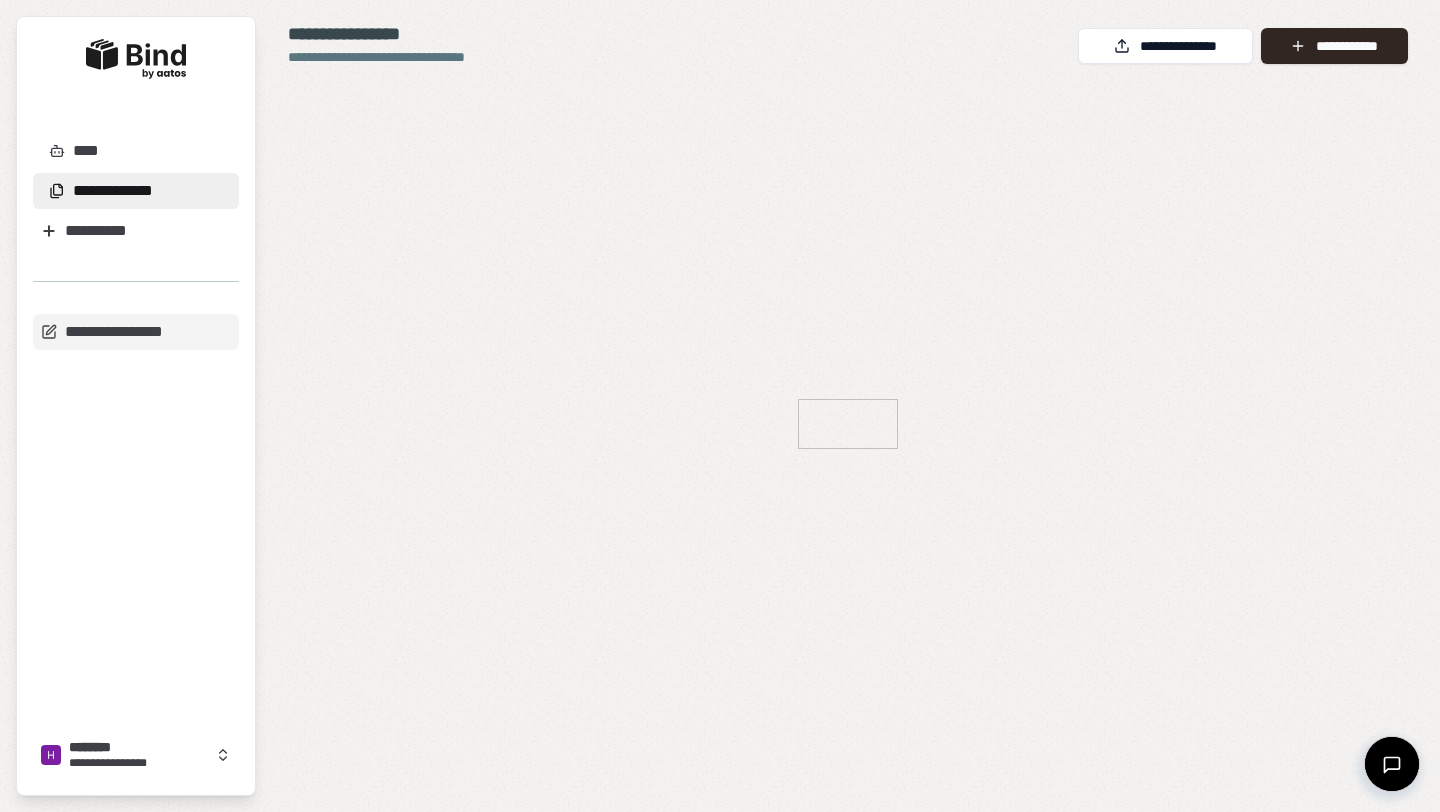 click on "**********" at bounding box center (136, 191) 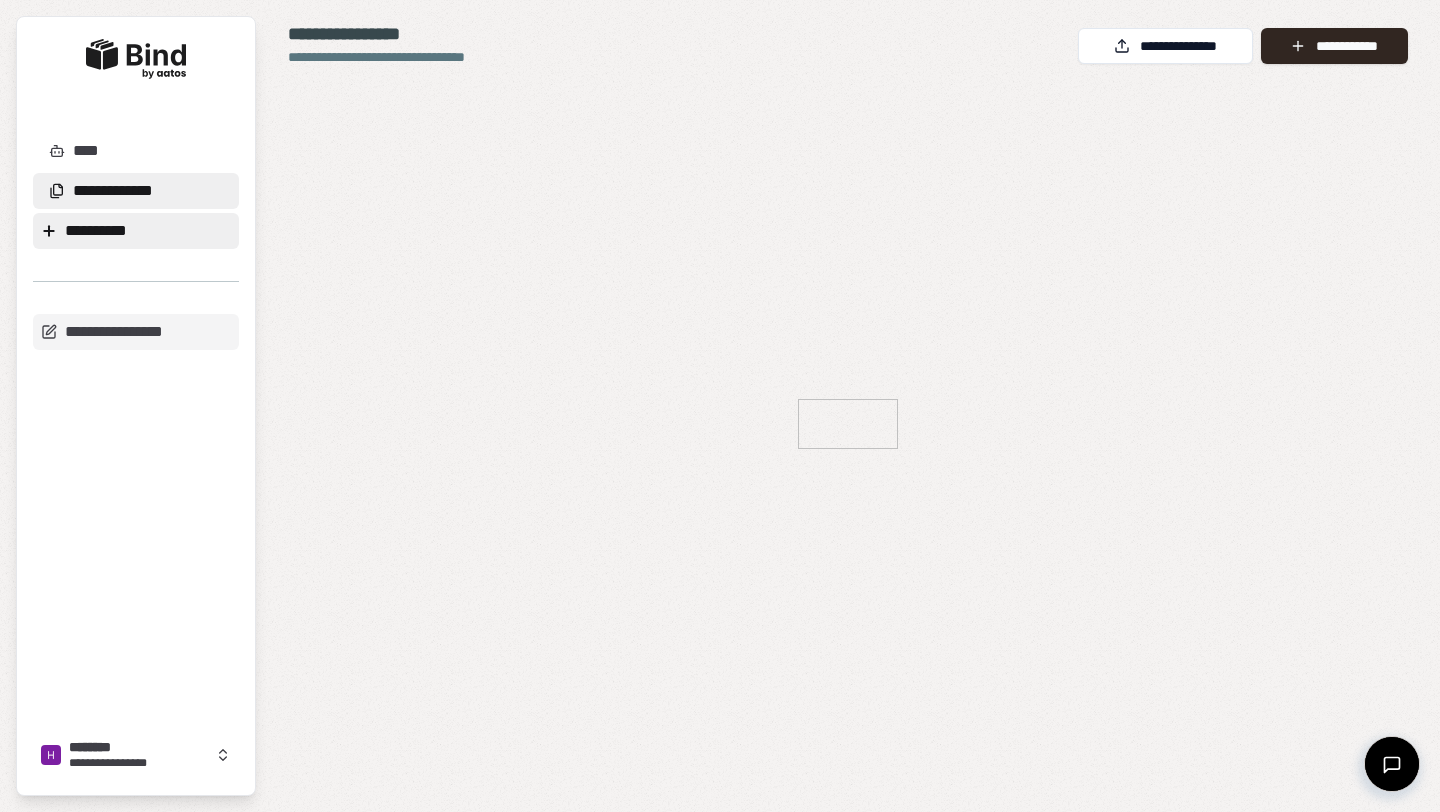 click on "**********" at bounding box center (136, 231) 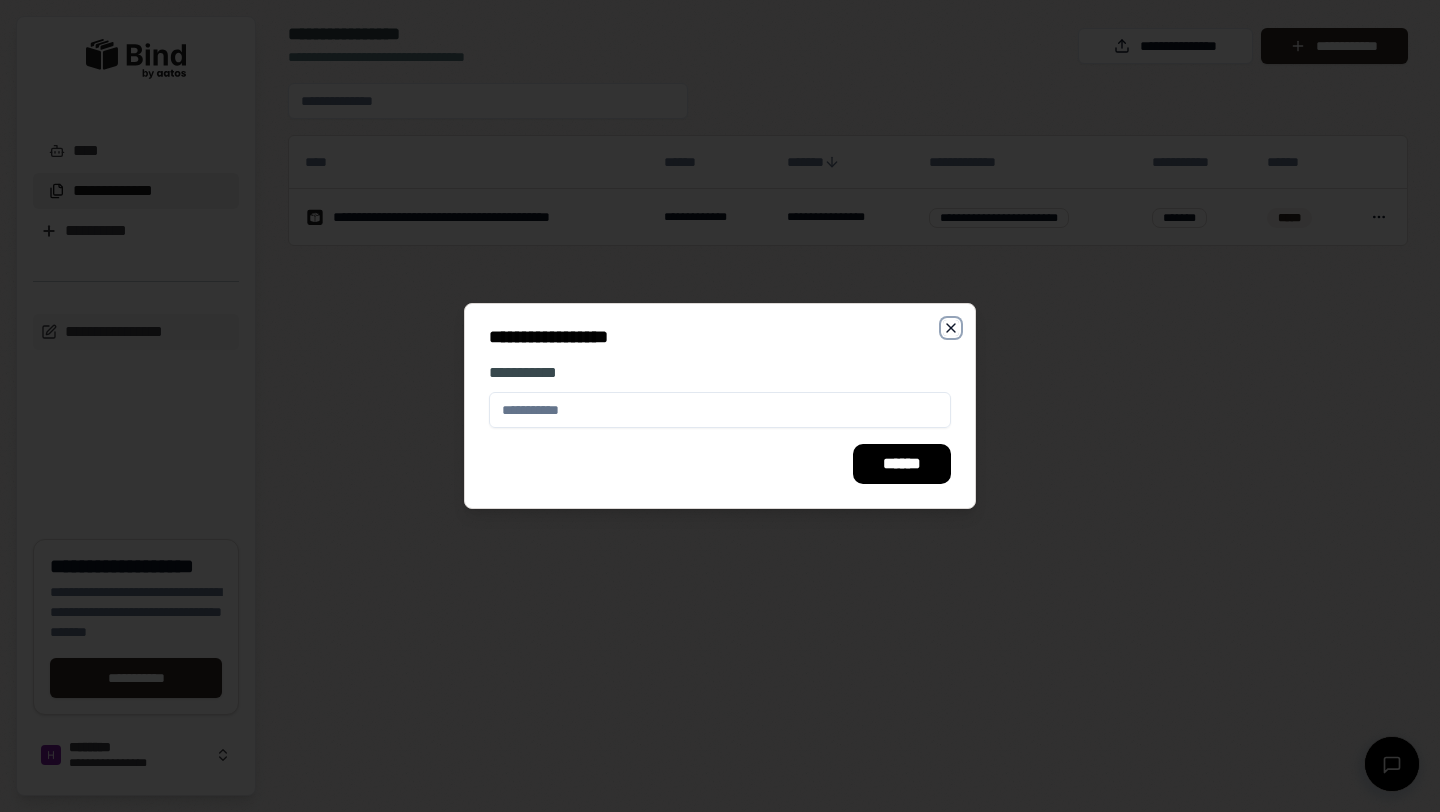 click 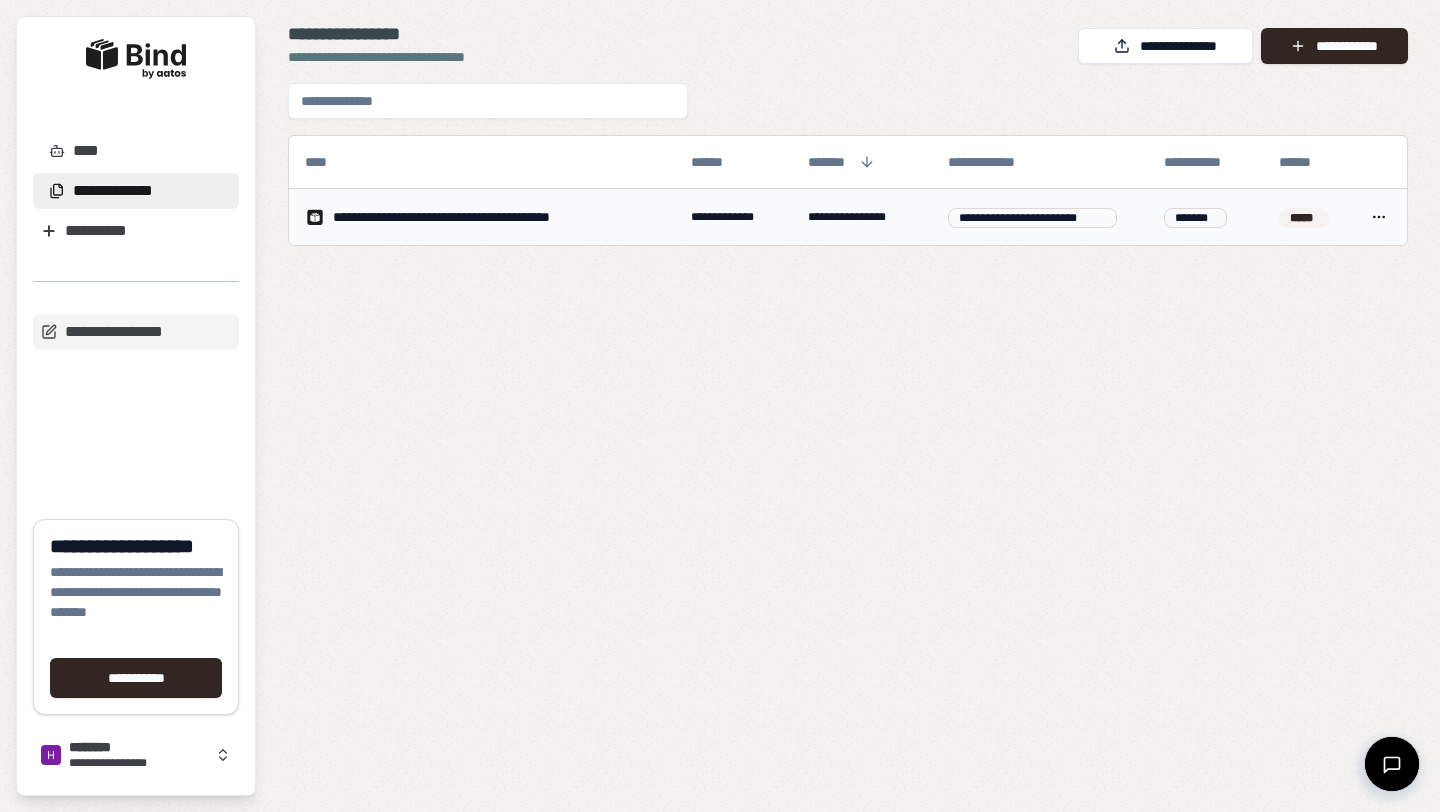 click on "**********" at bounding box center (720, 406) 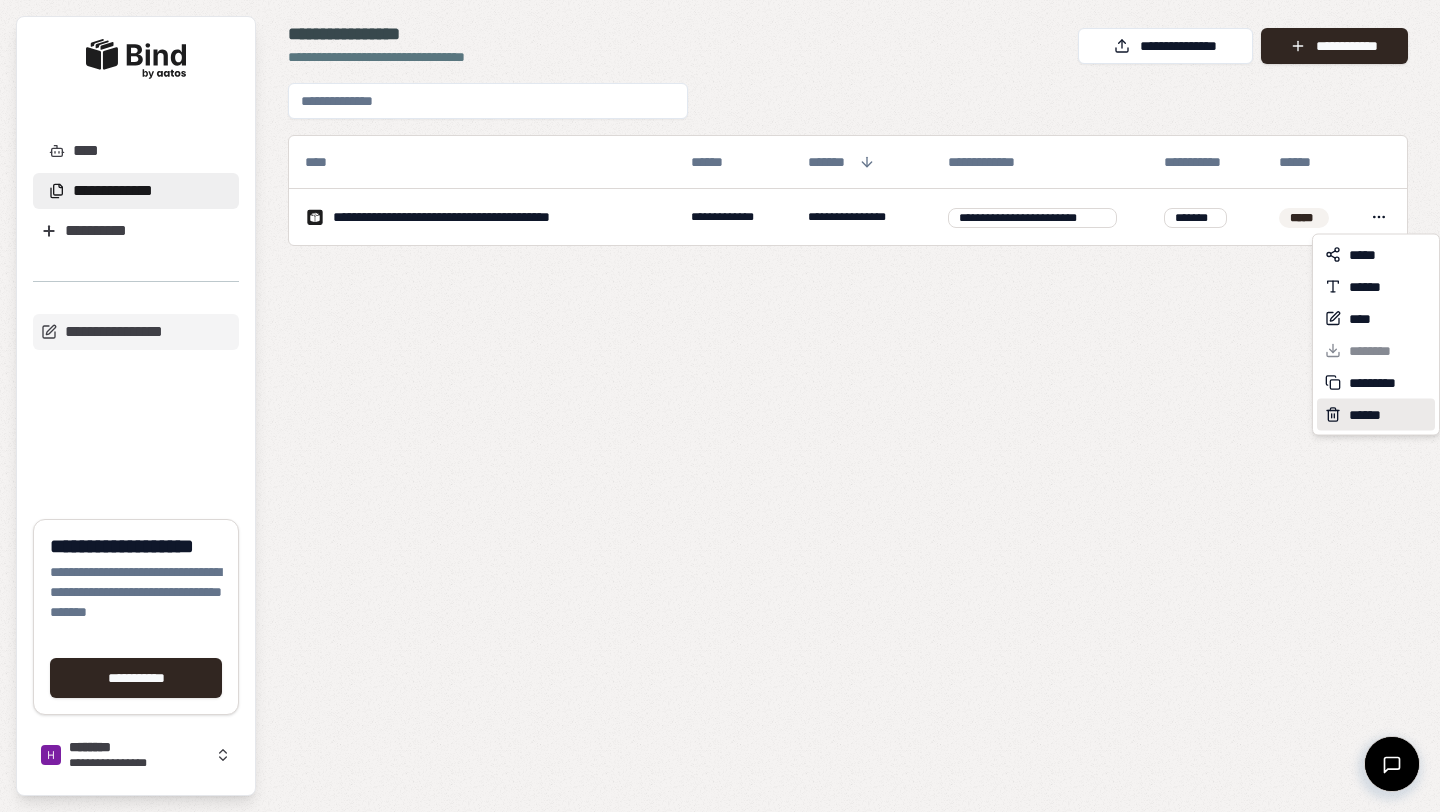 click on "******" at bounding box center [1376, 415] 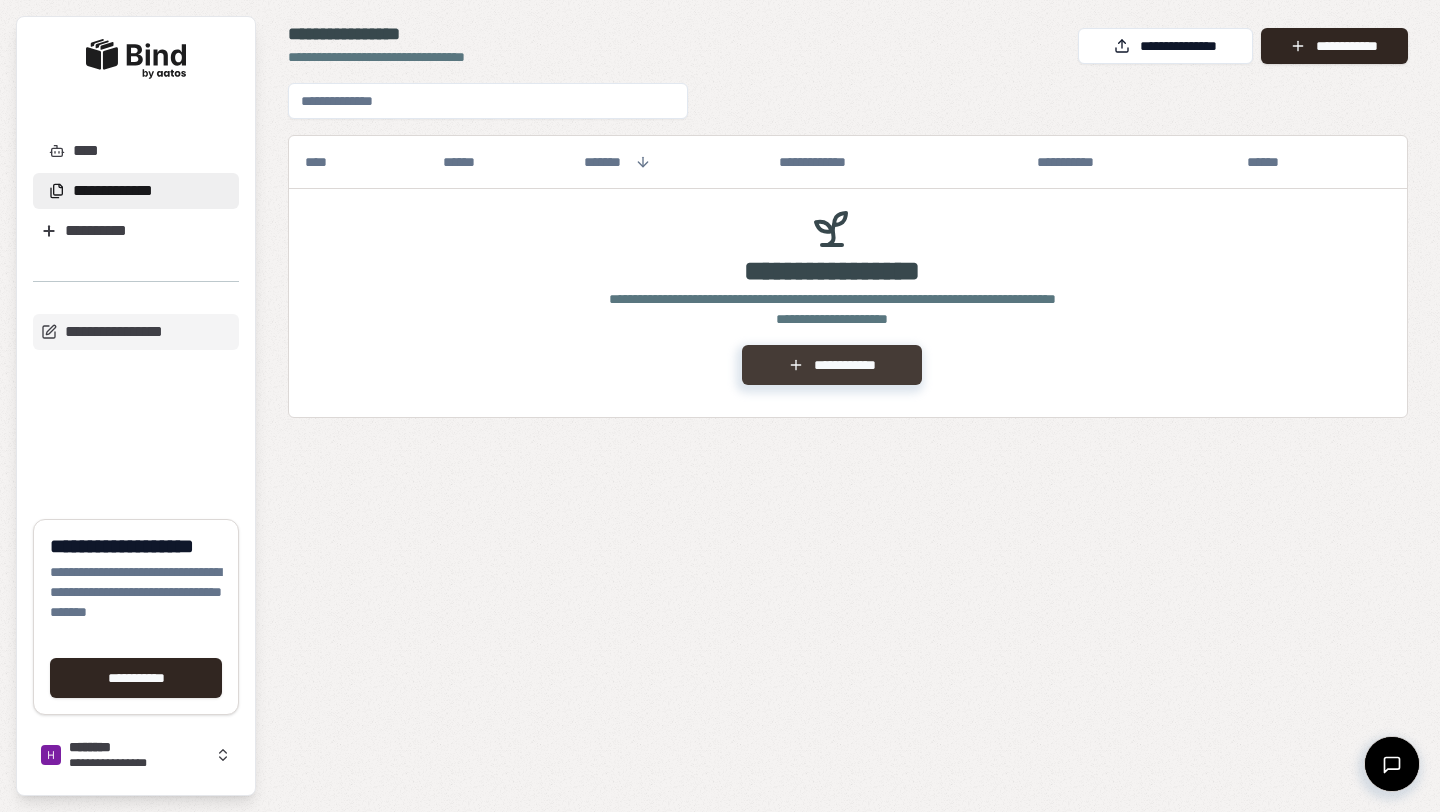 click on "**********" at bounding box center [831, 365] 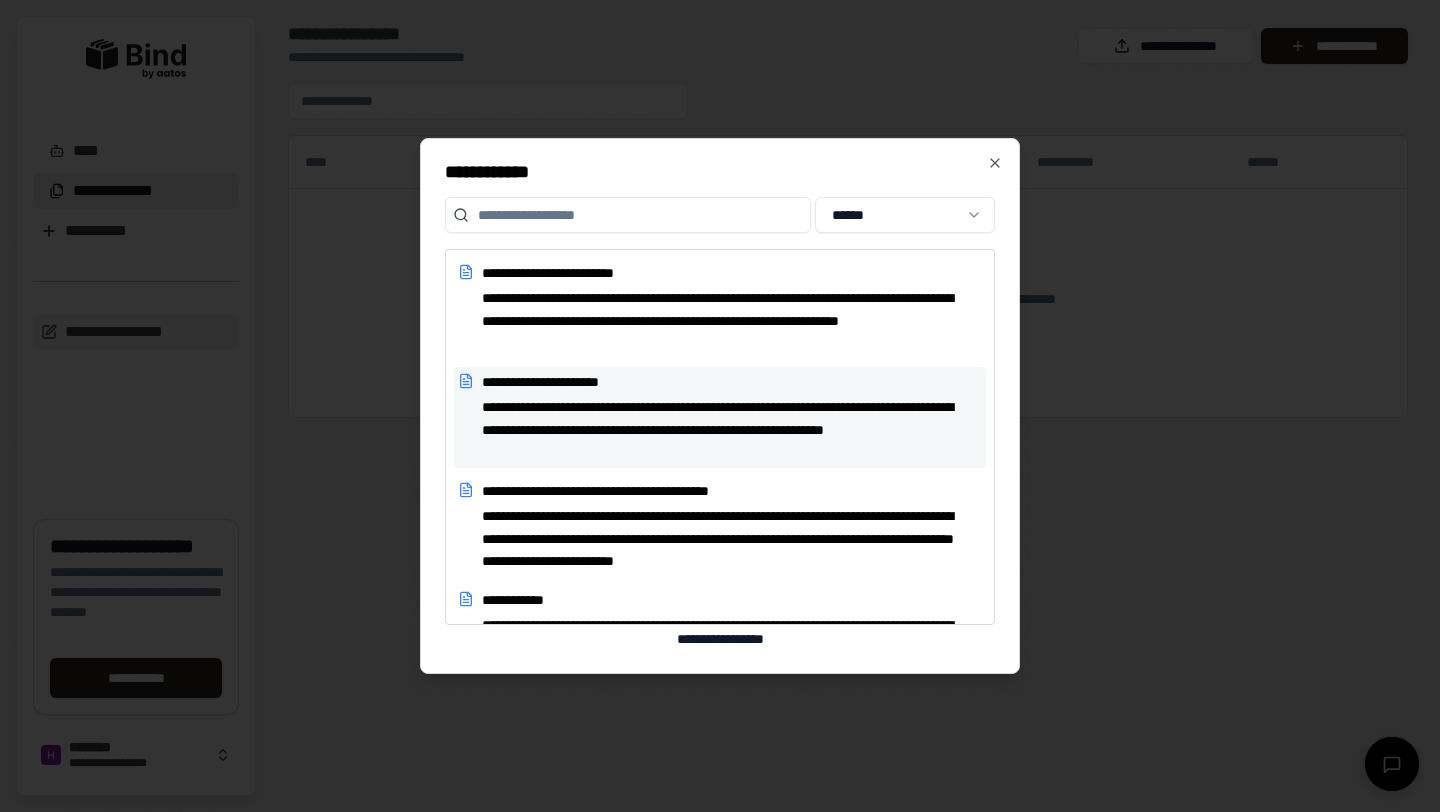 scroll, scrollTop: 500, scrollLeft: 0, axis: vertical 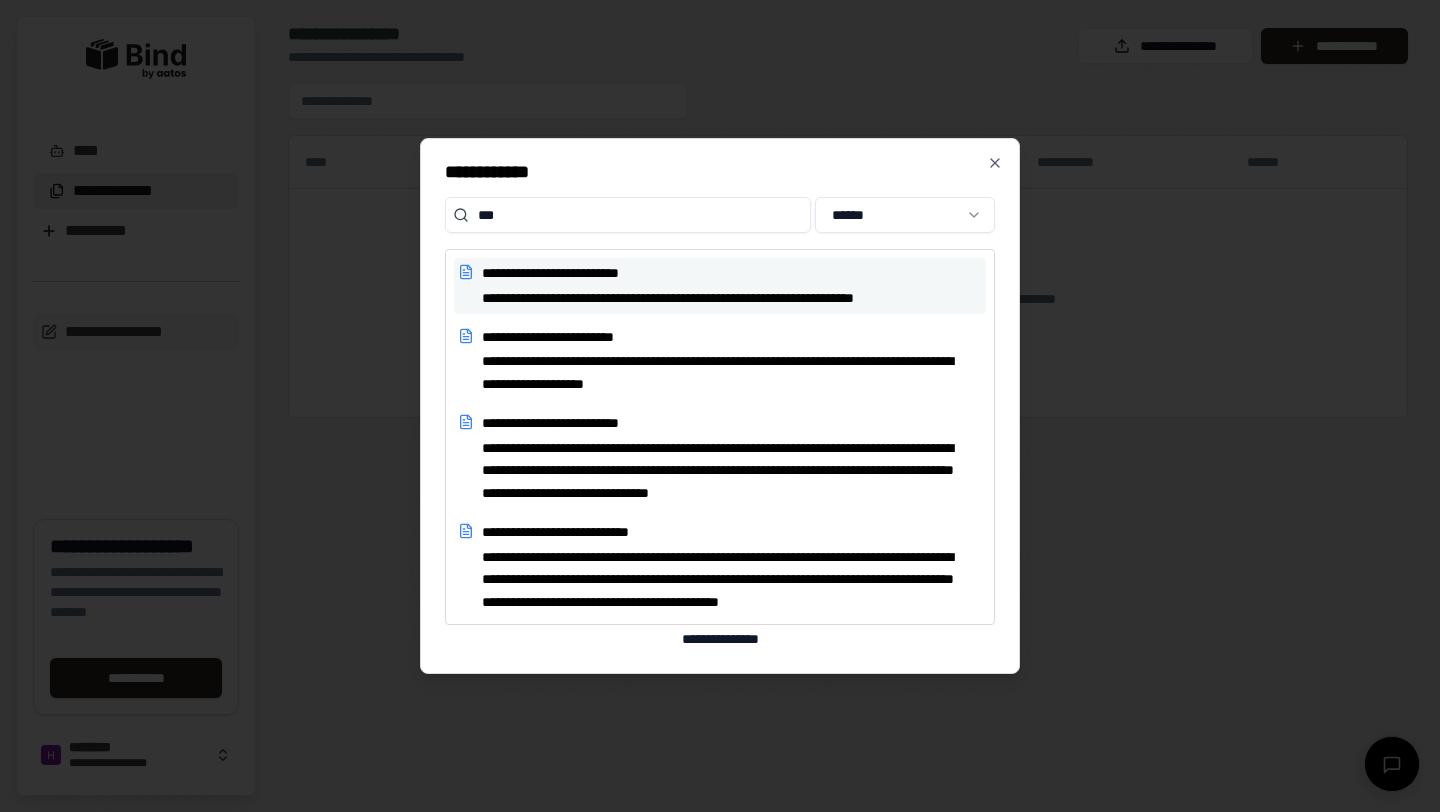 type on "***" 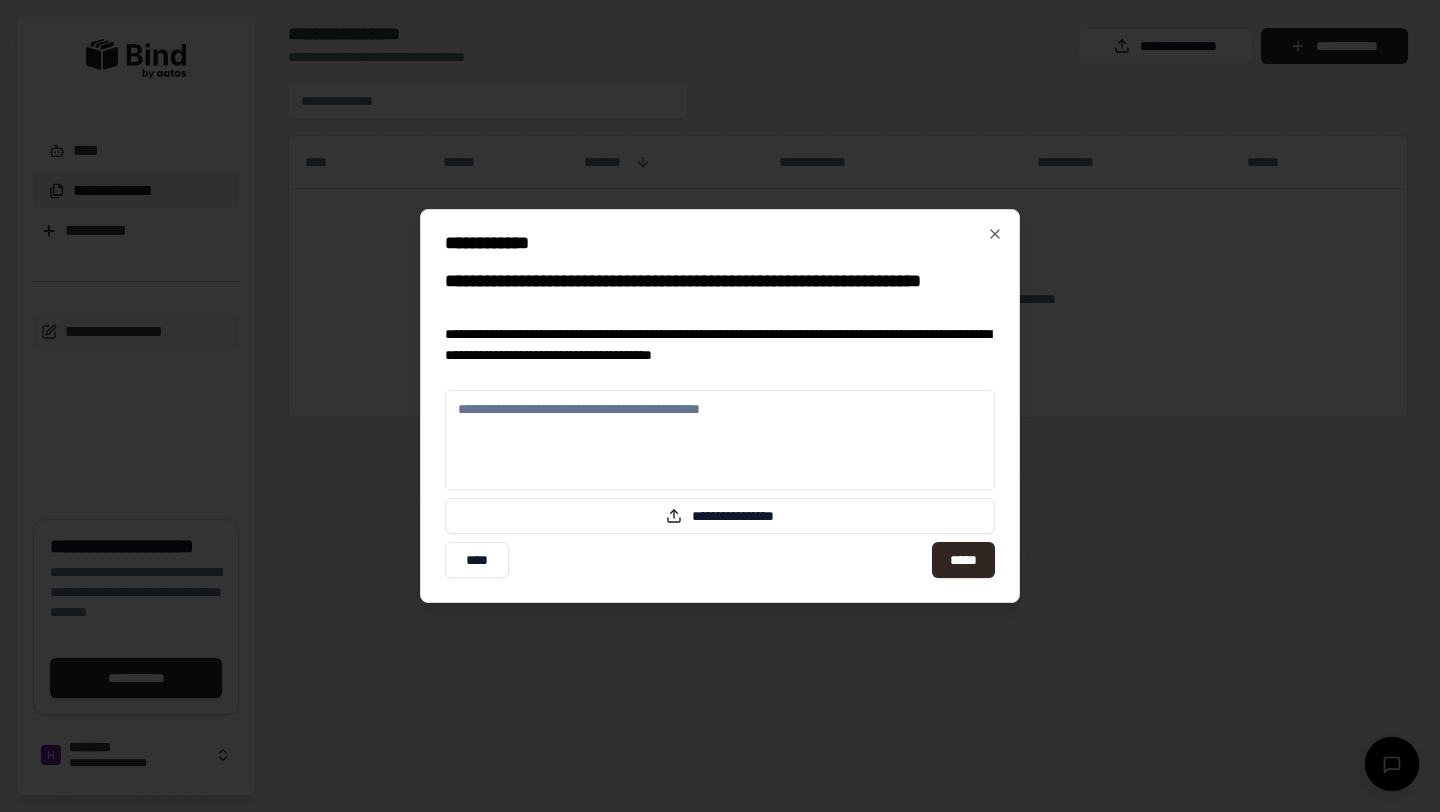 click at bounding box center [720, 440] 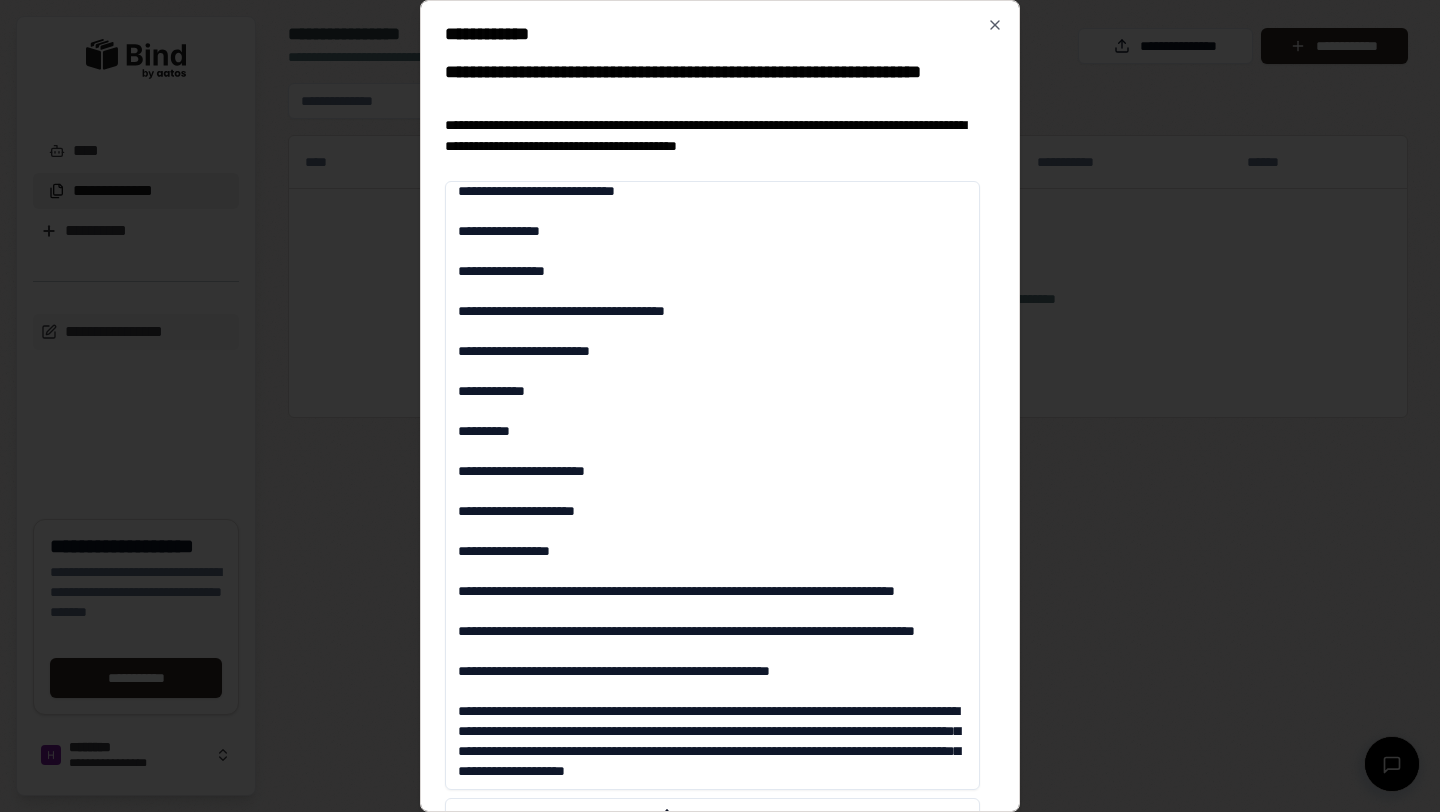 scroll, scrollTop: 4609, scrollLeft: 0, axis: vertical 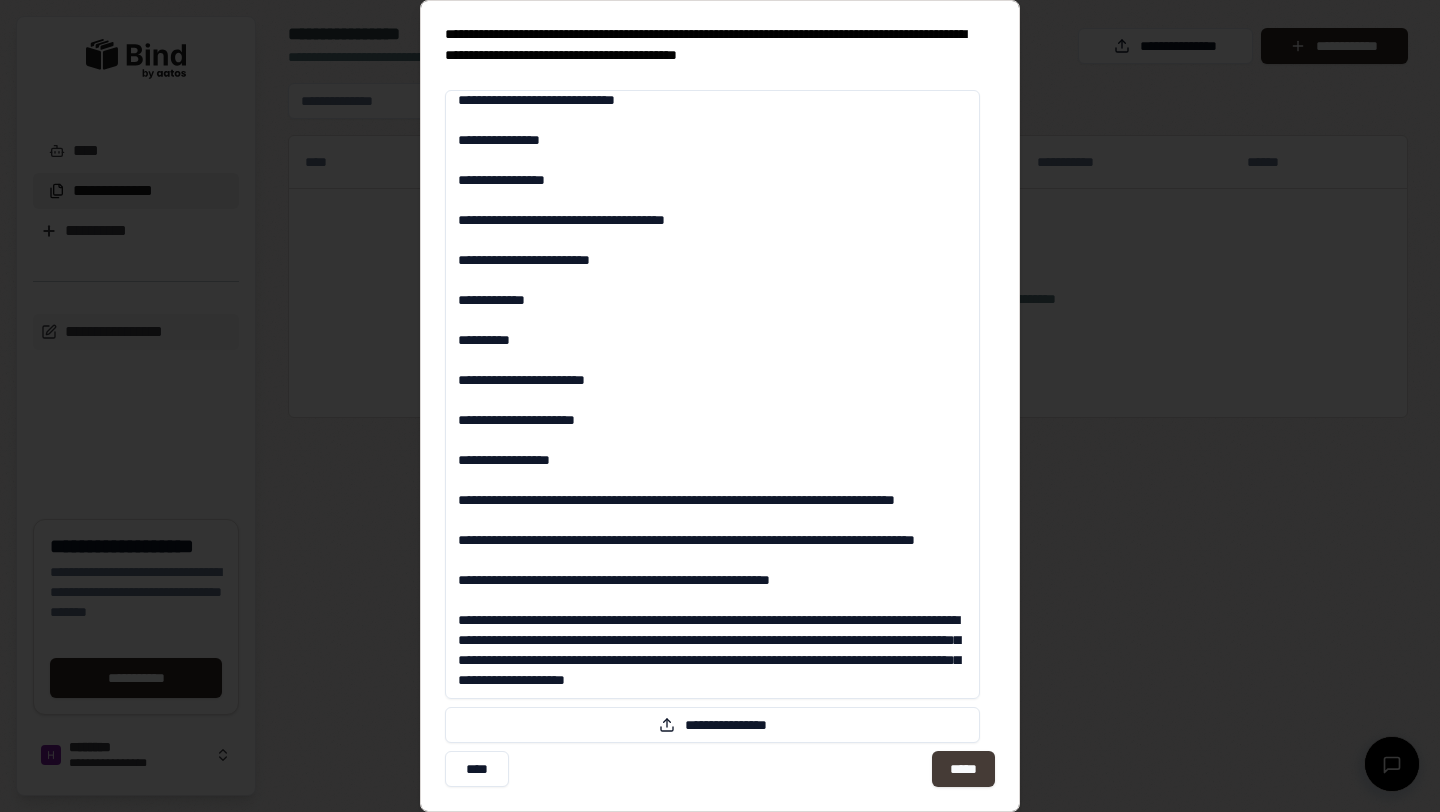 type on "**********" 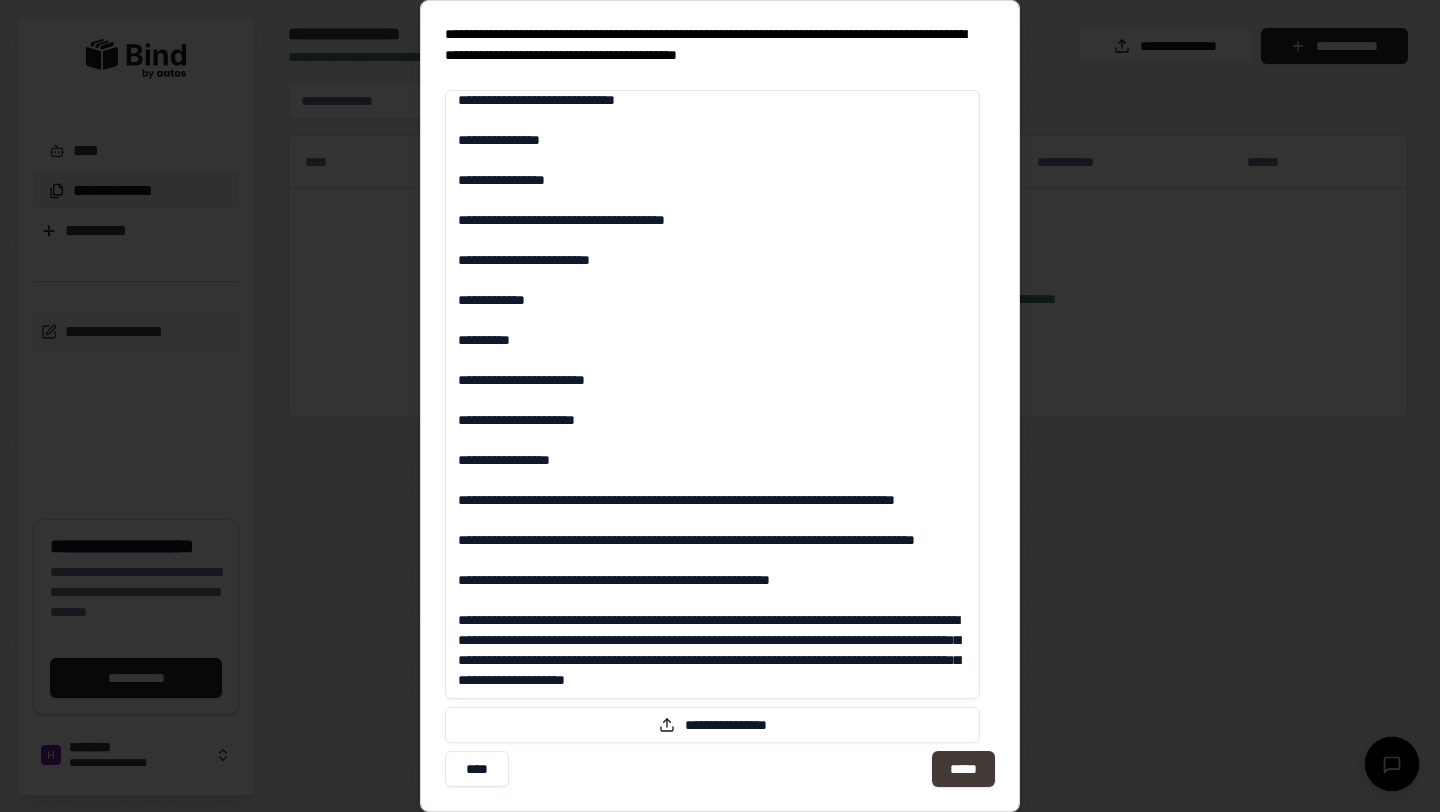 click on "*****" at bounding box center [963, 769] 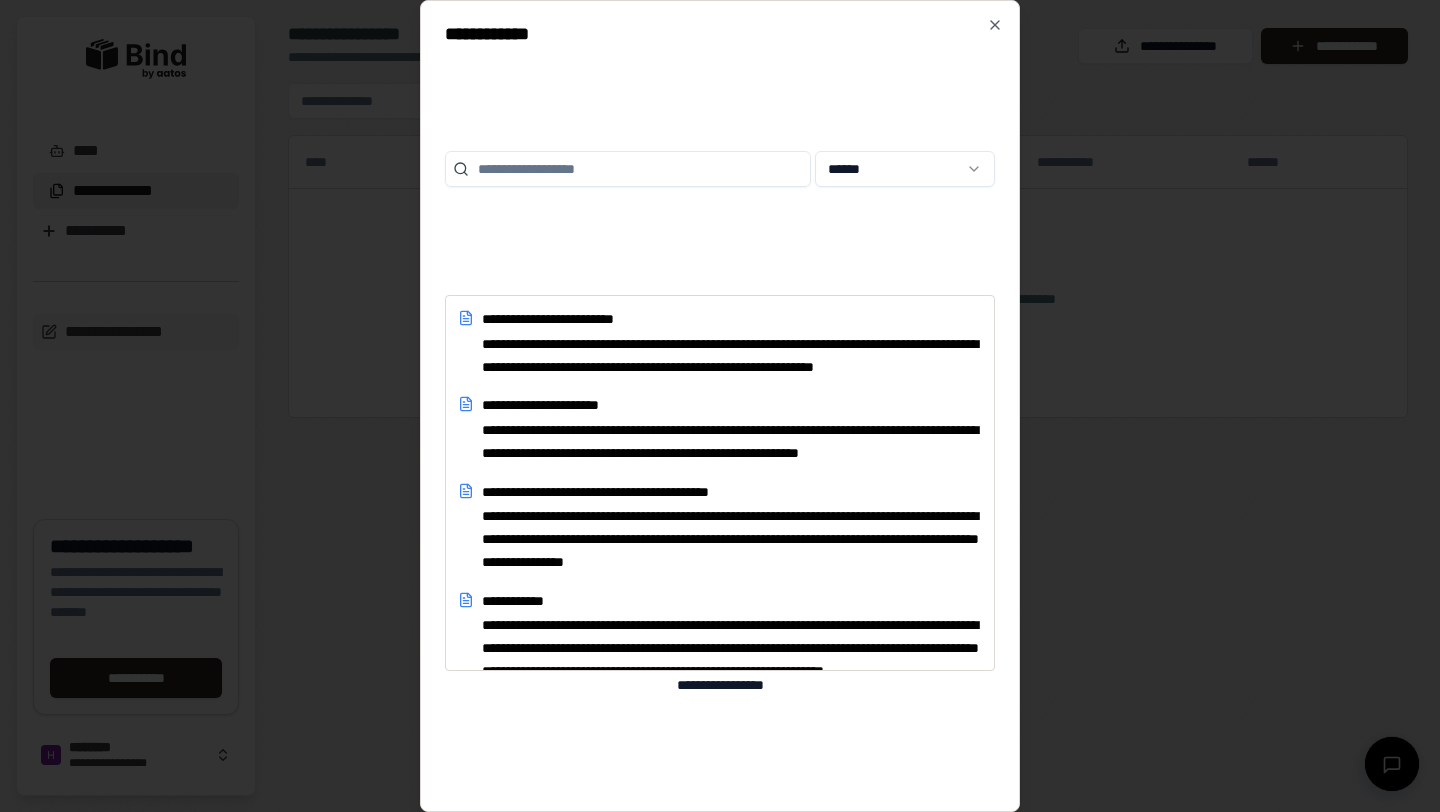 scroll, scrollTop: 0, scrollLeft: 0, axis: both 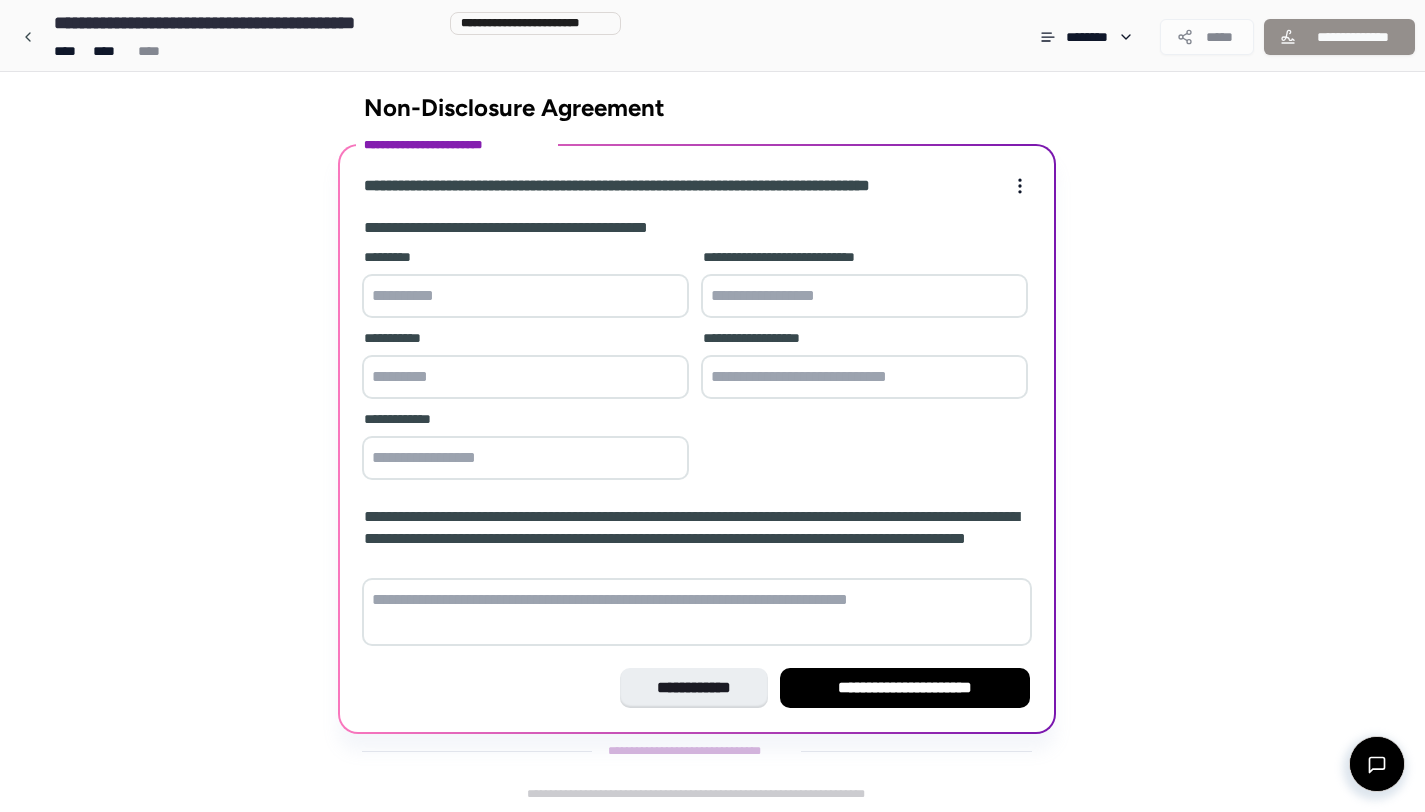click at bounding box center [525, 296] 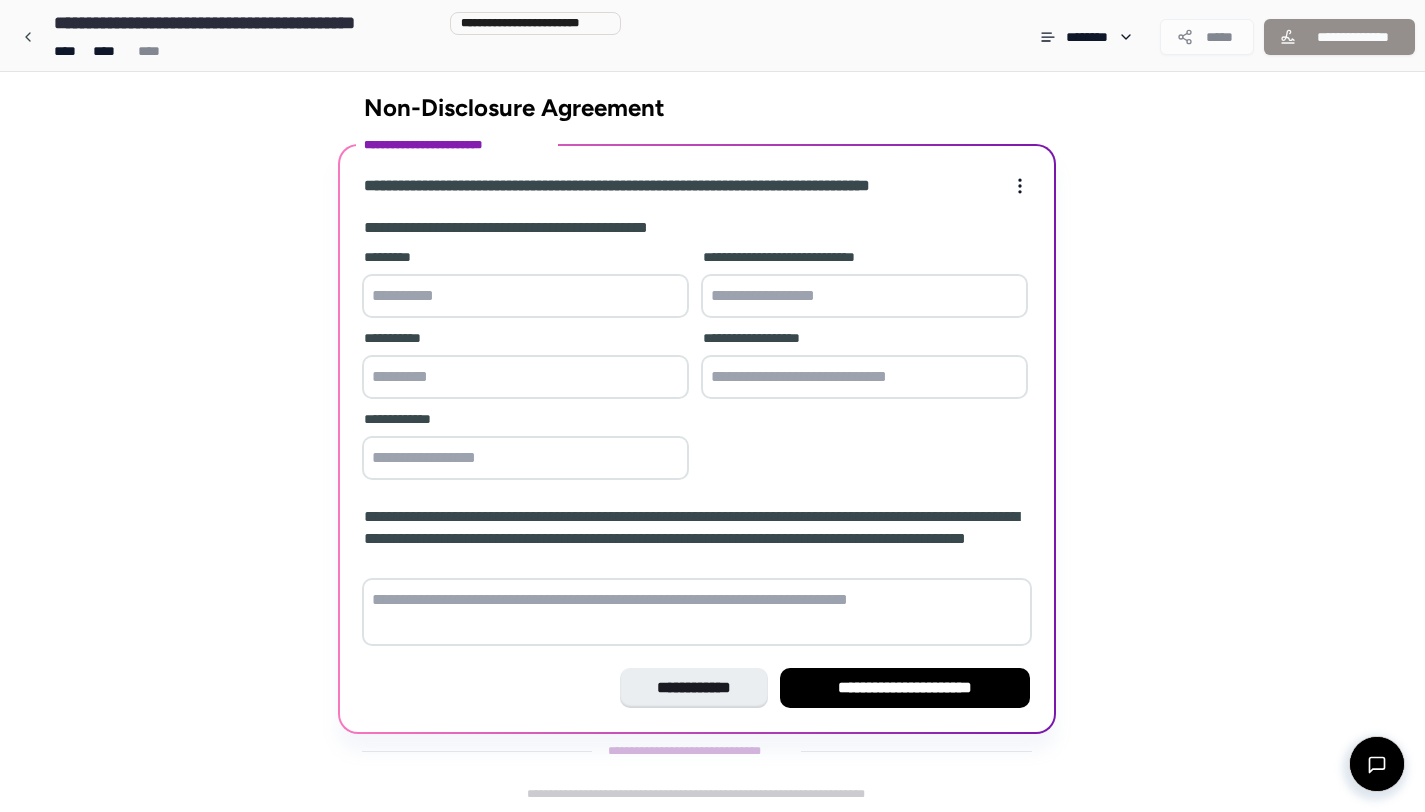 click at bounding box center (864, 296) 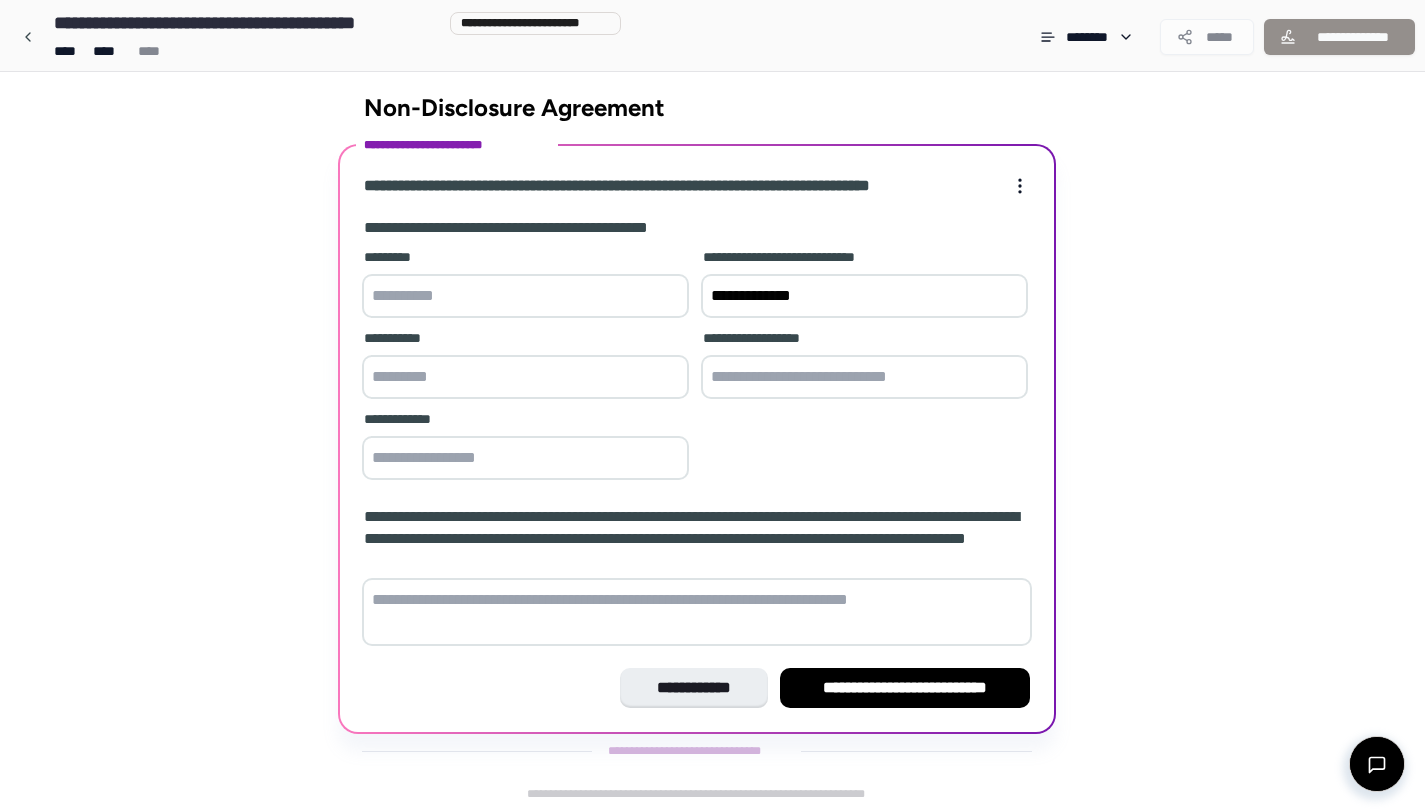 type on "**********" 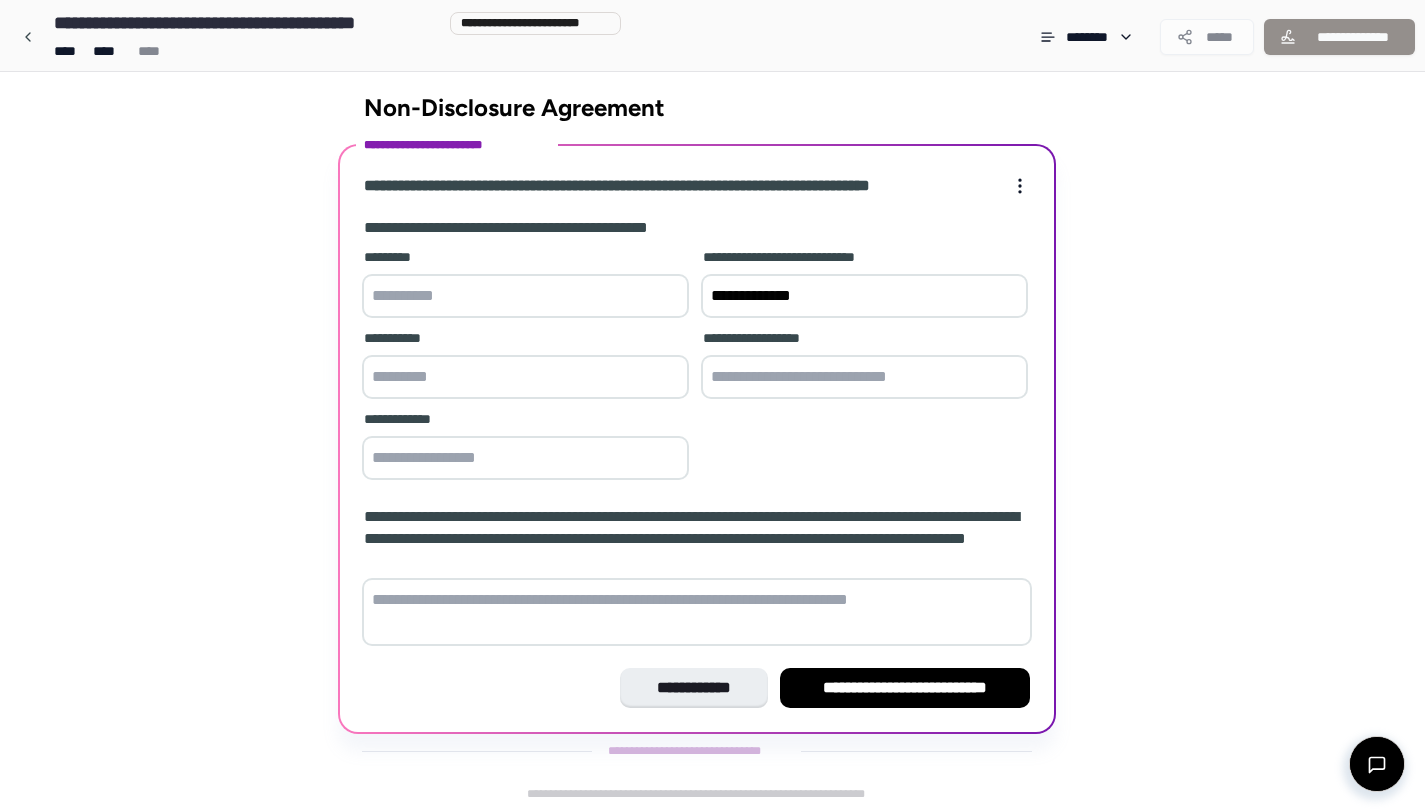 click at bounding box center (525, 296) 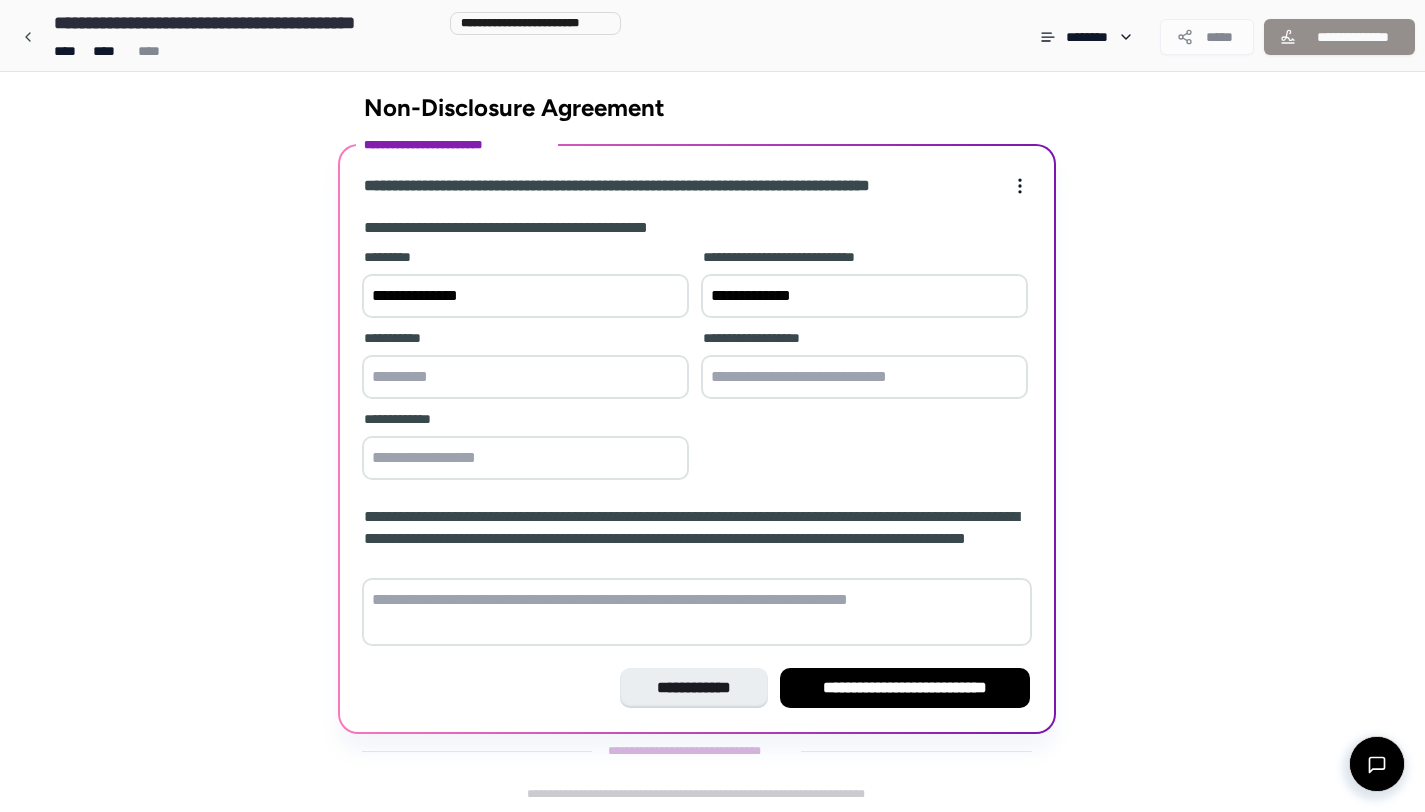 type on "**********" 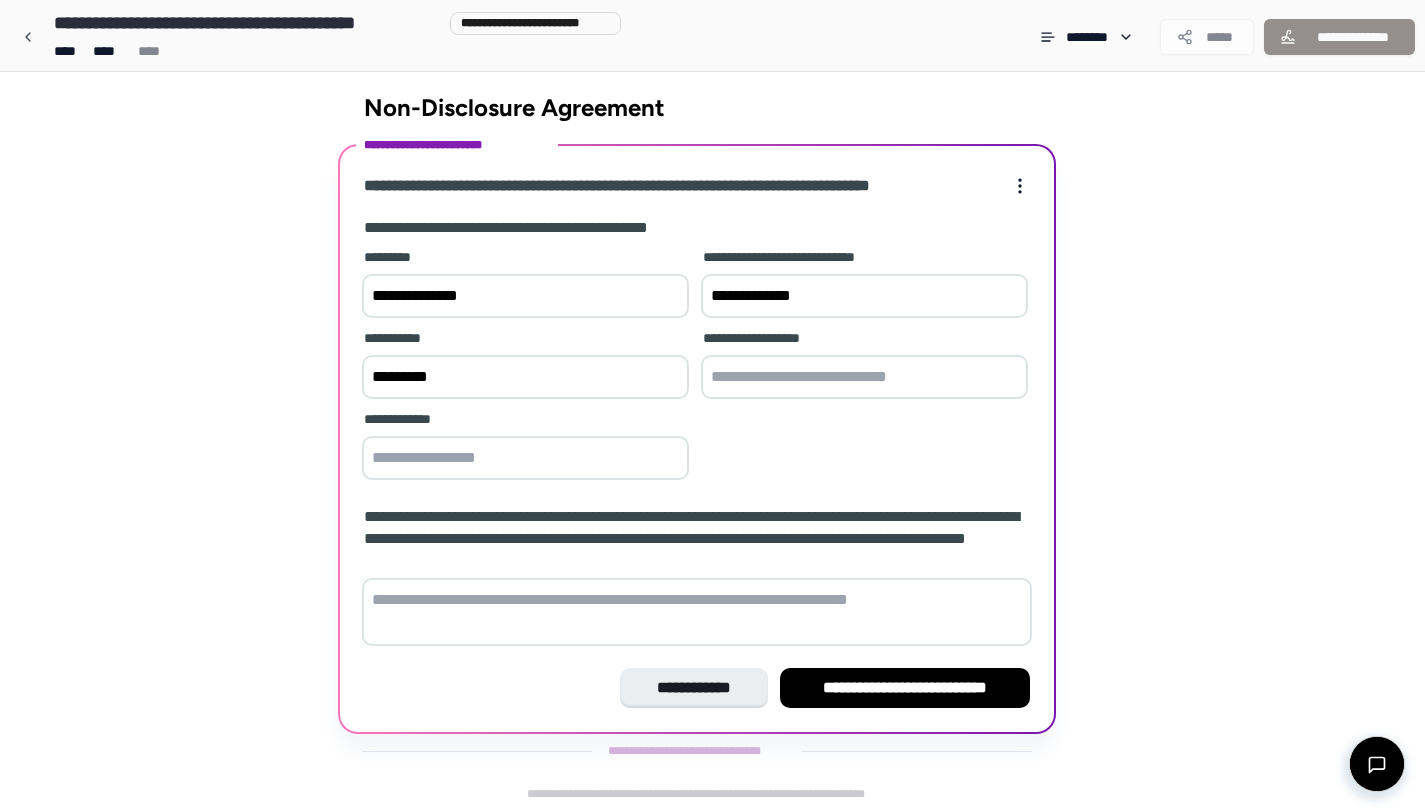 type on "*********" 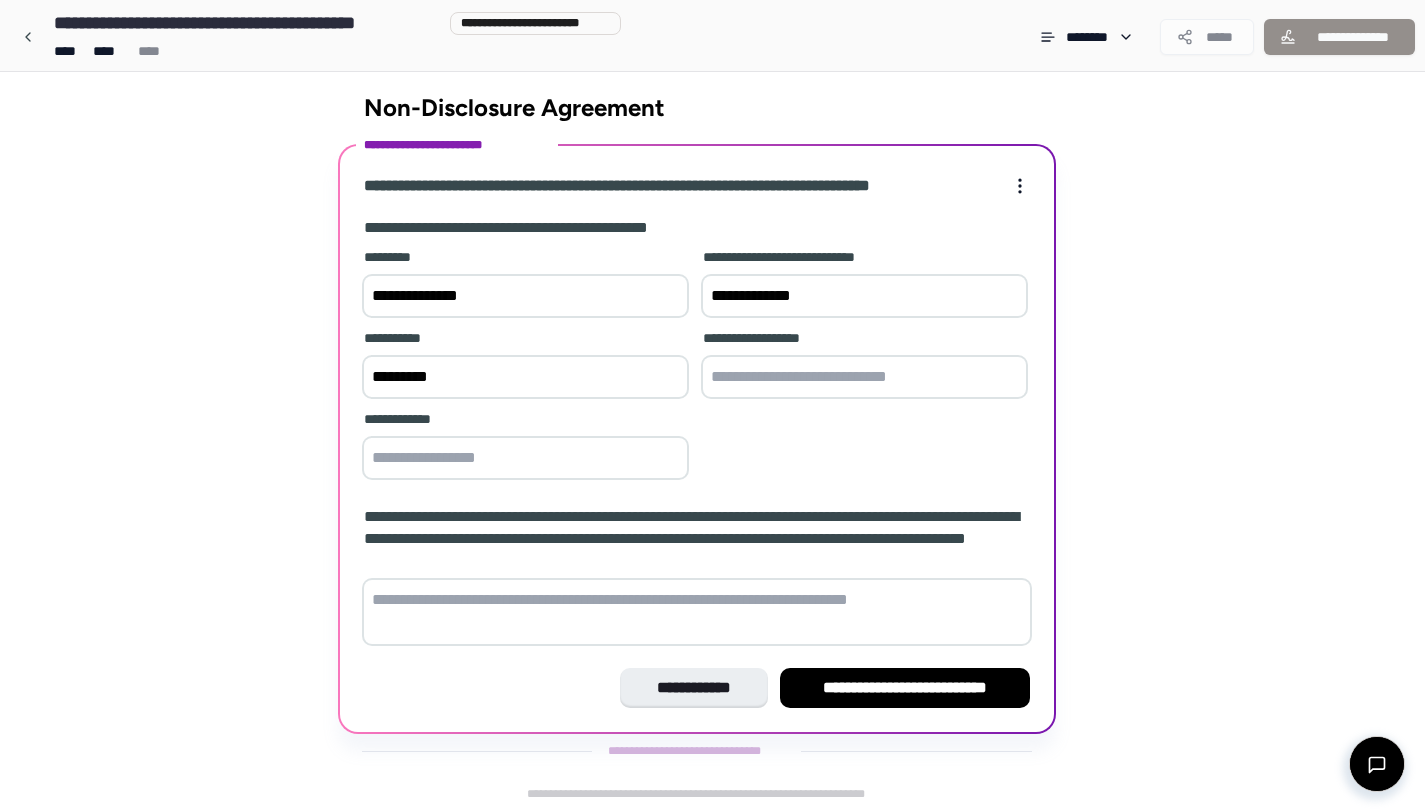 click at bounding box center [864, 377] 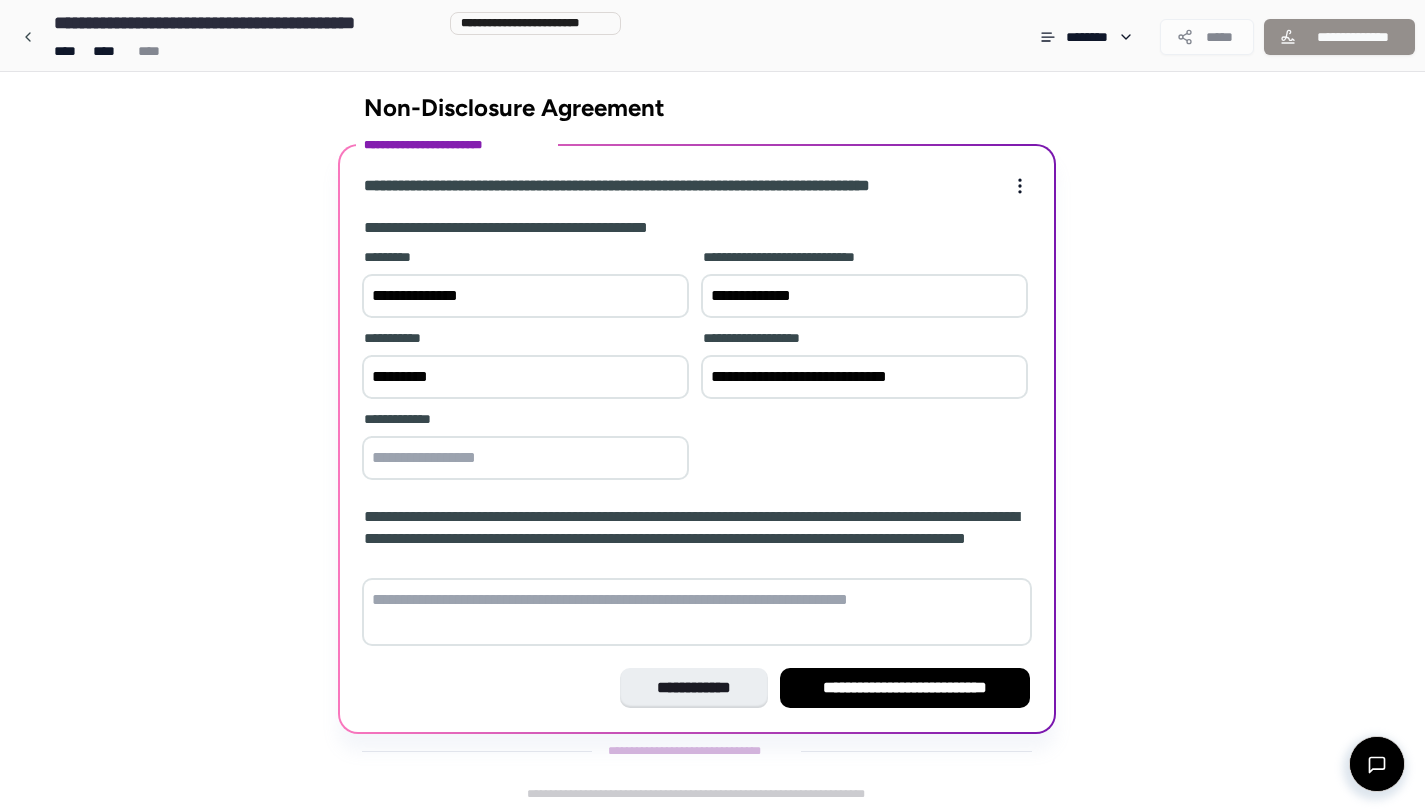 type on "**********" 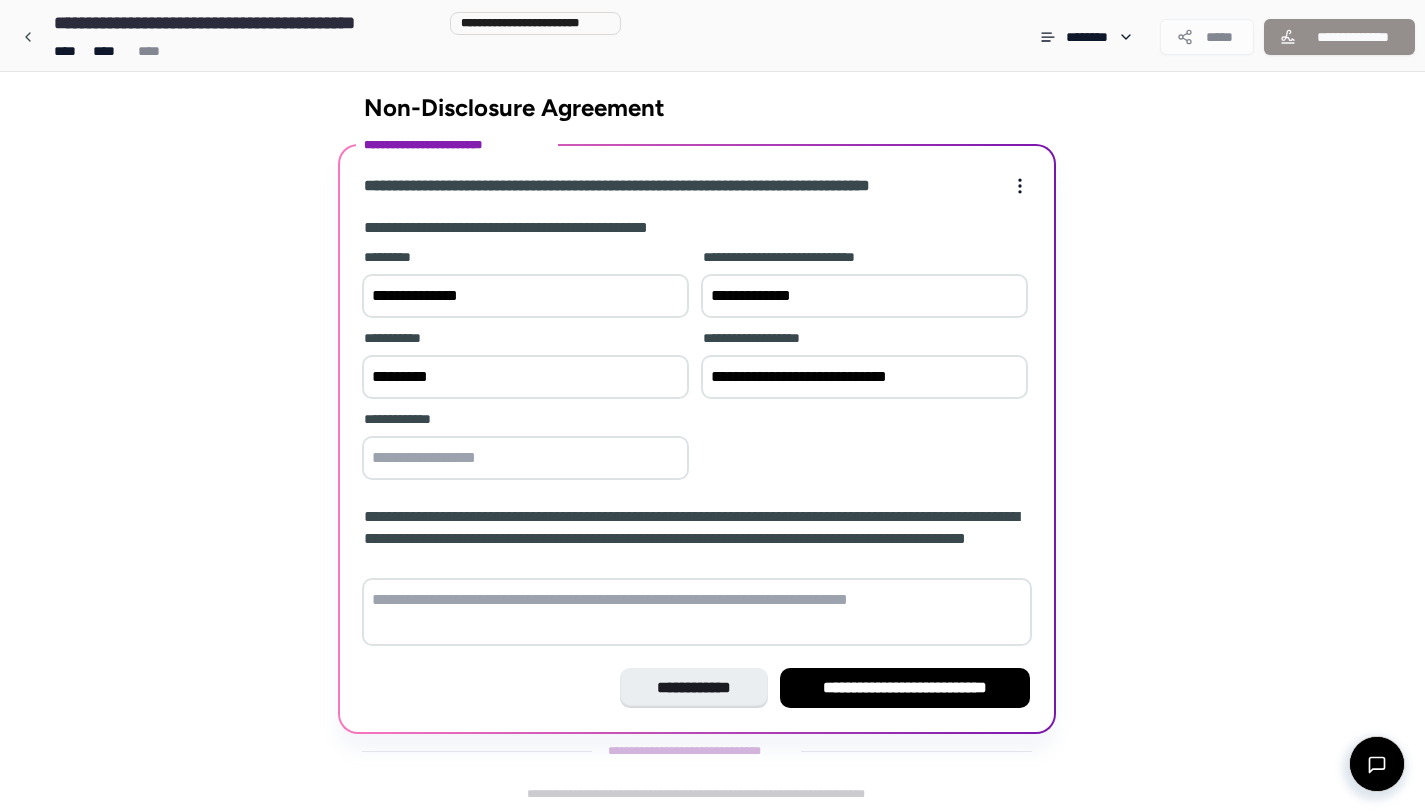 click at bounding box center [525, 458] 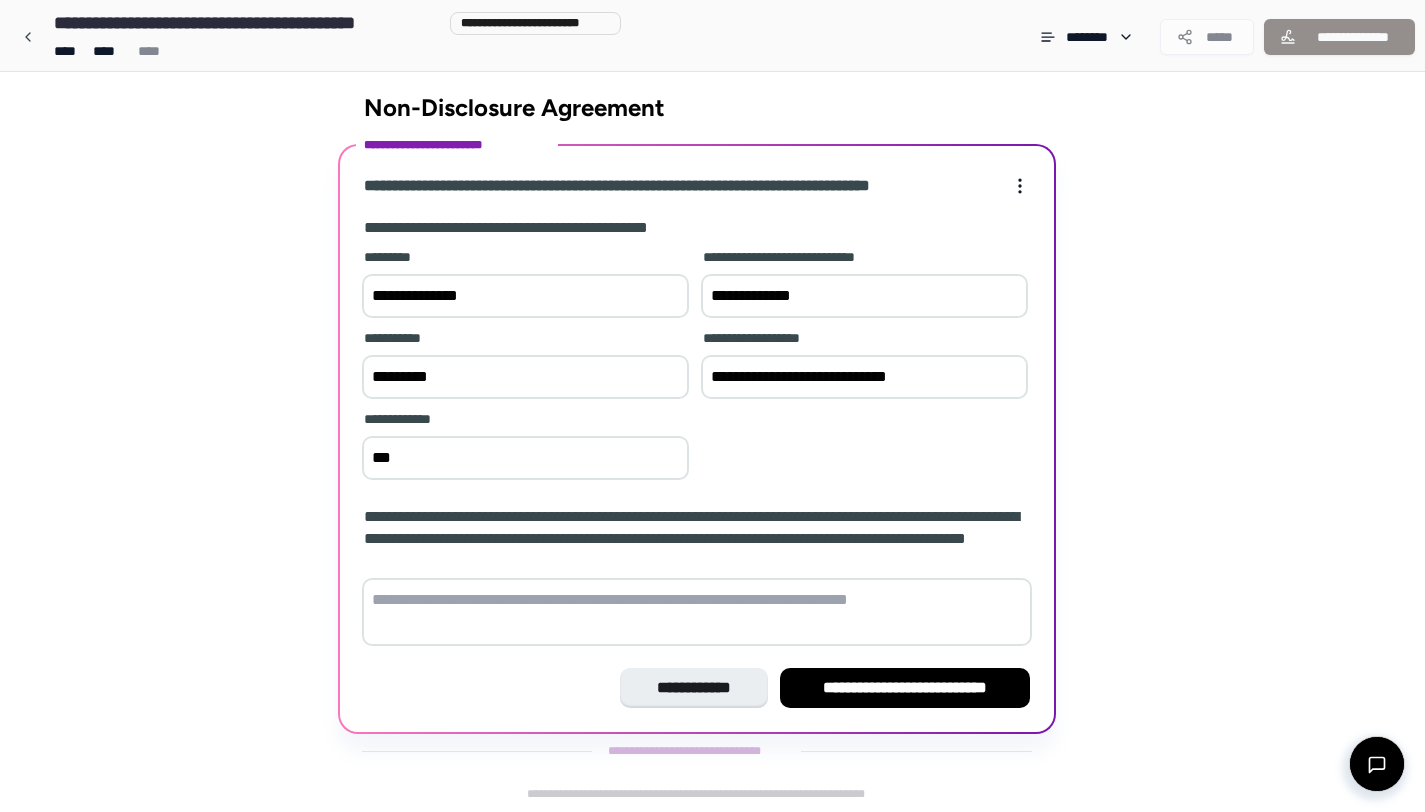 type on "***" 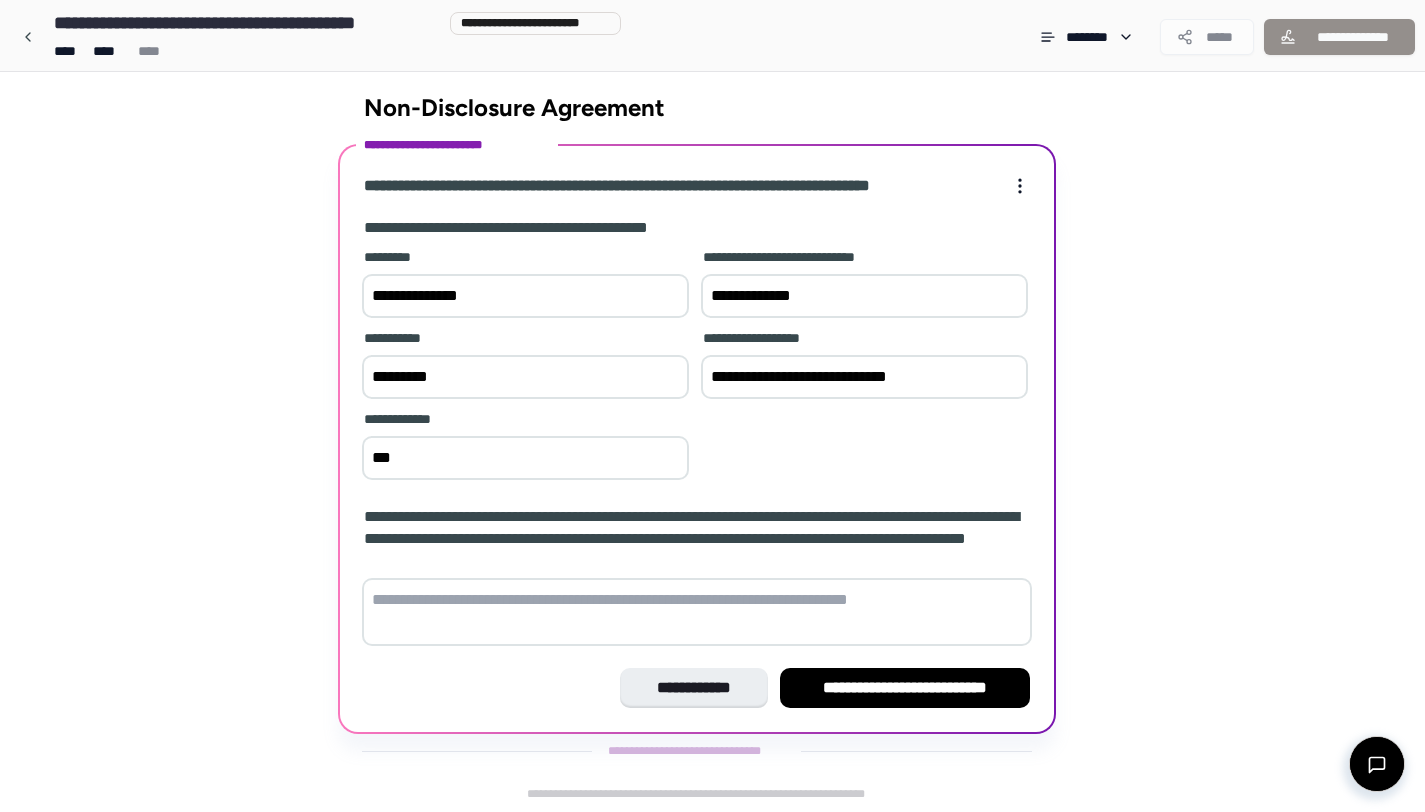 click at bounding box center [697, 612] 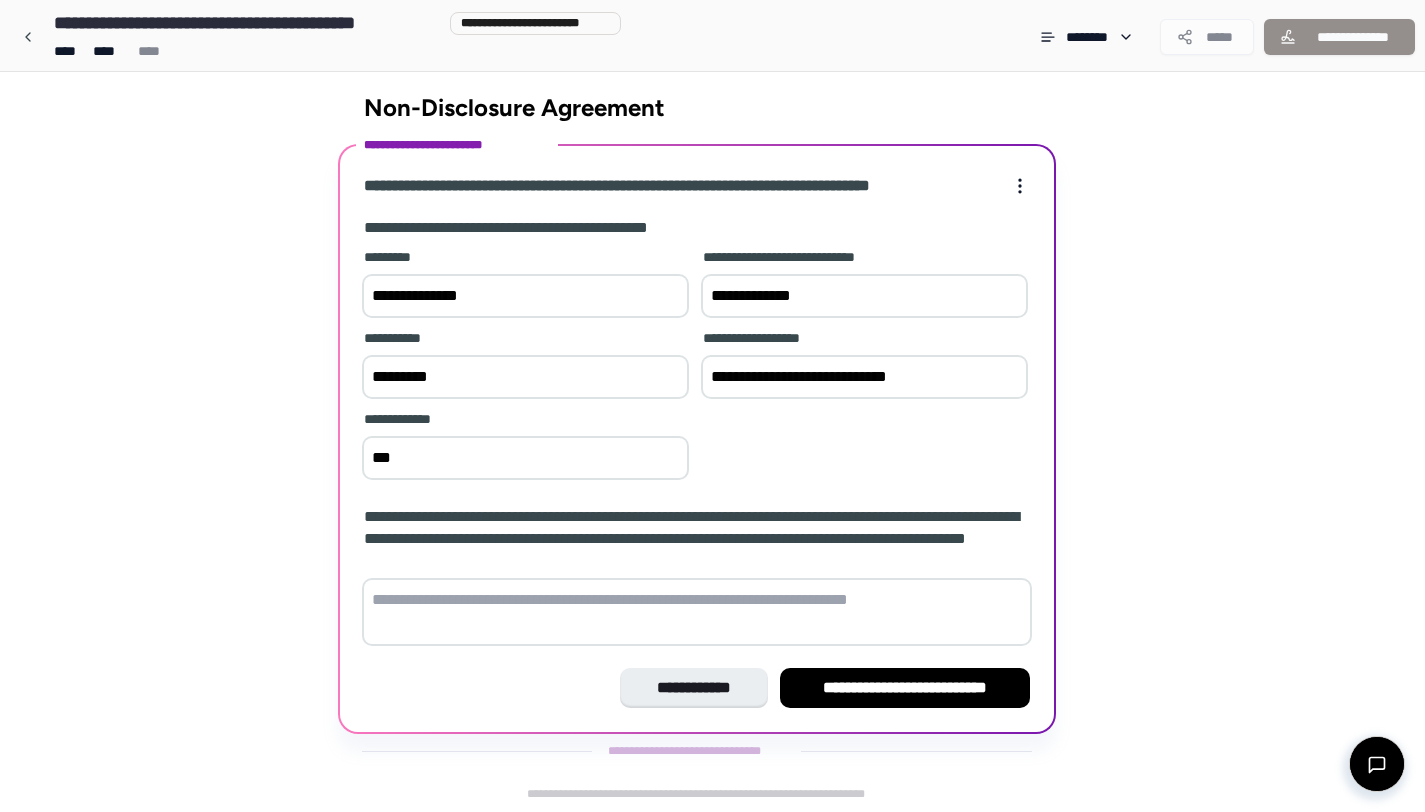 click at bounding box center (697, 612) 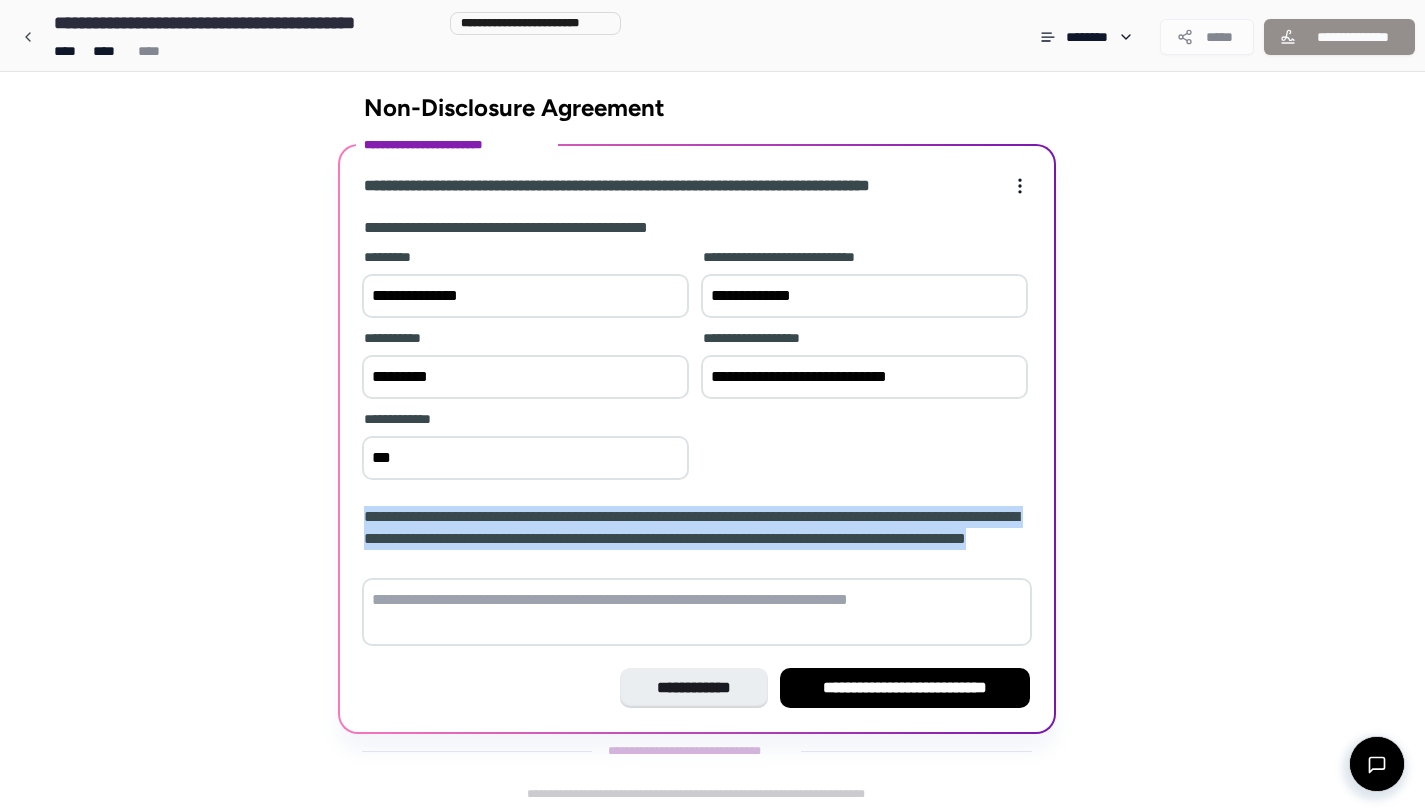 drag, startPoint x: 360, startPoint y: 510, endPoint x: 596, endPoint y: 554, distance: 240.06665 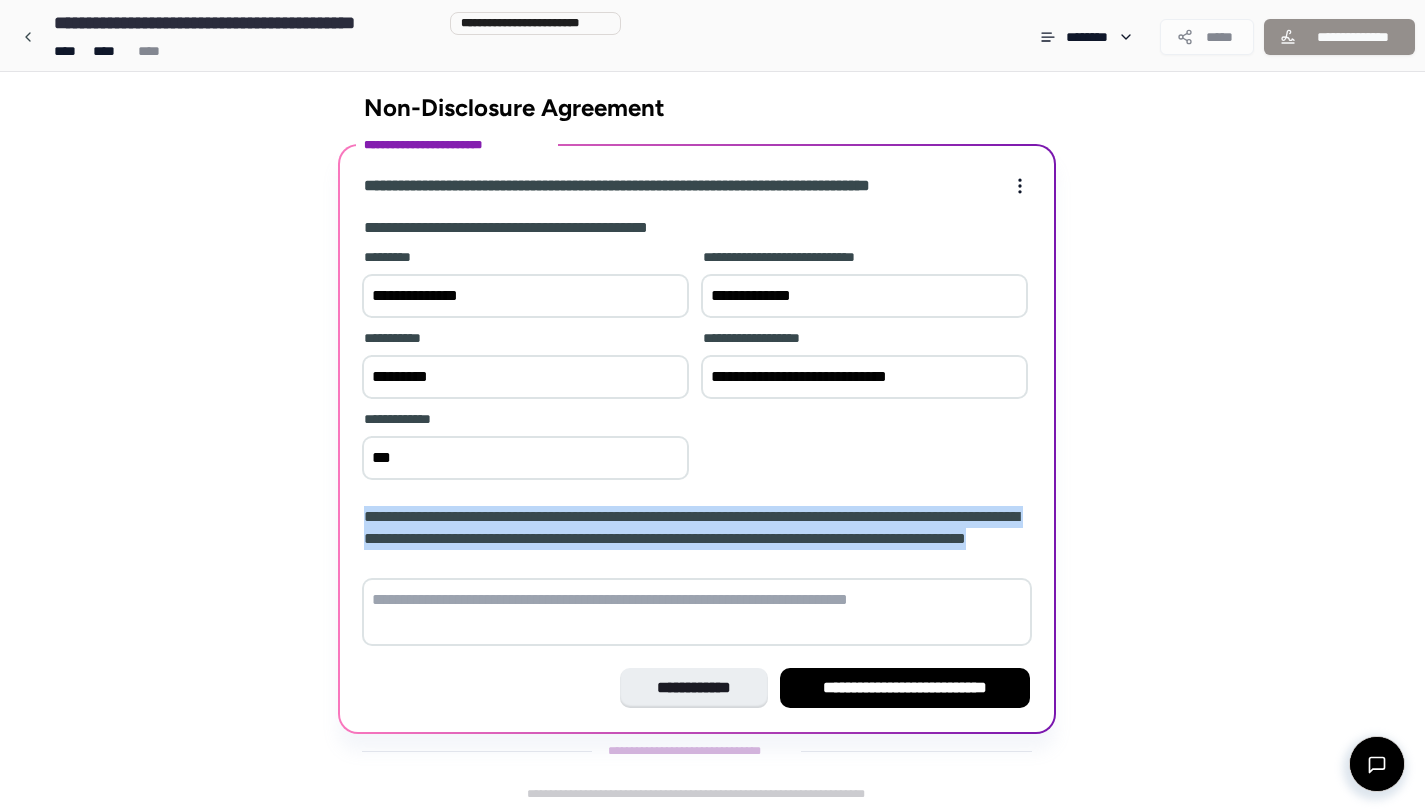 click on "**********" at bounding box center (697, 439) 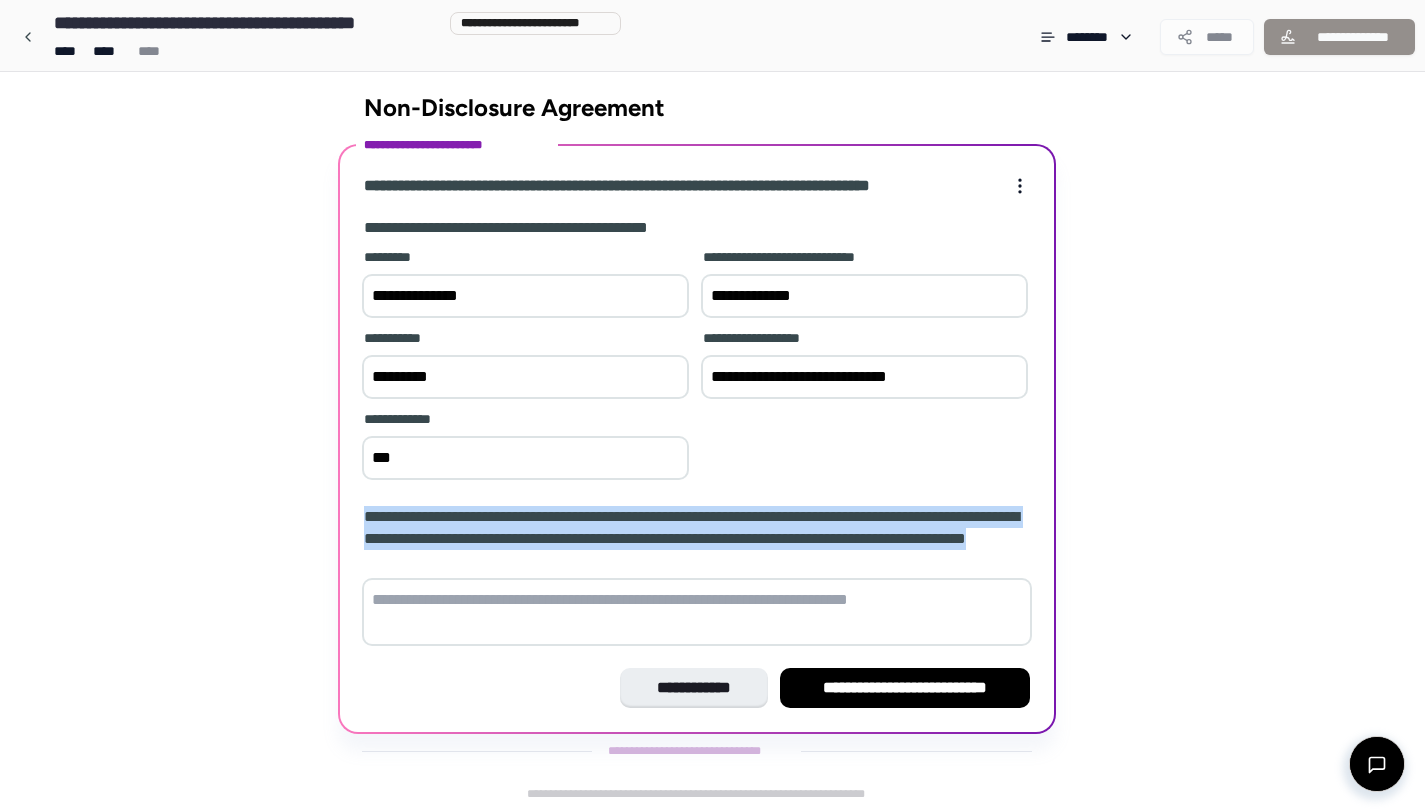 copy on "**********" 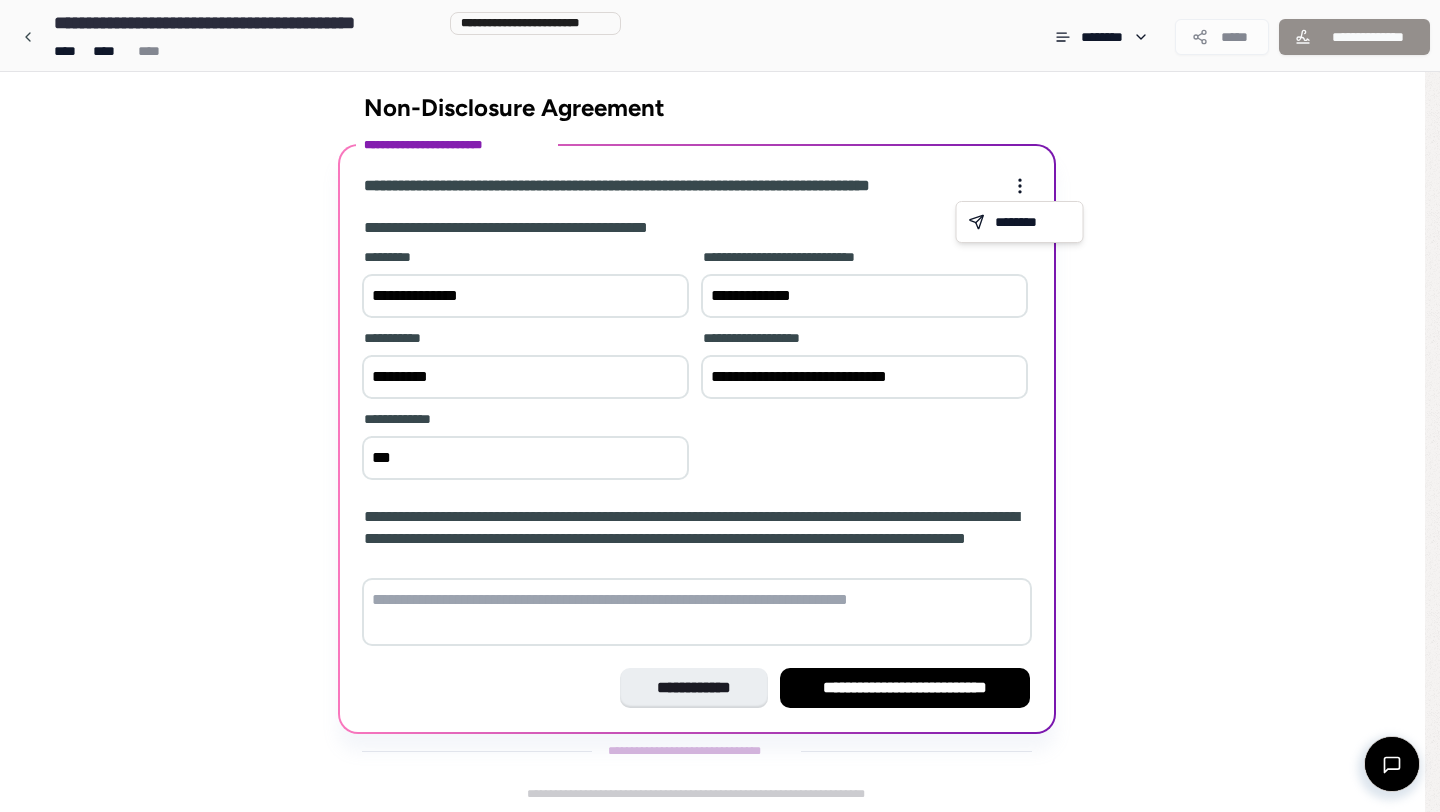 click on "**********" at bounding box center [720, 400] 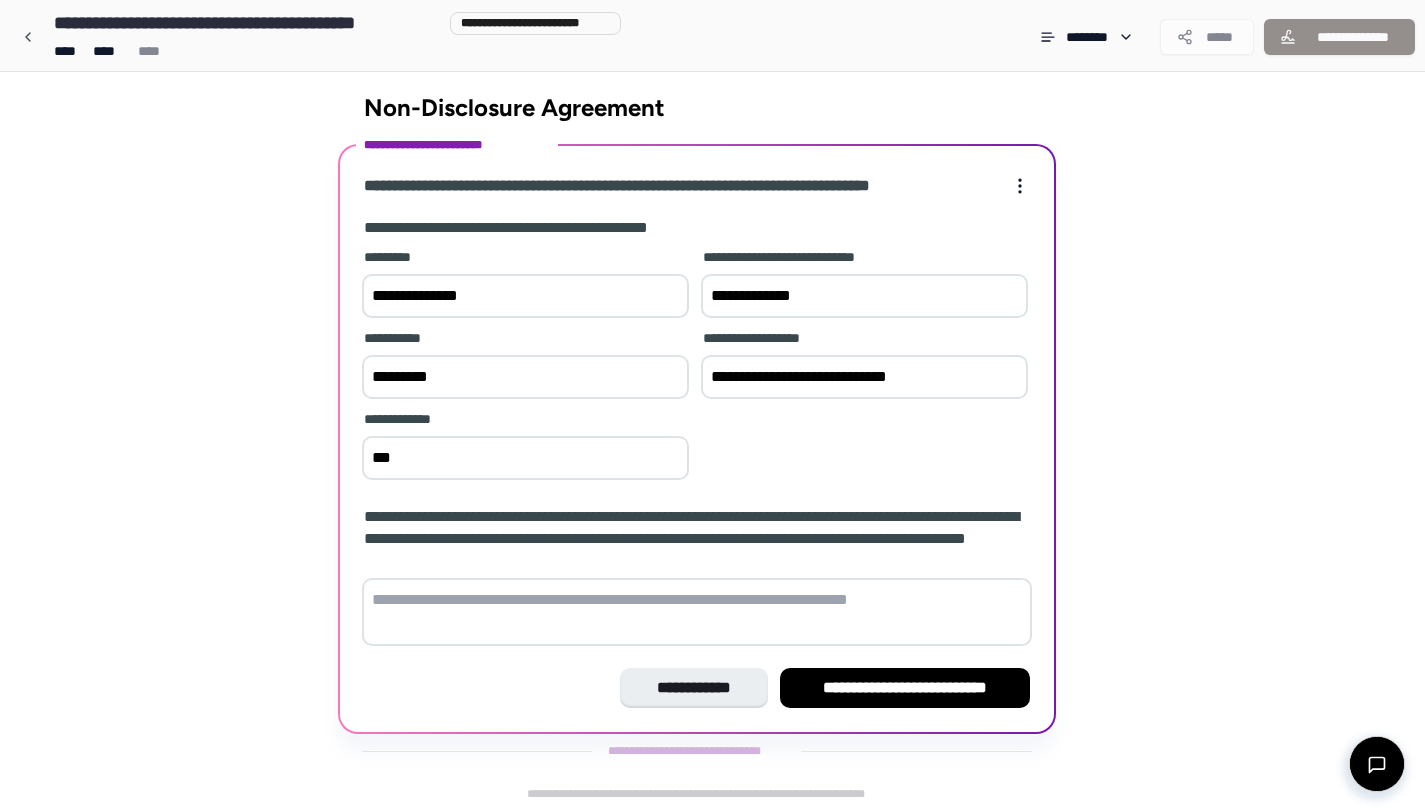 click at bounding box center (697, 612) 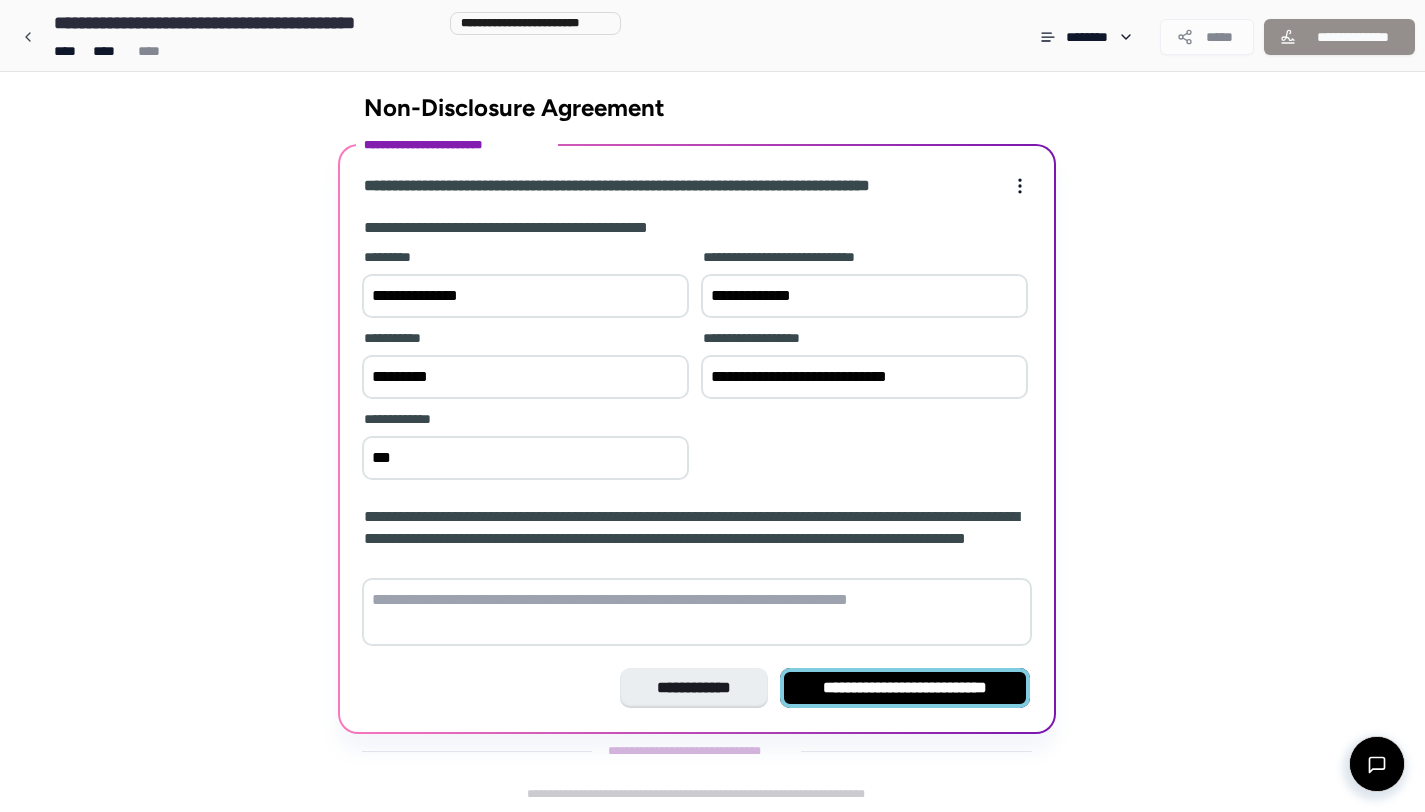 paste on "**********" 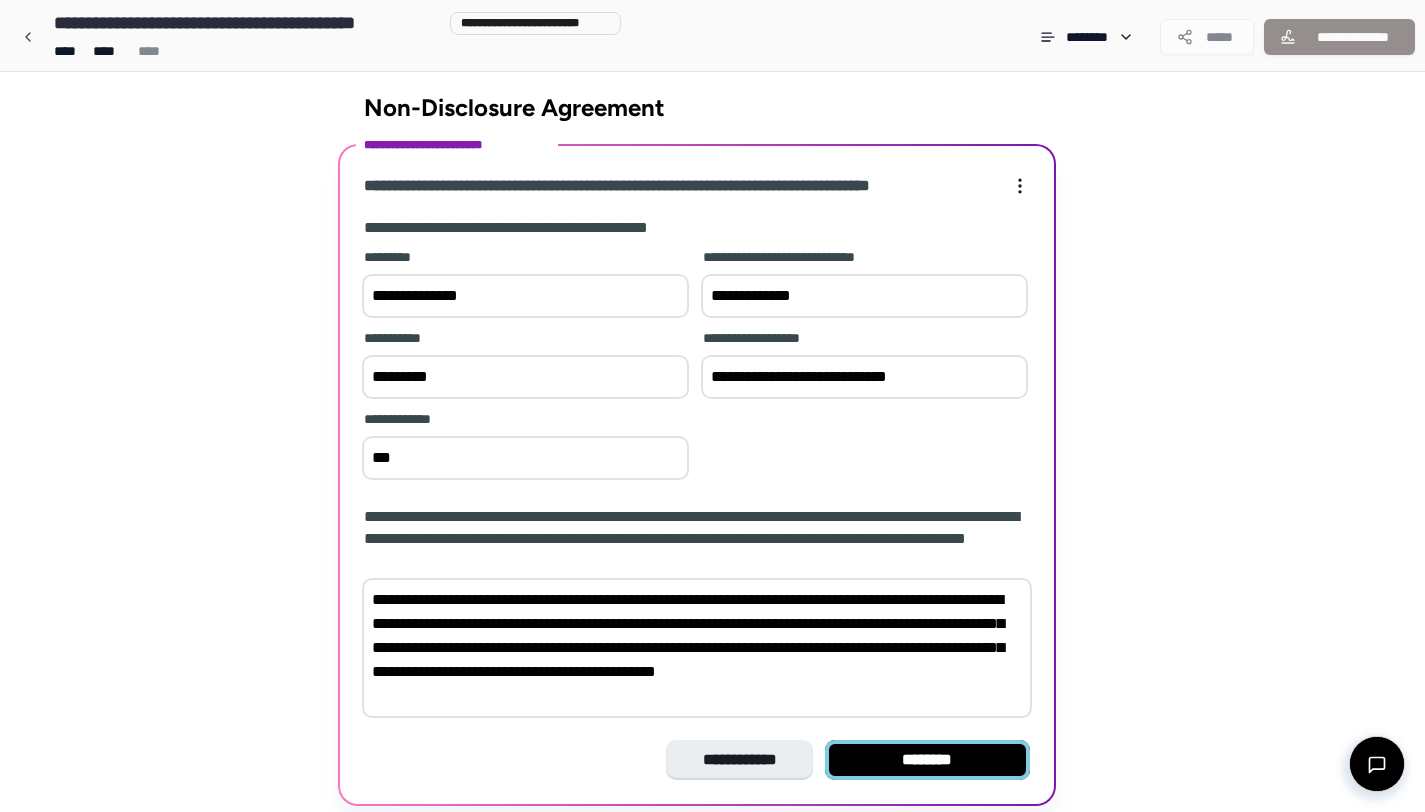 scroll, scrollTop: 83, scrollLeft: 0, axis: vertical 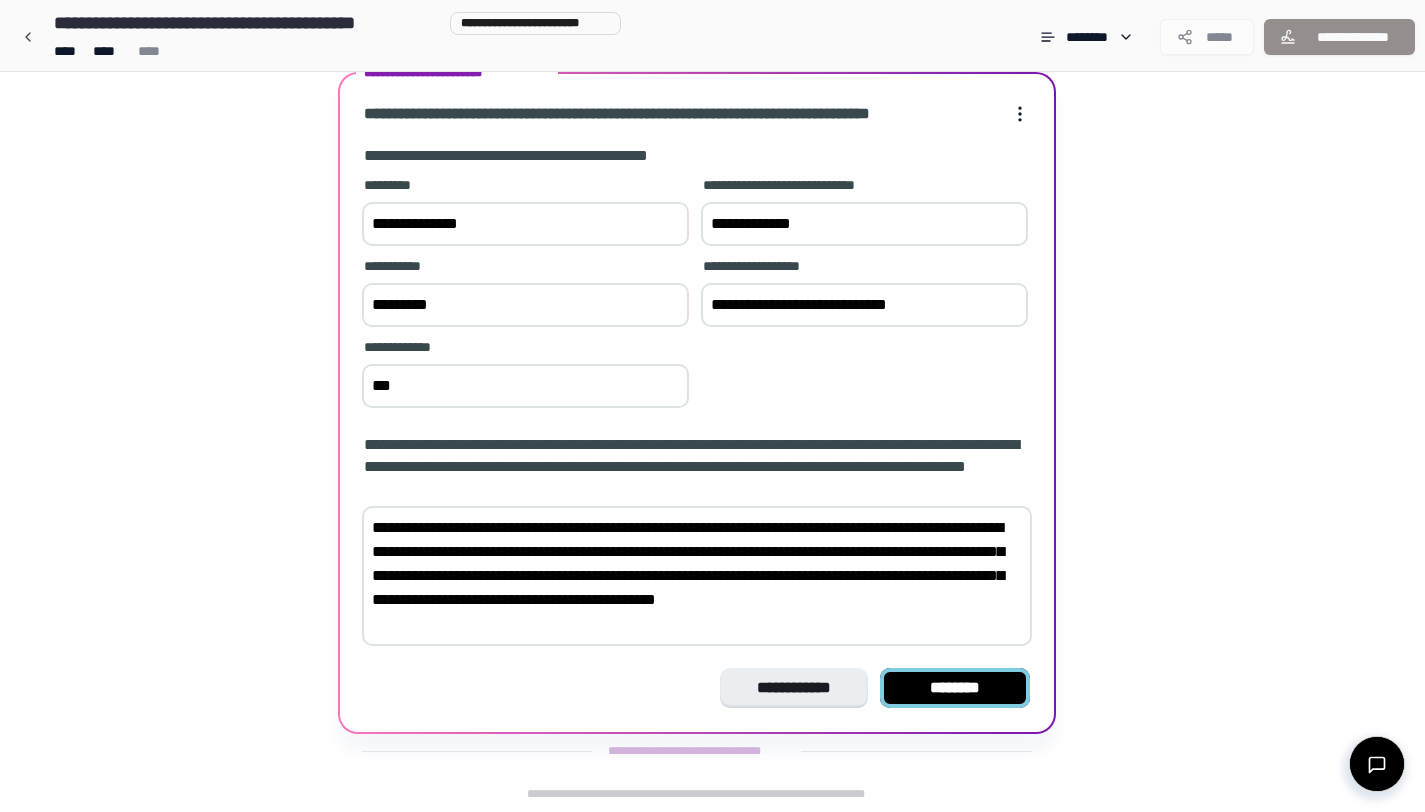 type on "**********" 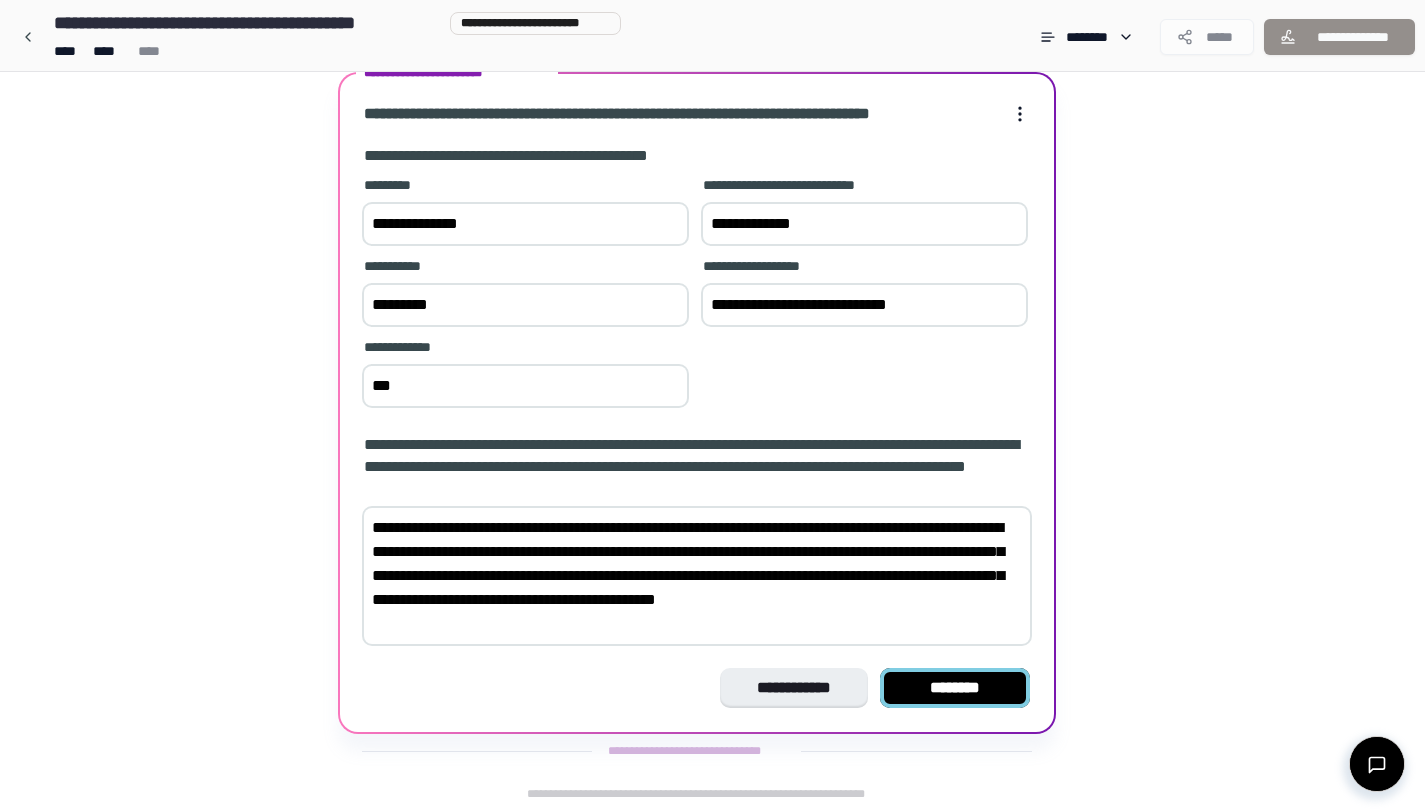 click on "********" at bounding box center (955, 688) 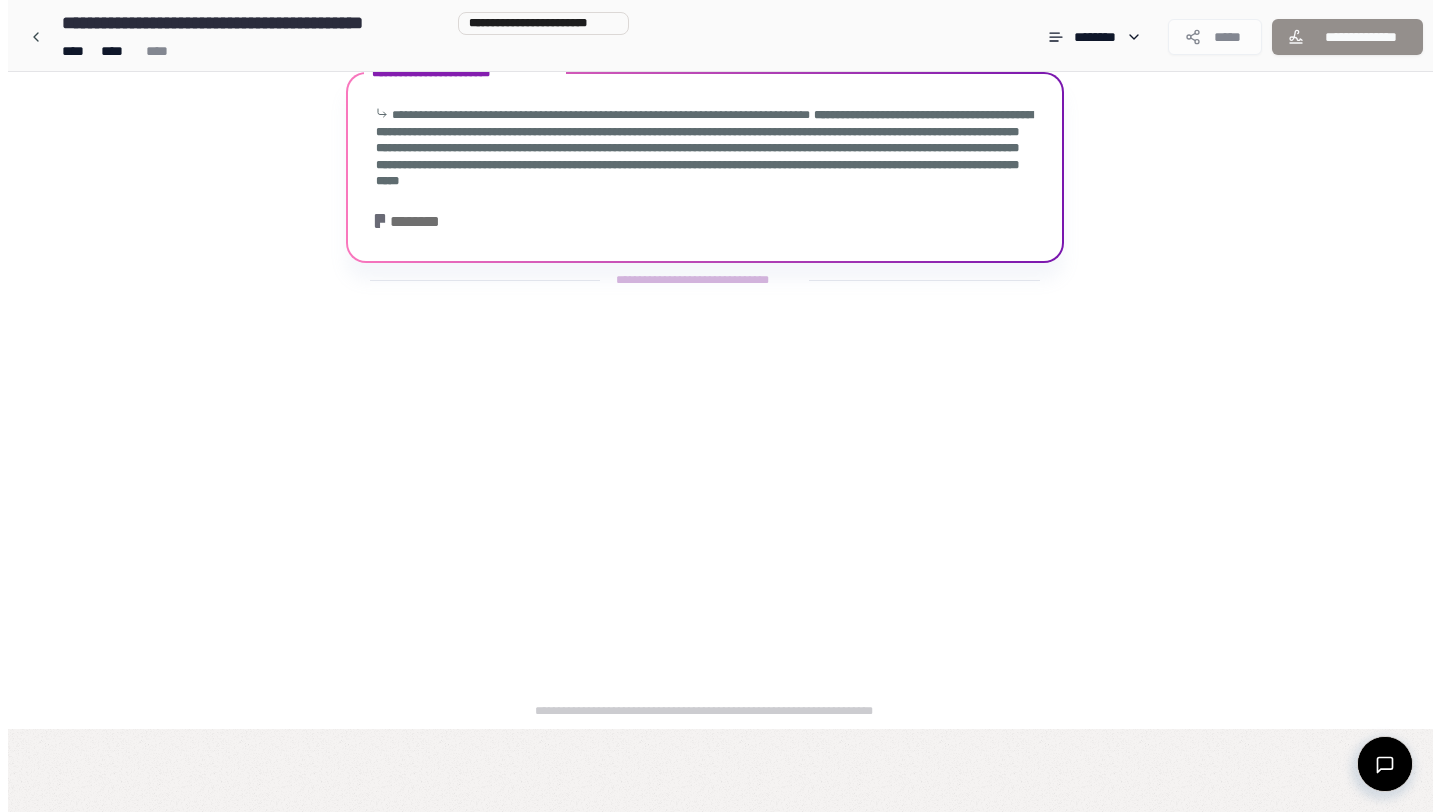 scroll, scrollTop: 0, scrollLeft: 0, axis: both 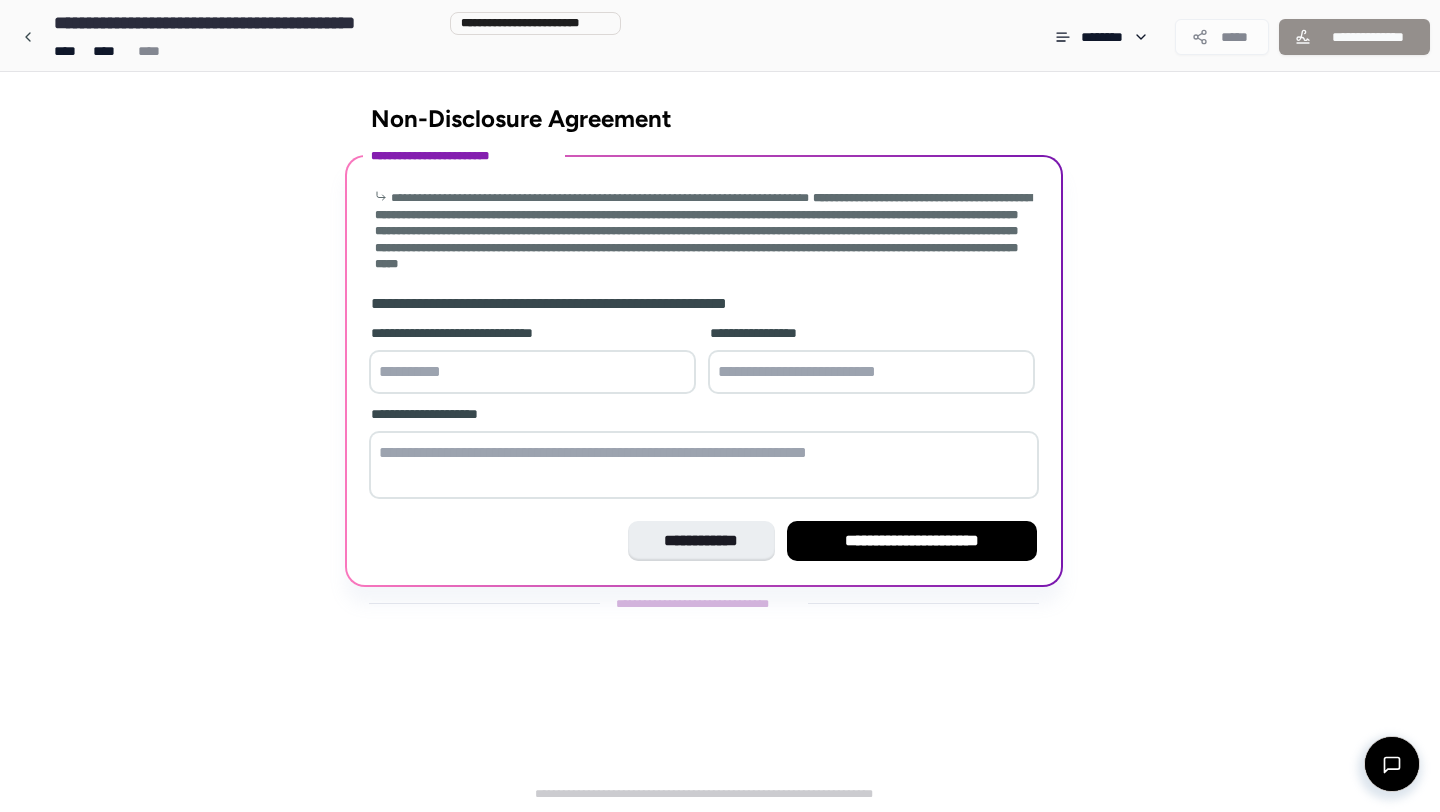click at bounding box center [532, 372] 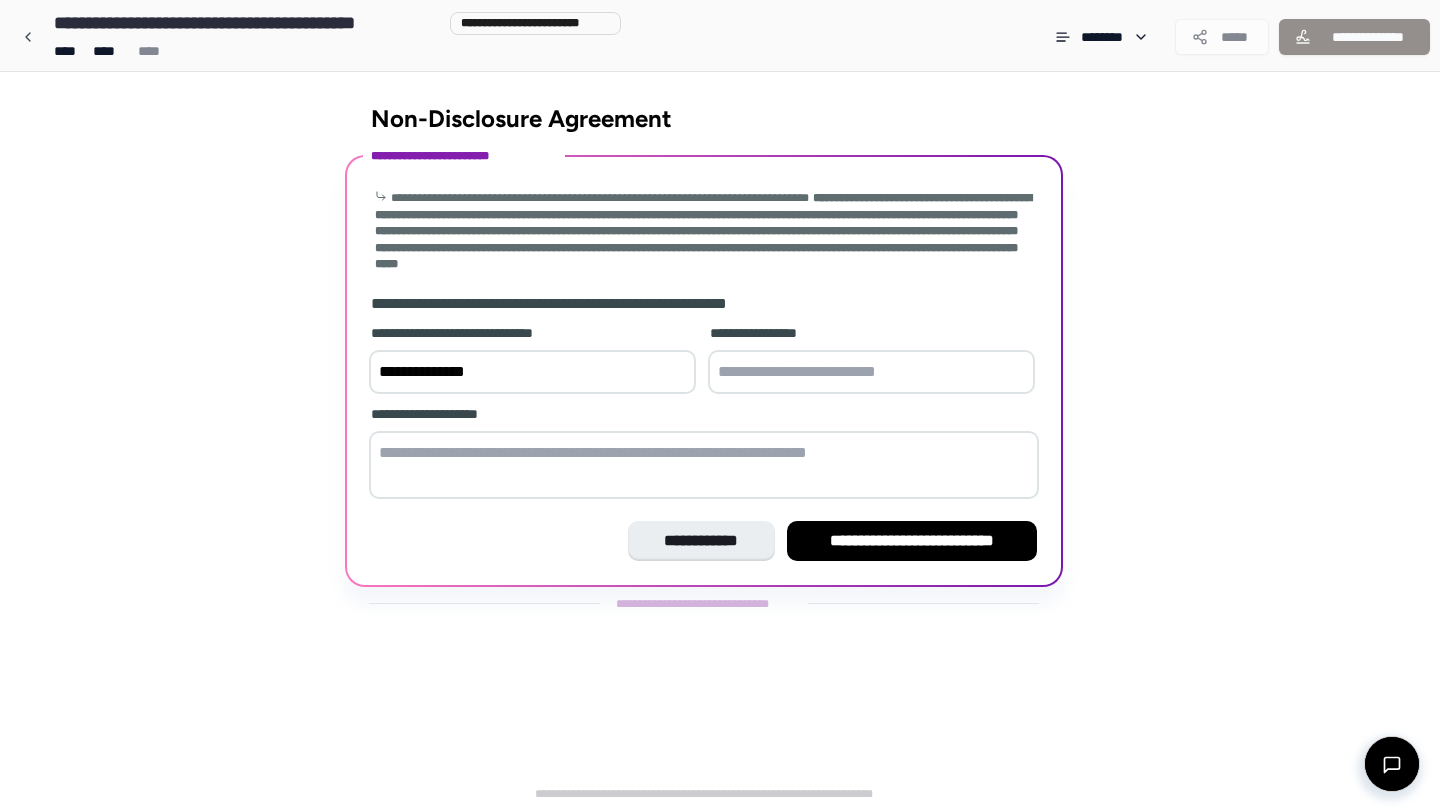 type on "**********" 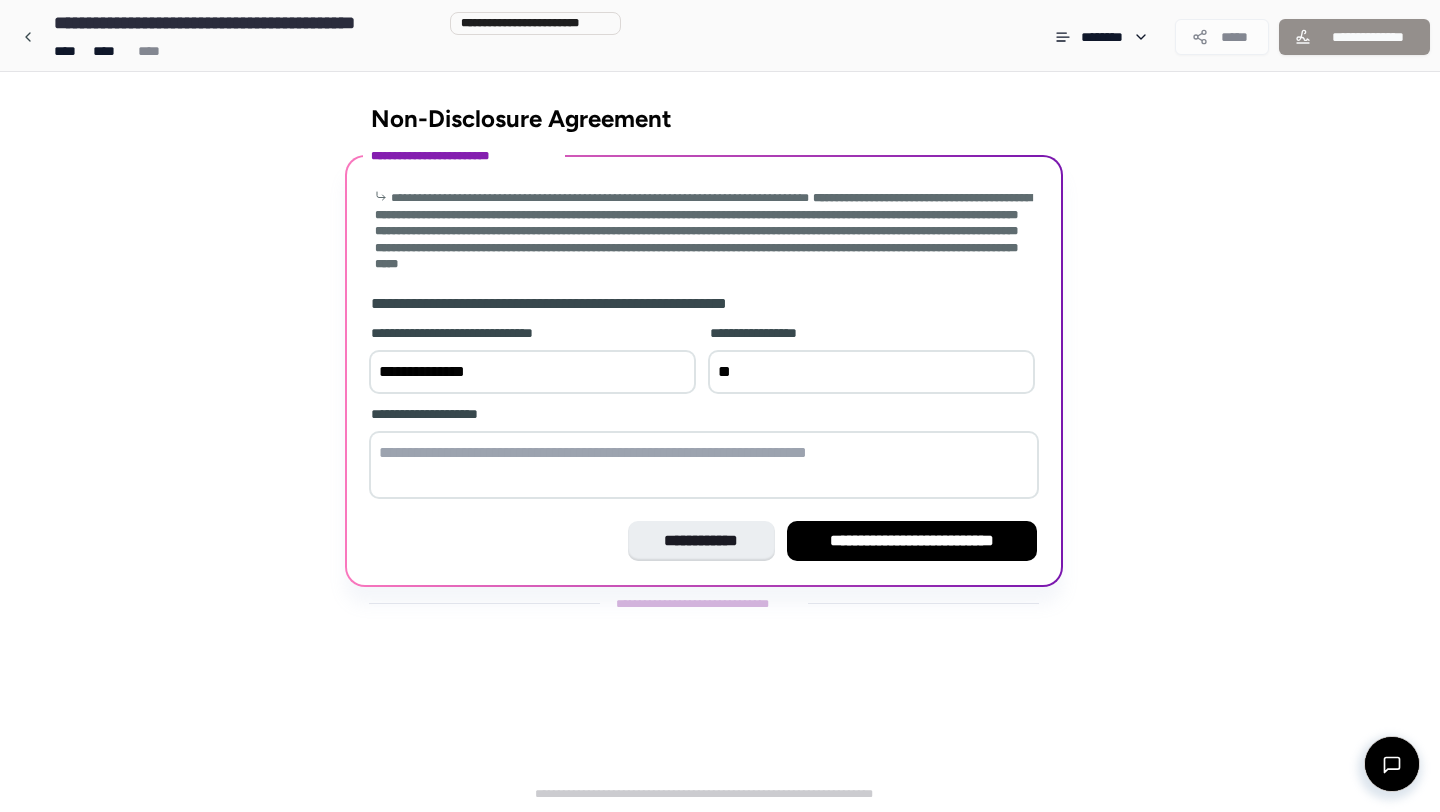 type on "*" 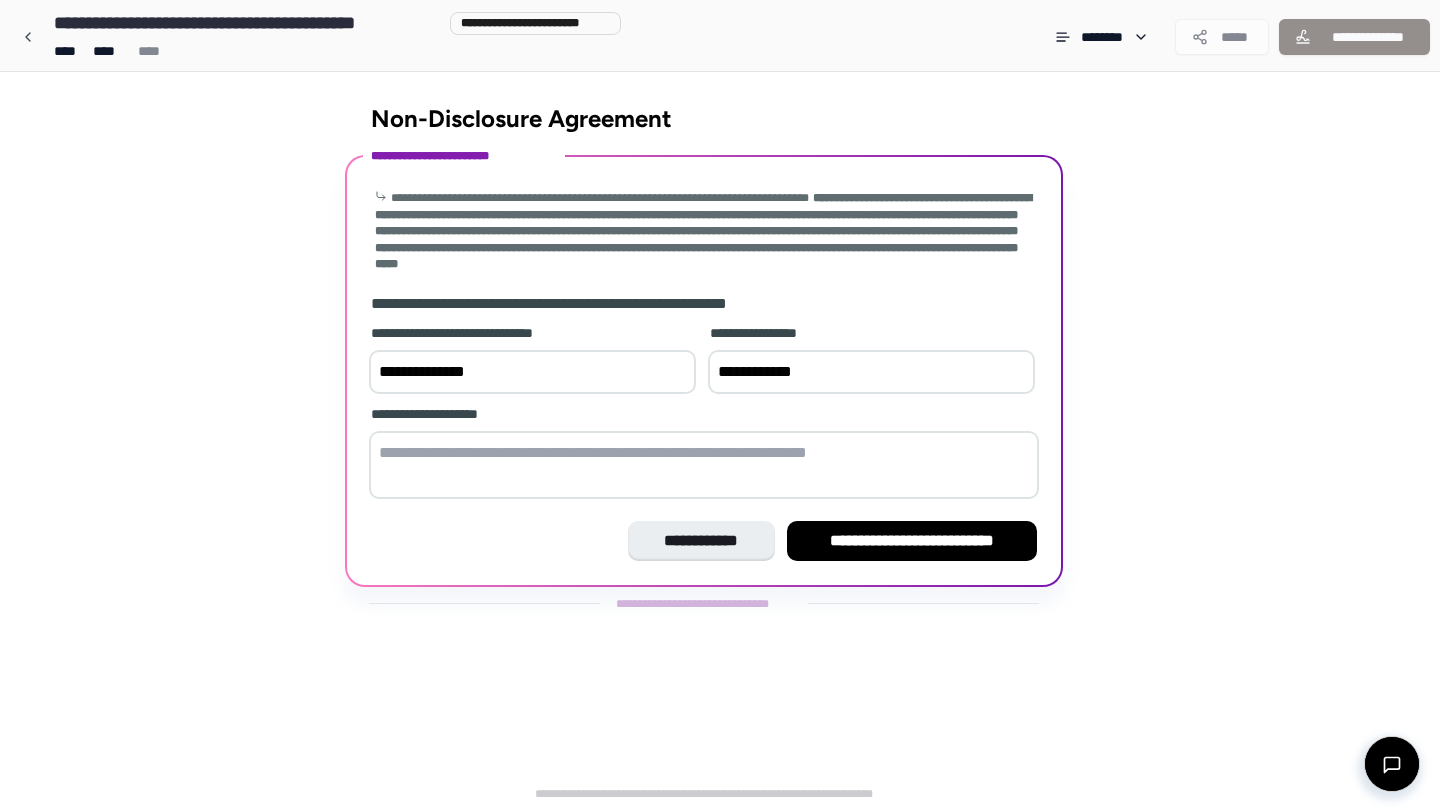 type on "**********" 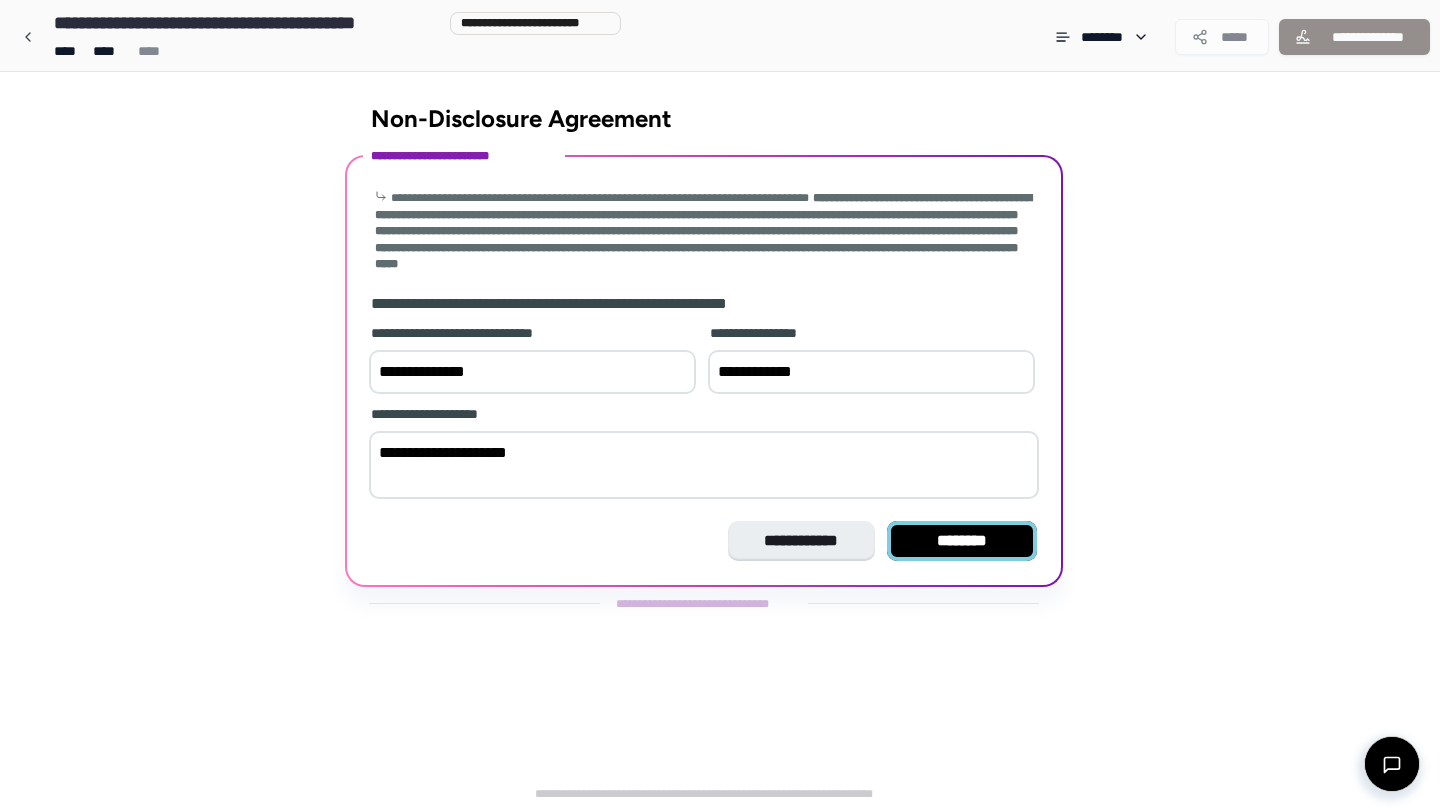type on "**********" 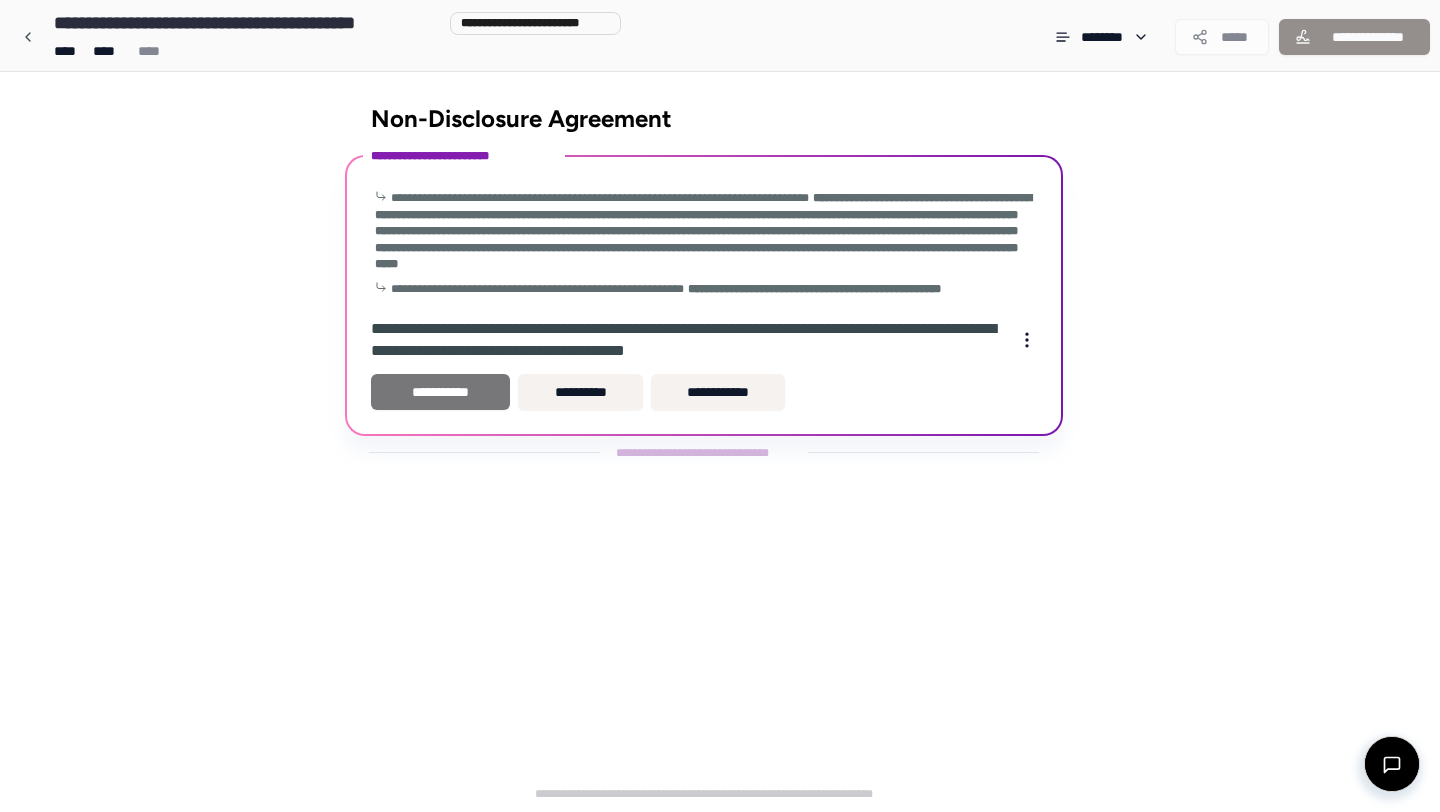 click on "**********" at bounding box center [440, 392] 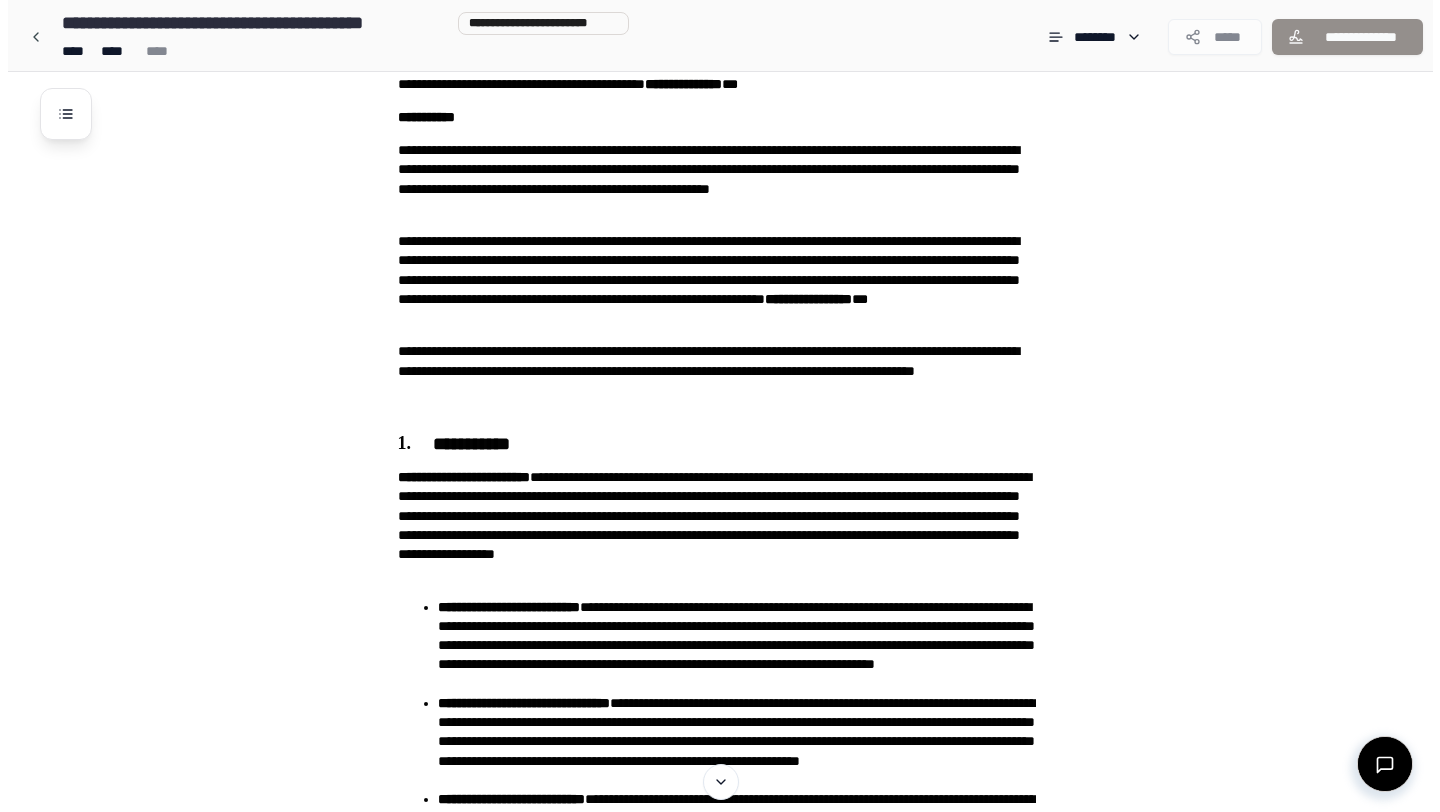 scroll, scrollTop: 0, scrollLeft: 0, axis: both 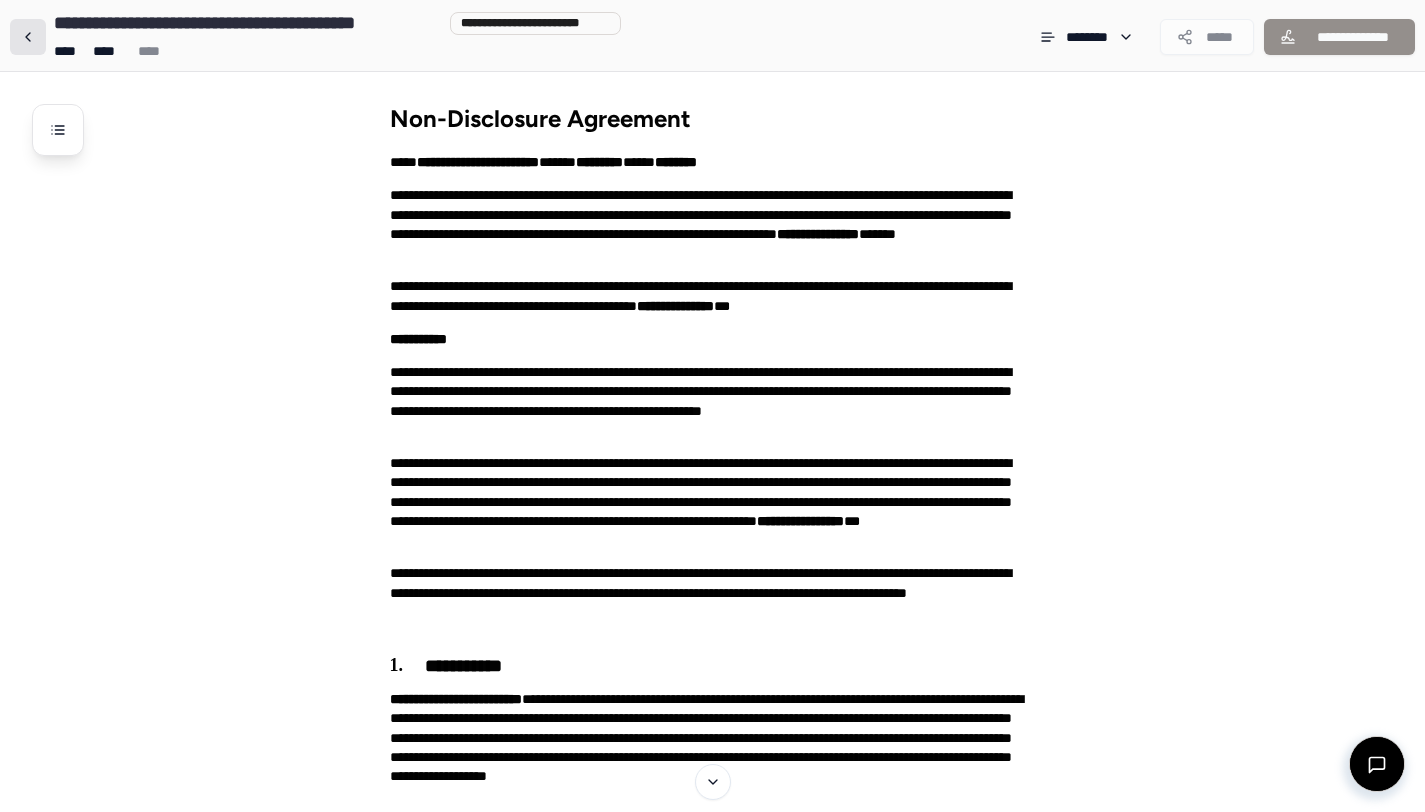 click at bounding box center [28, 37] 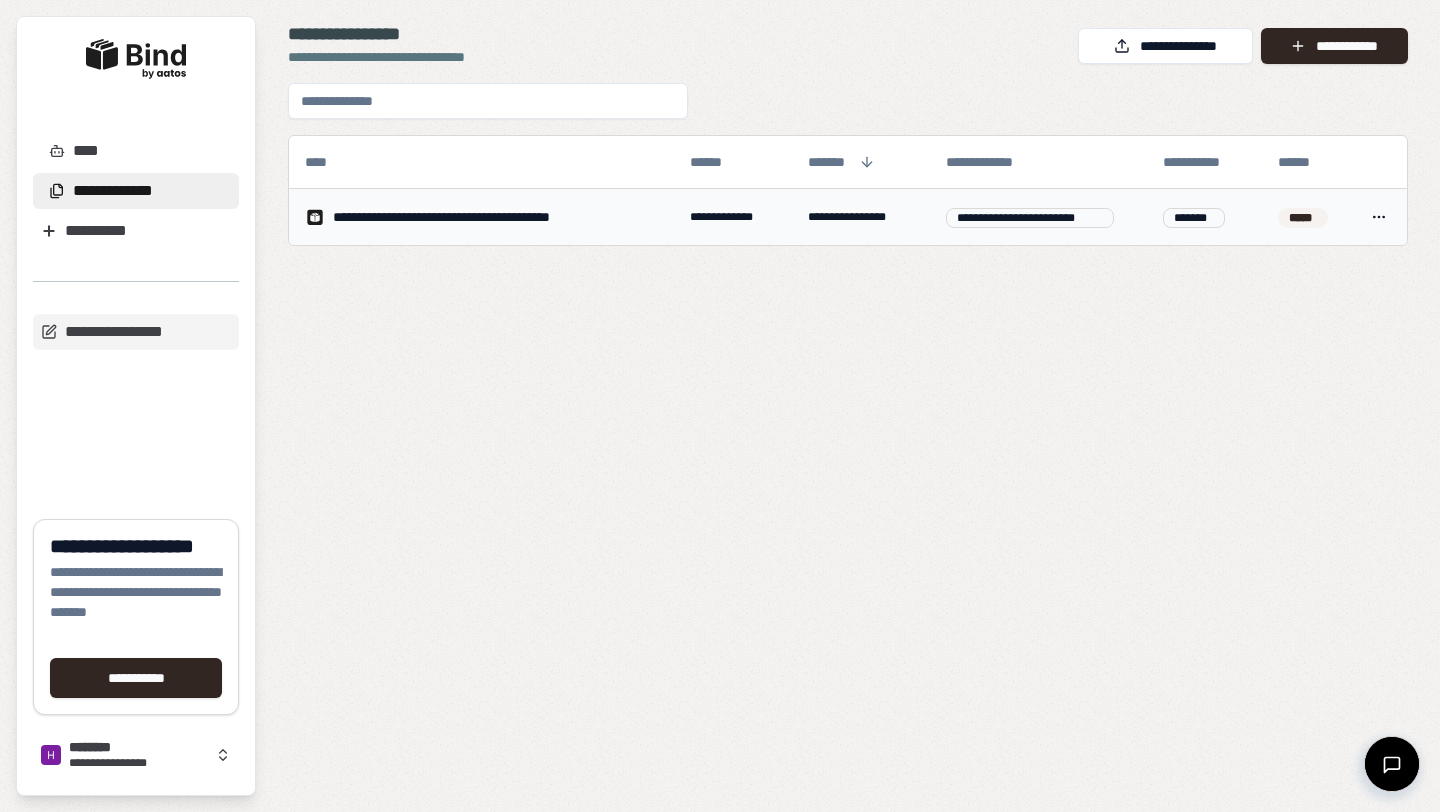 click on "**********" at bounding box center (720, 406) 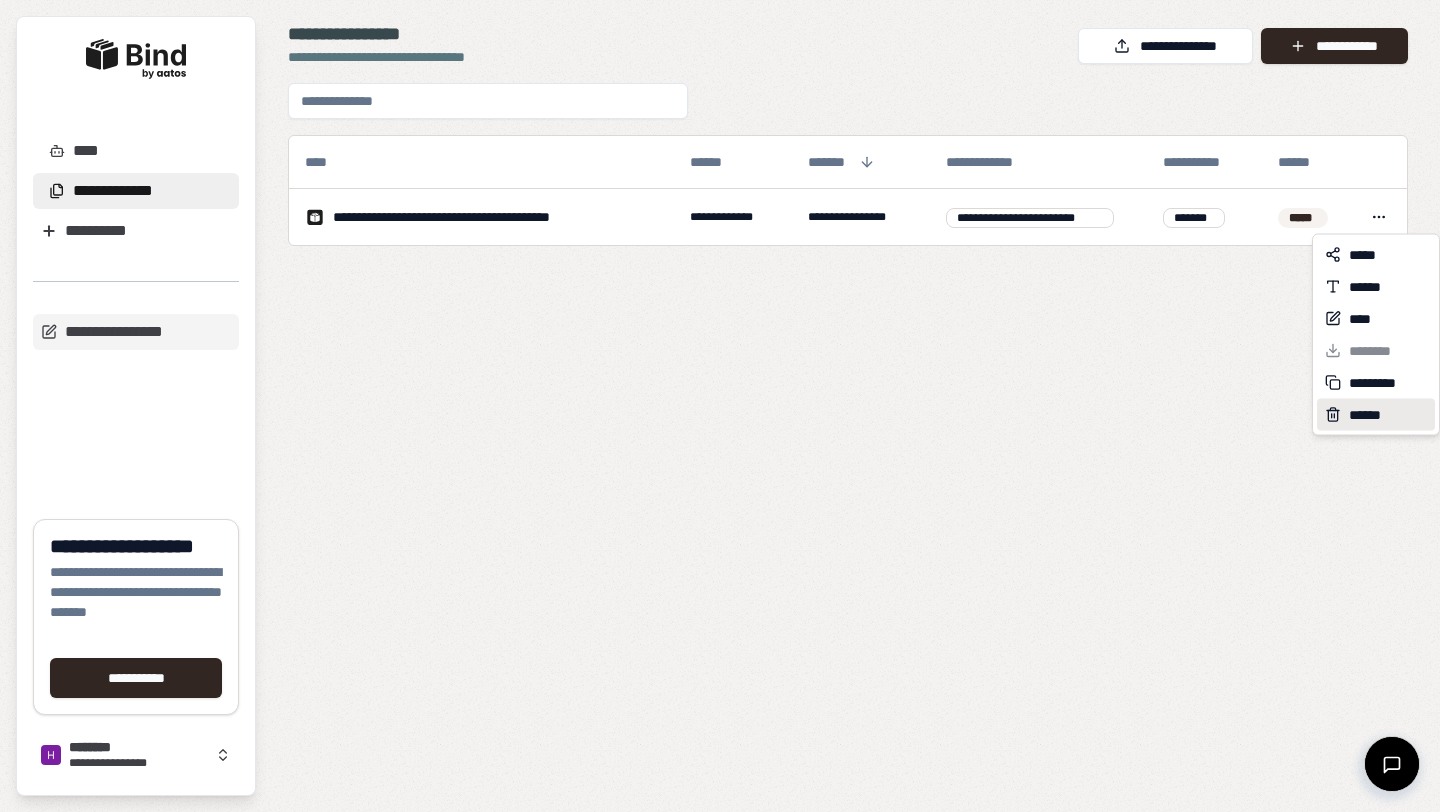 click on "******" at bounding box center [1369, 415] 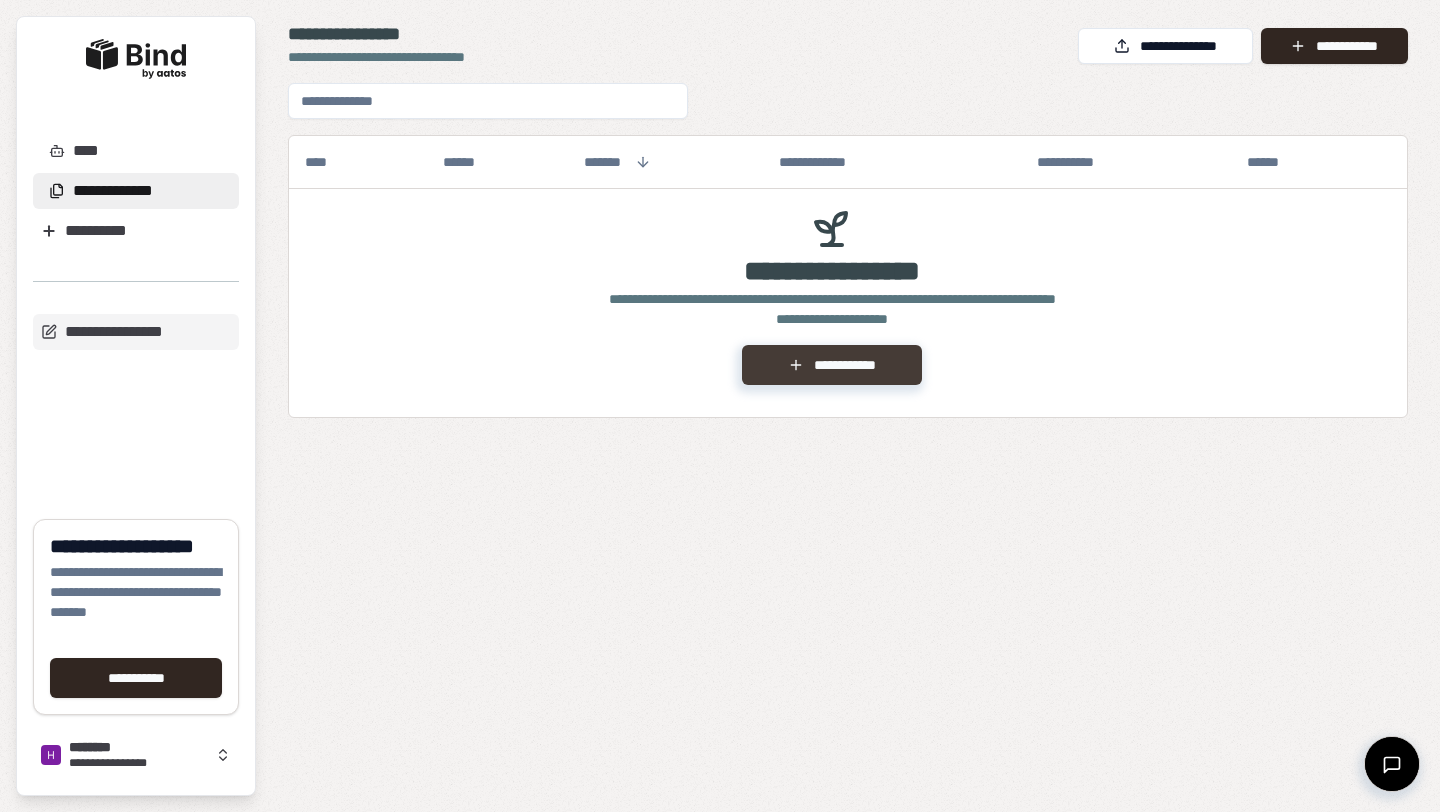 click on "**********" at bounding box center [831, 365] 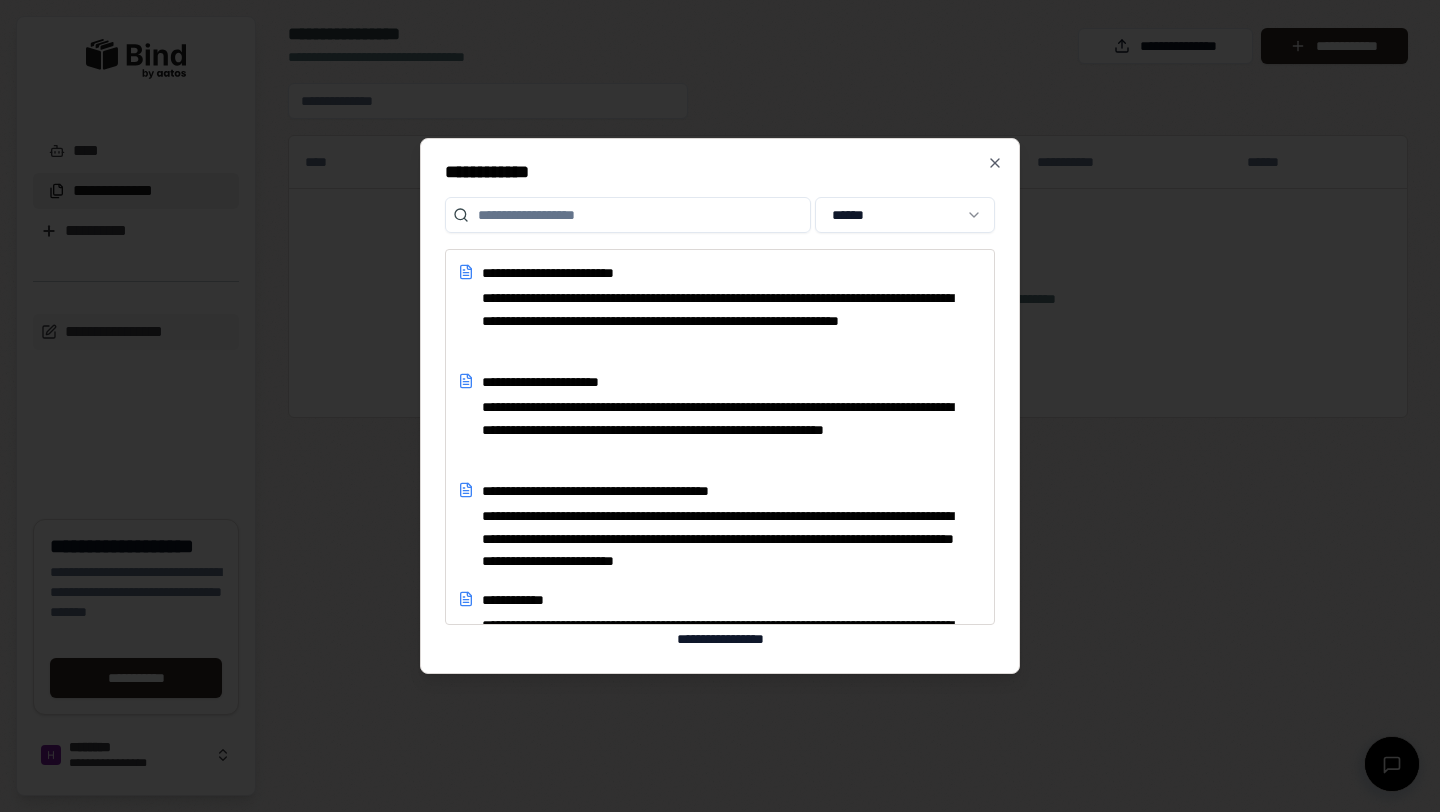 click on "**********" at bounding box center (720, 406) 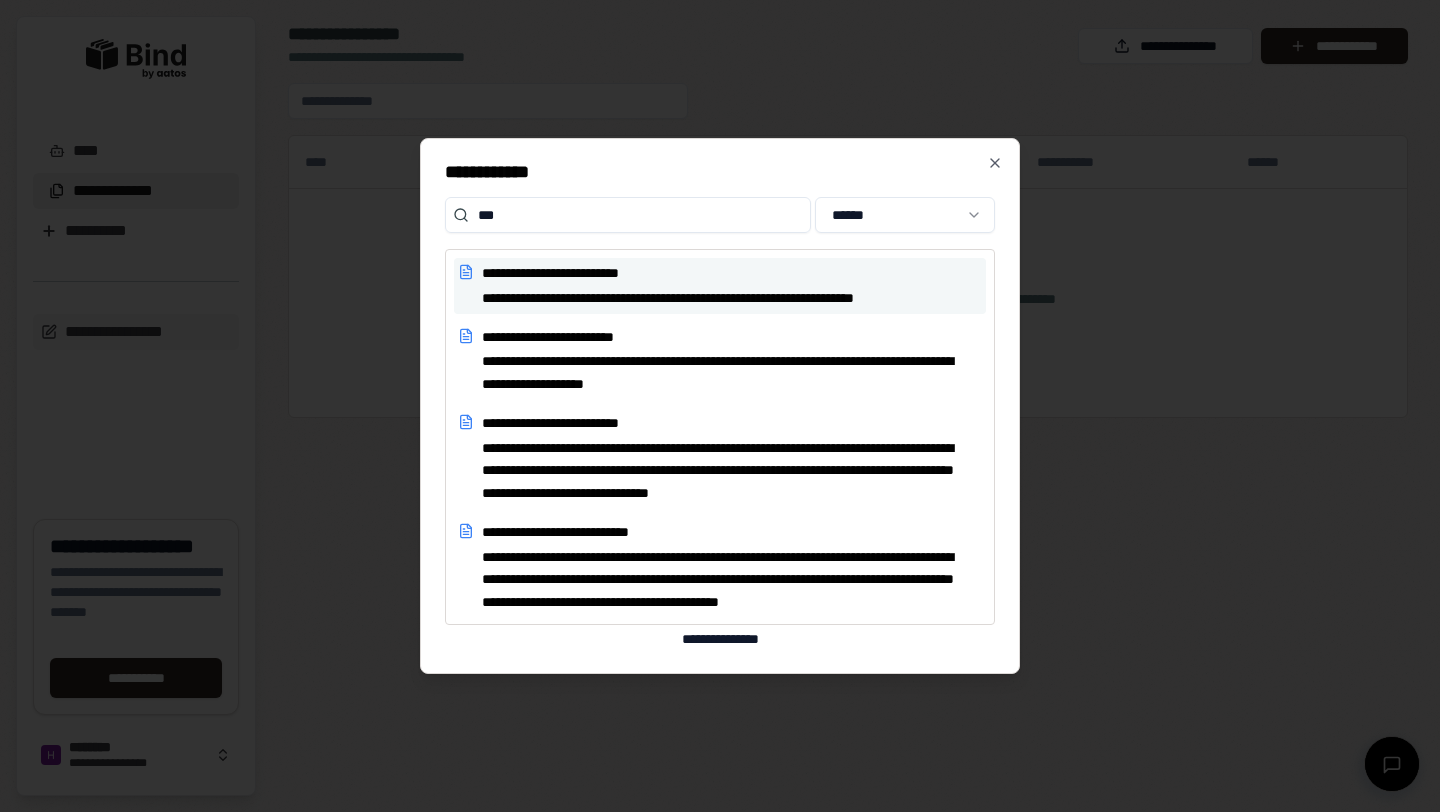 type on "***" 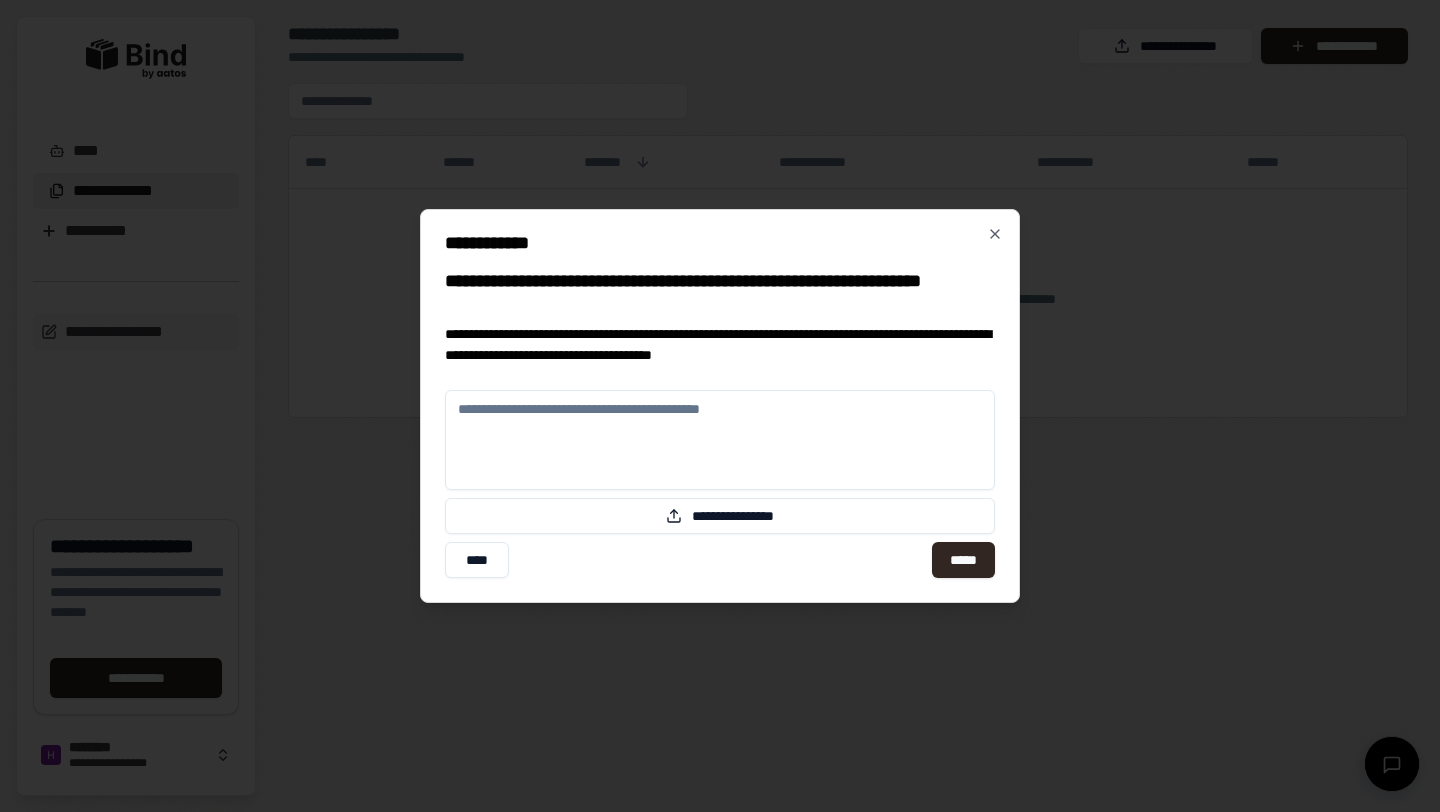 click at bounding box center [720, 440] 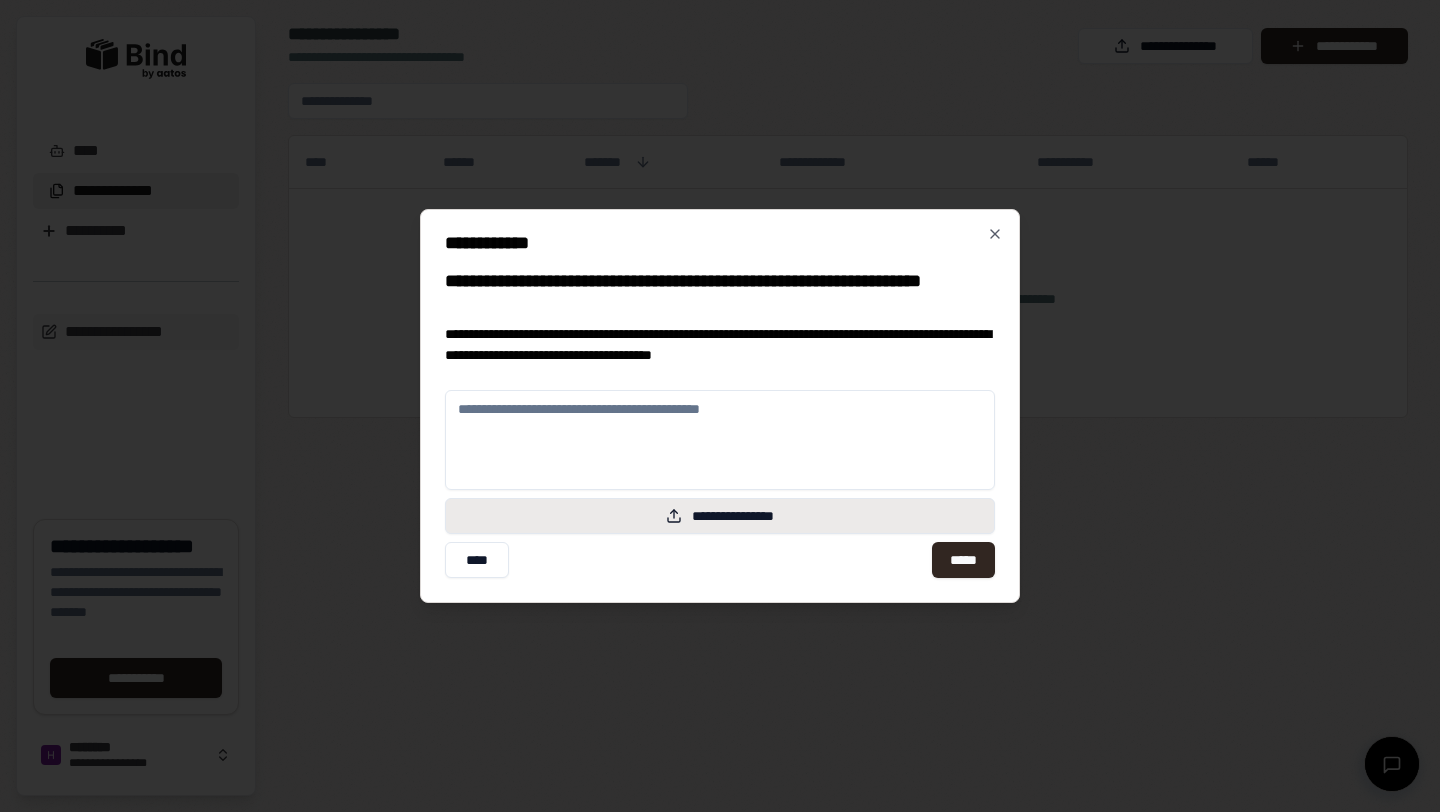 paste on "**********" 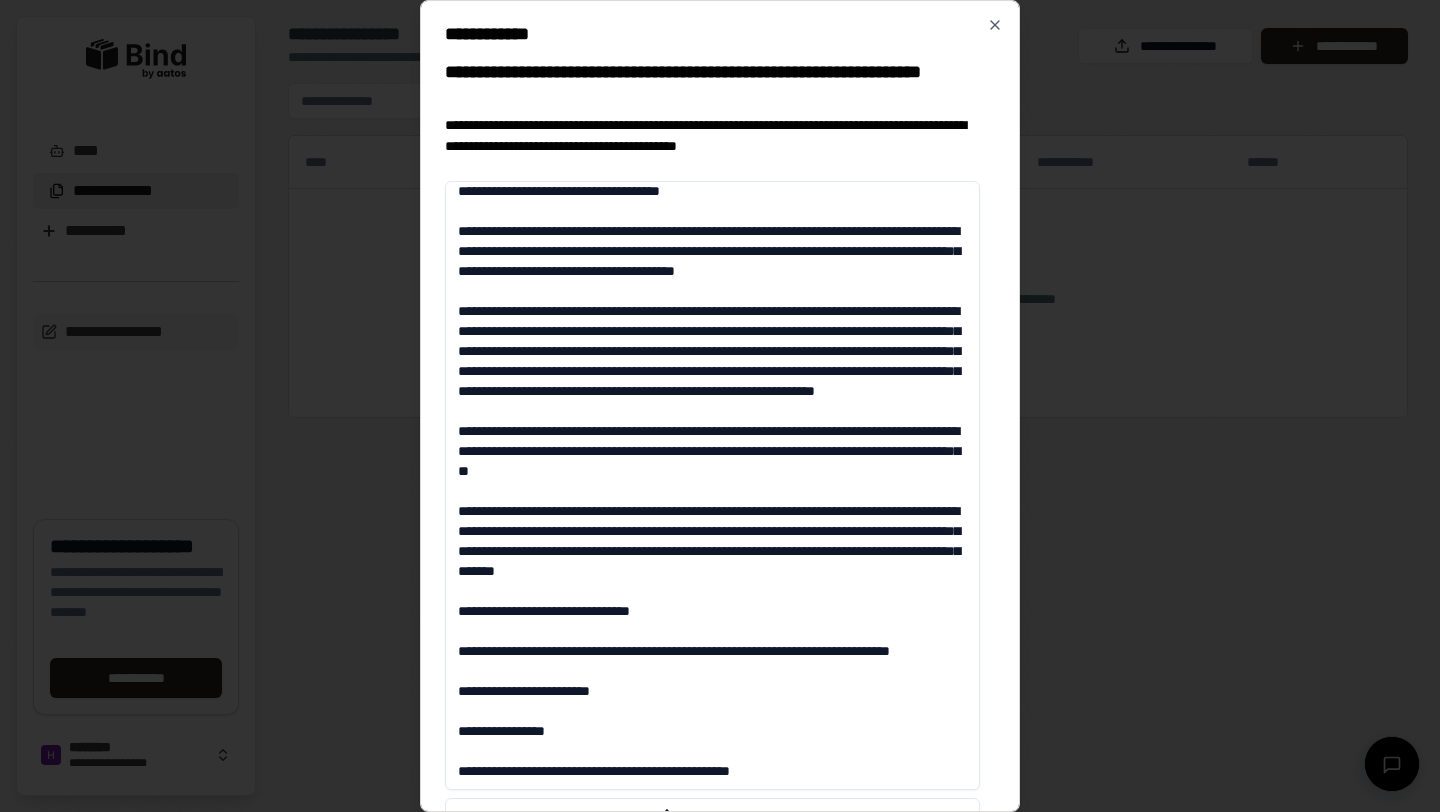 scroll, scrollTop: 0, scrollLeft: 0, axis: both 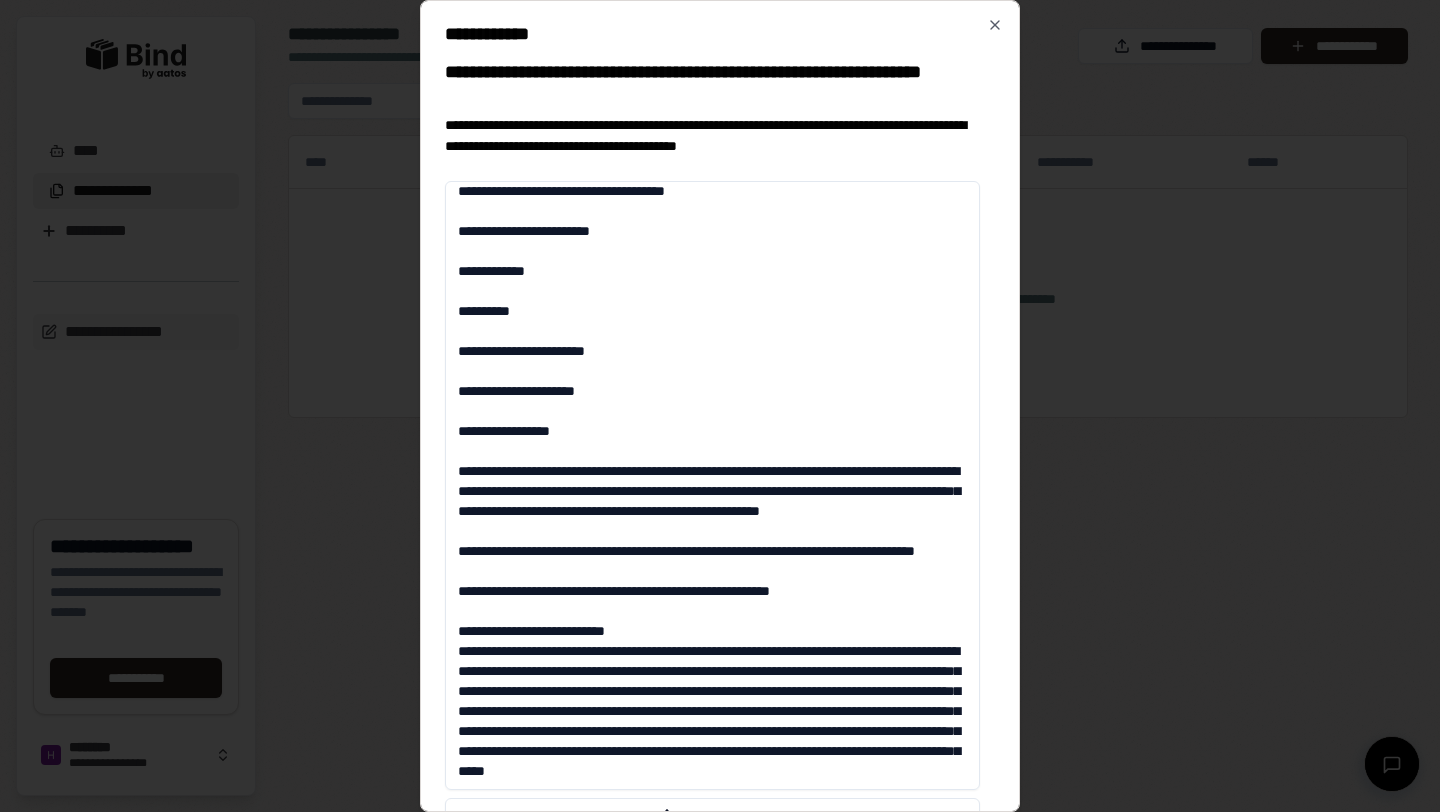 drag, startPoint x: 669, startPoint y: 610, endPoint x: 448, endPoint y: 610, distance: 221 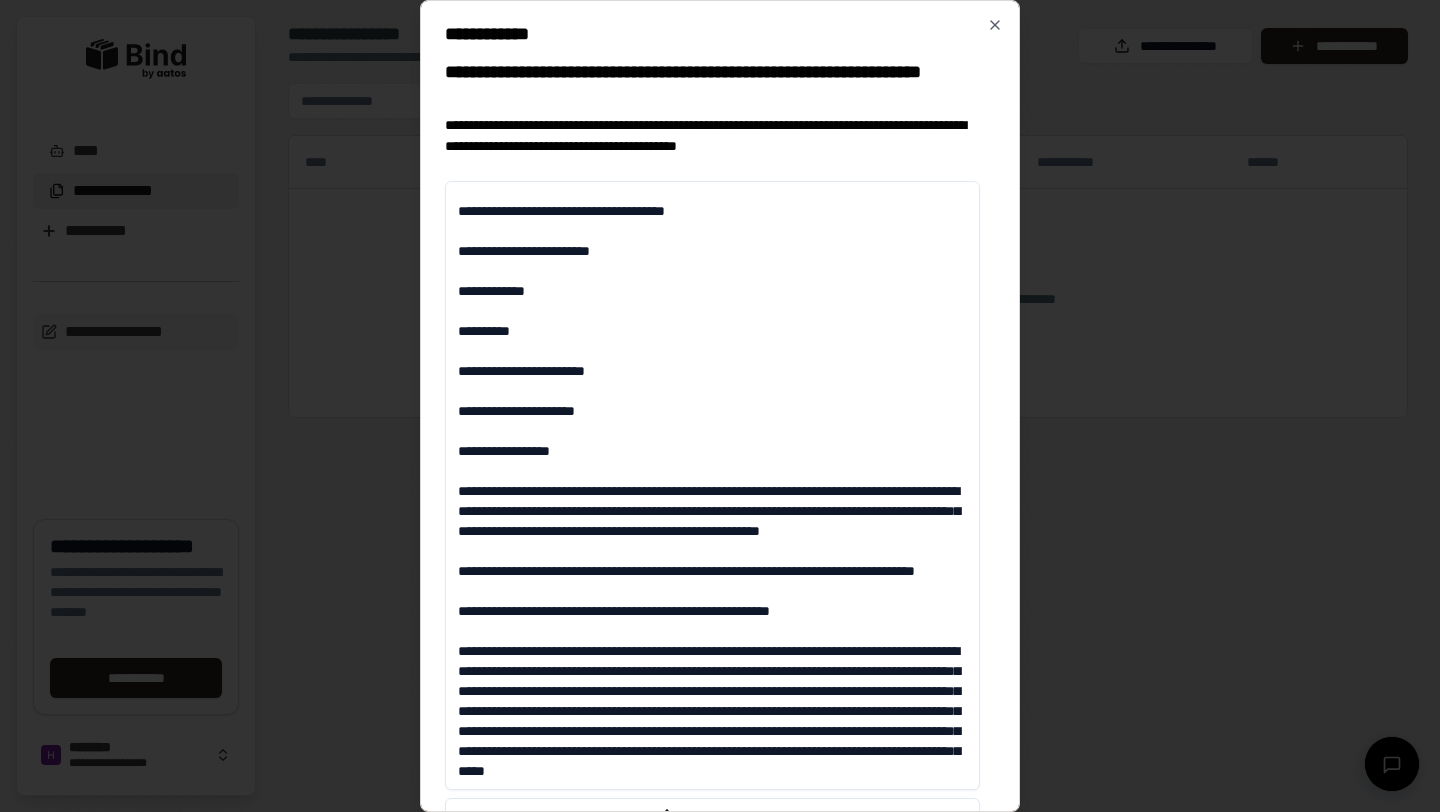 scroll, scrollTop: 4889, scrollLeft: 0, axis: vertical 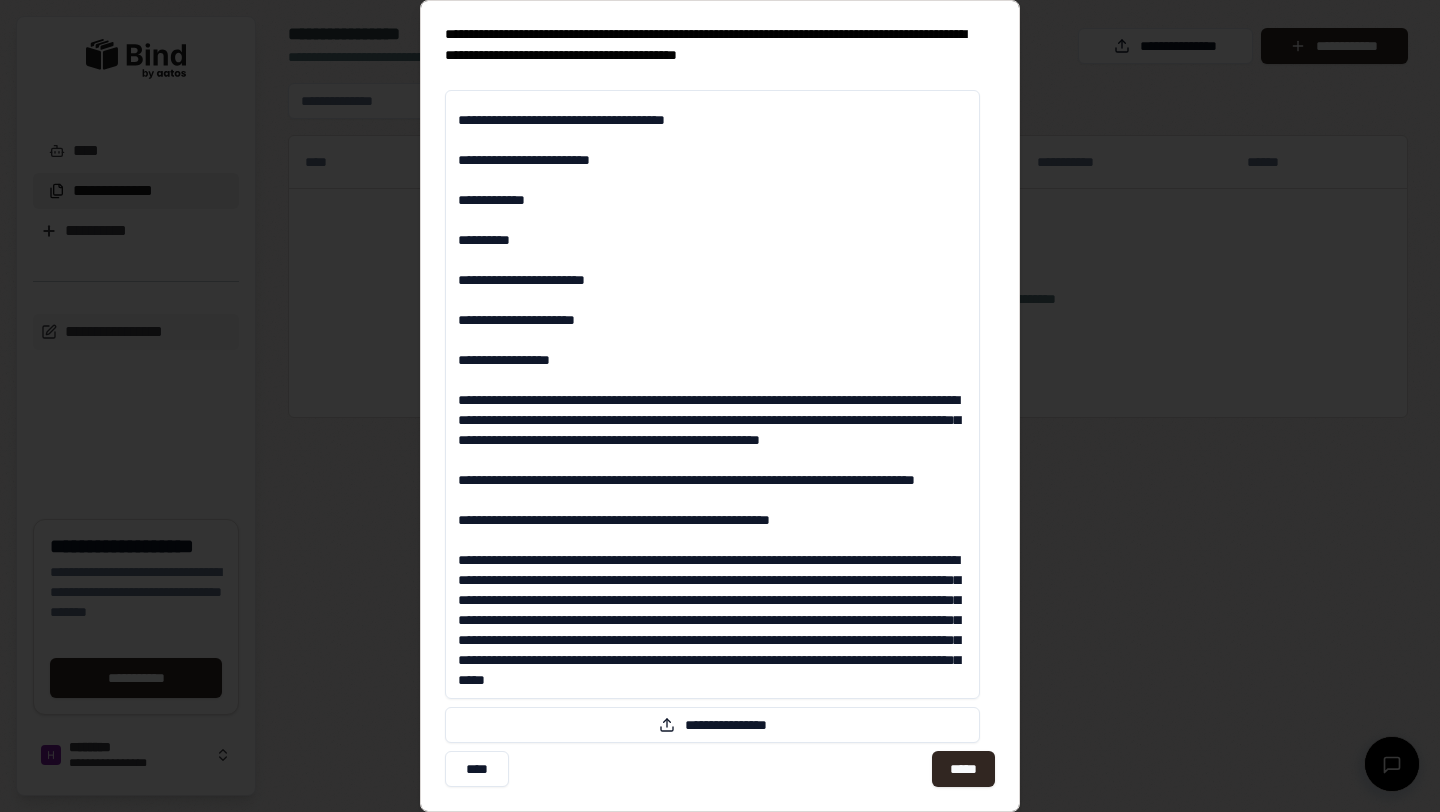click at bounding box center (712, 394) 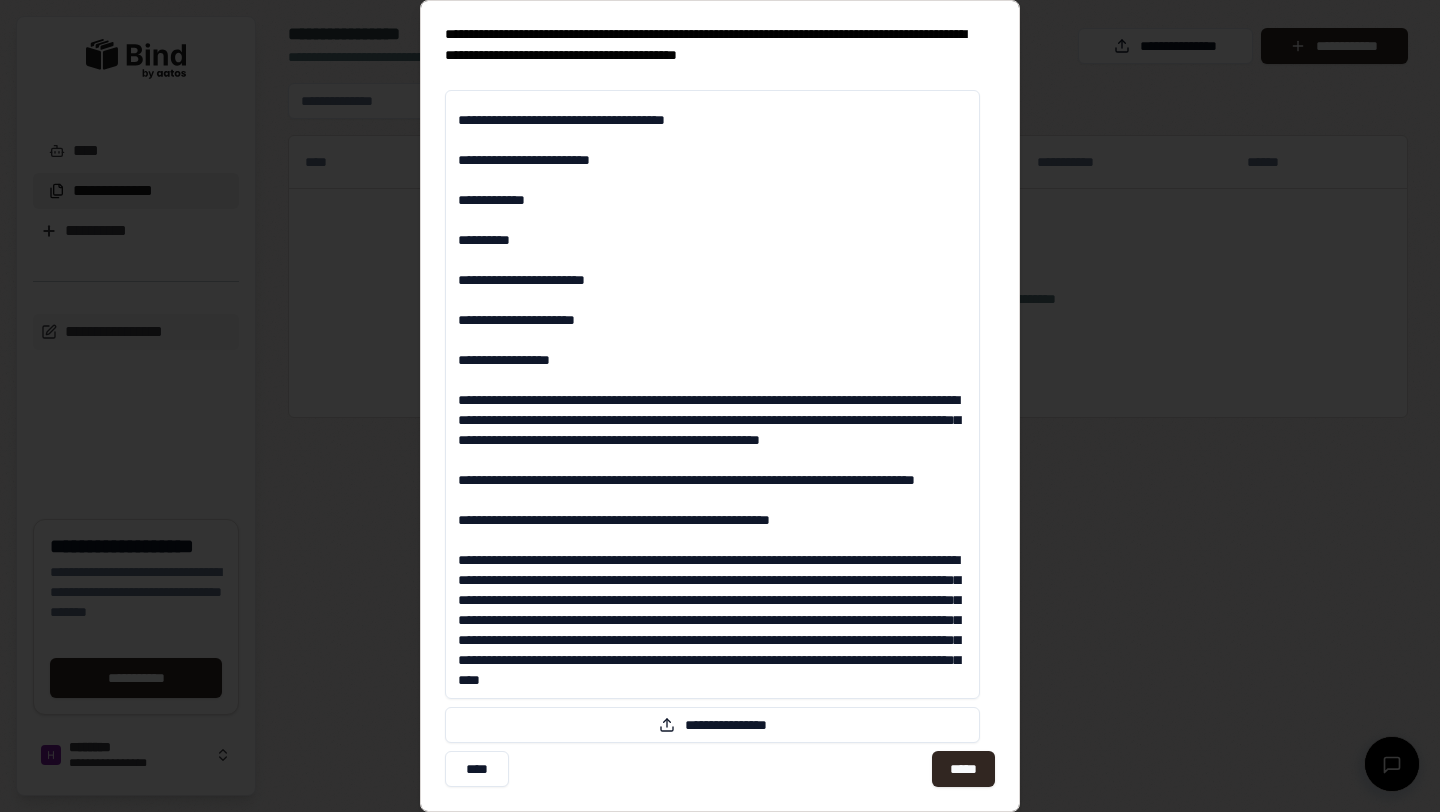 scroll, scrollTop: 0, scrollLeft: 0, axis: both 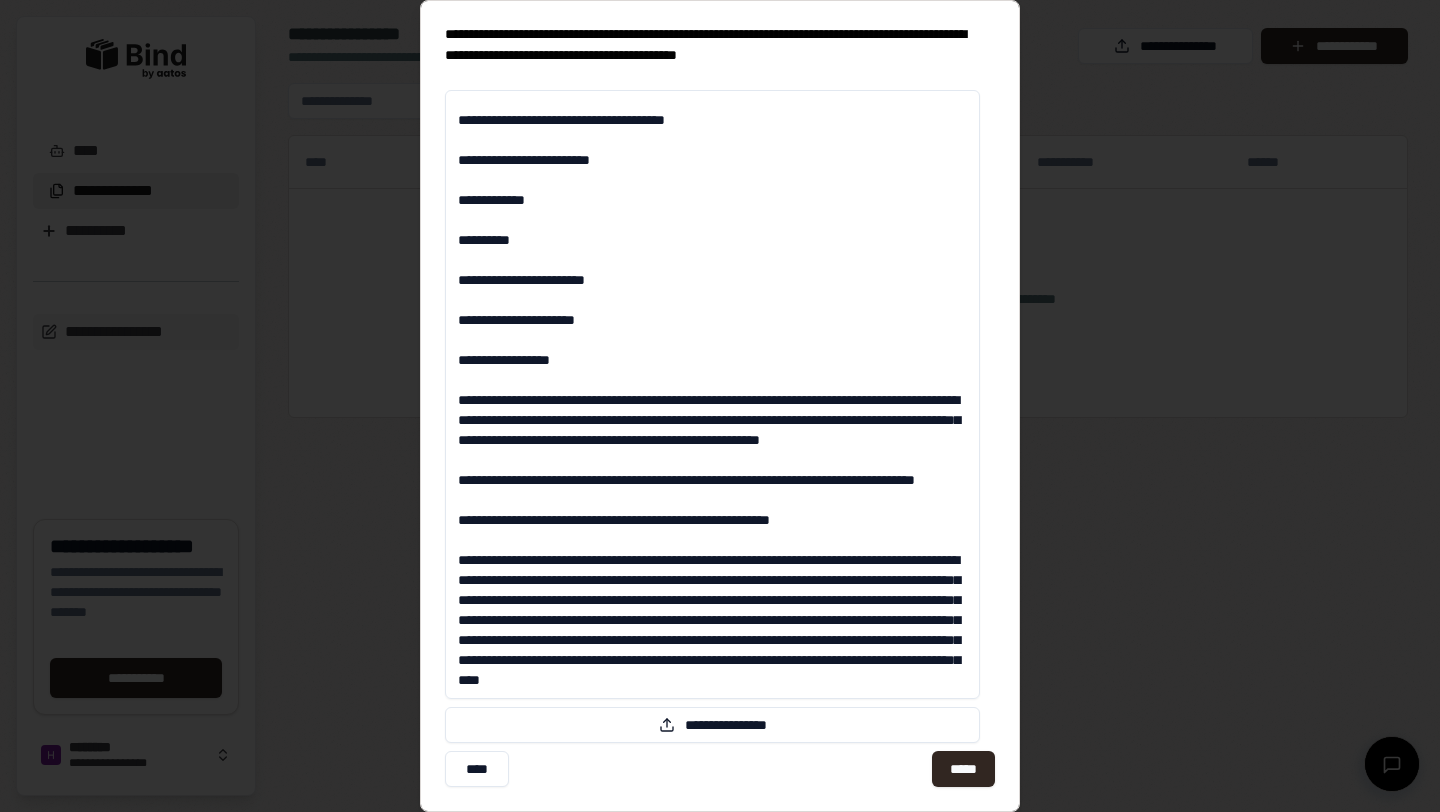 click at bounding box center (712, 394) 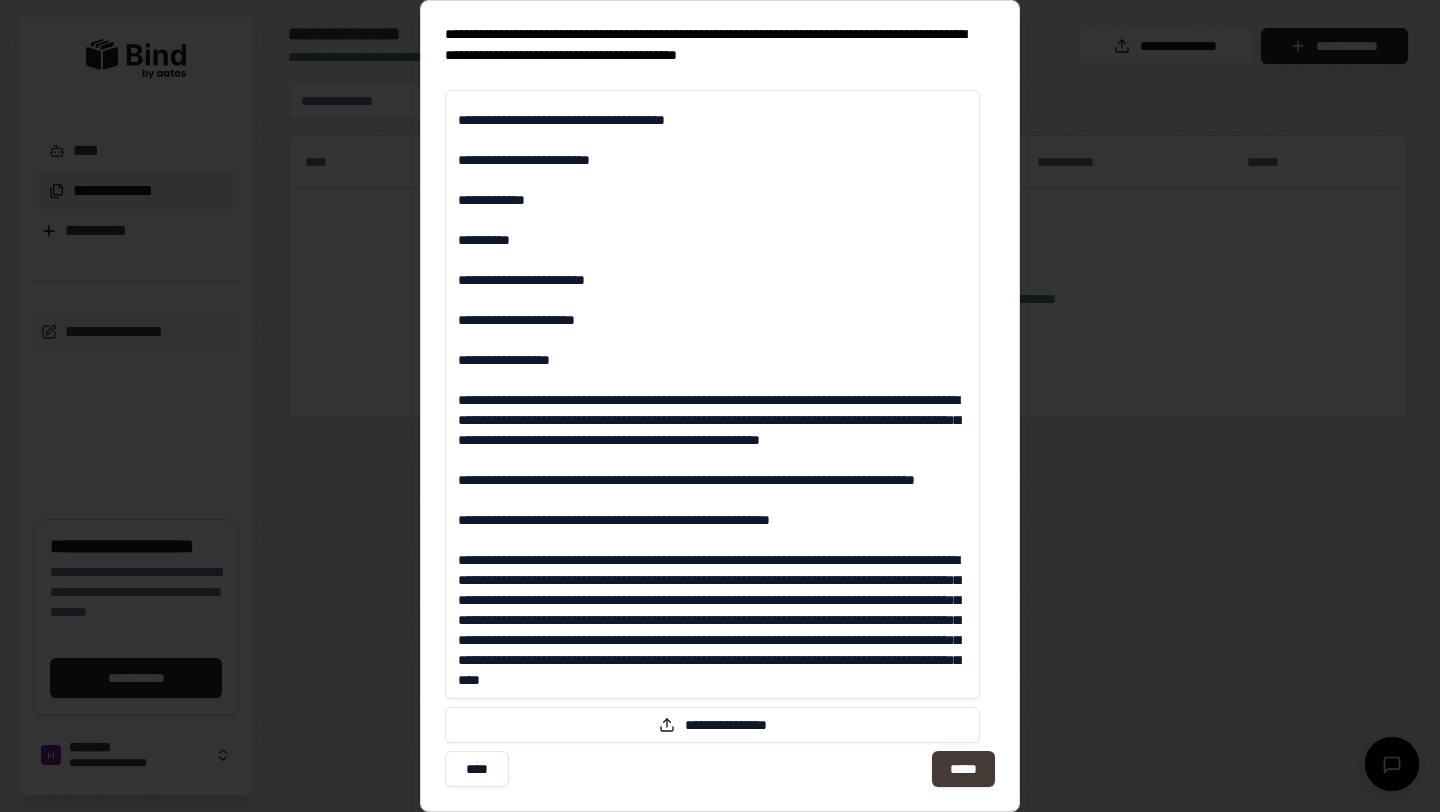 click on "*****" at bounding box center (963, 769) 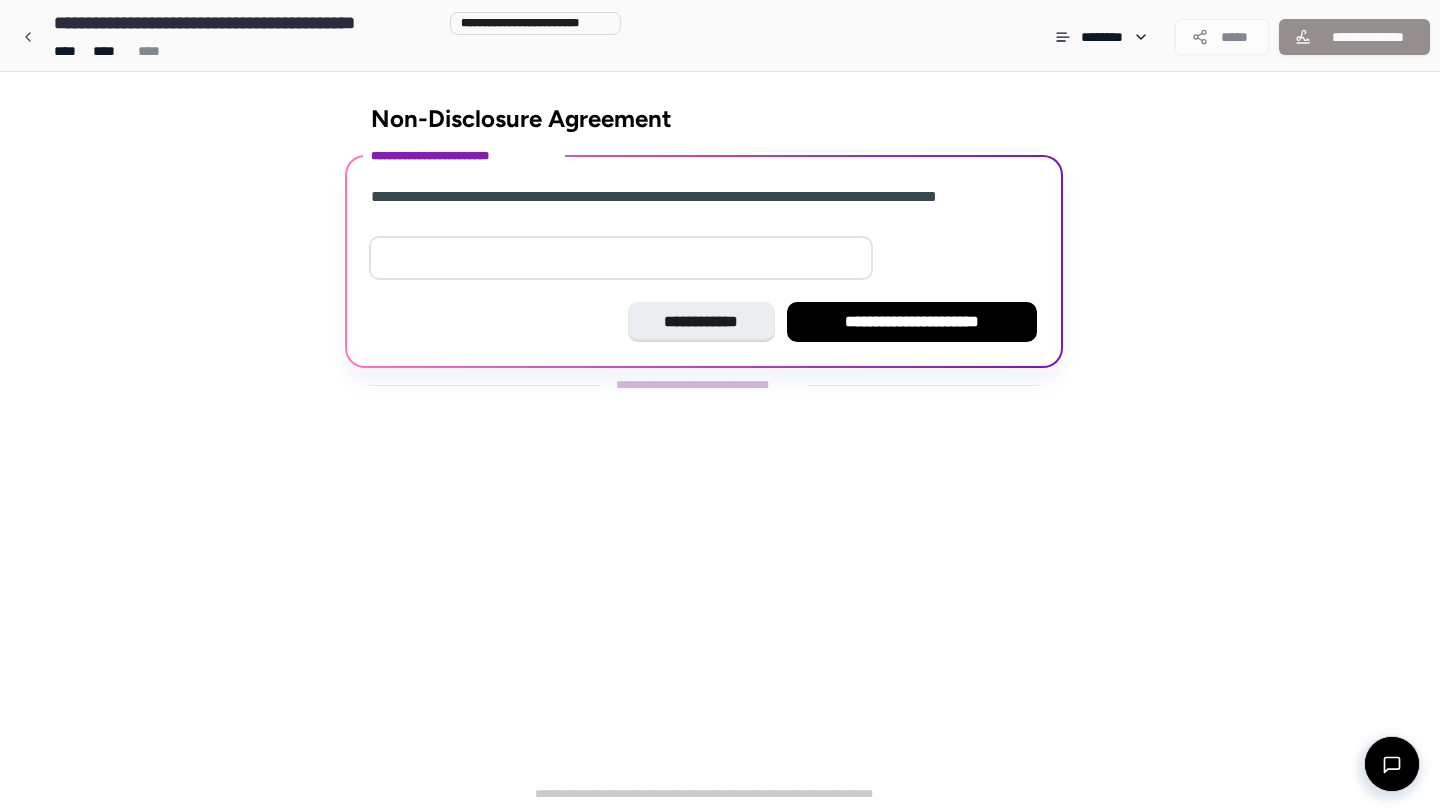 click at bounding box center (621, 258) 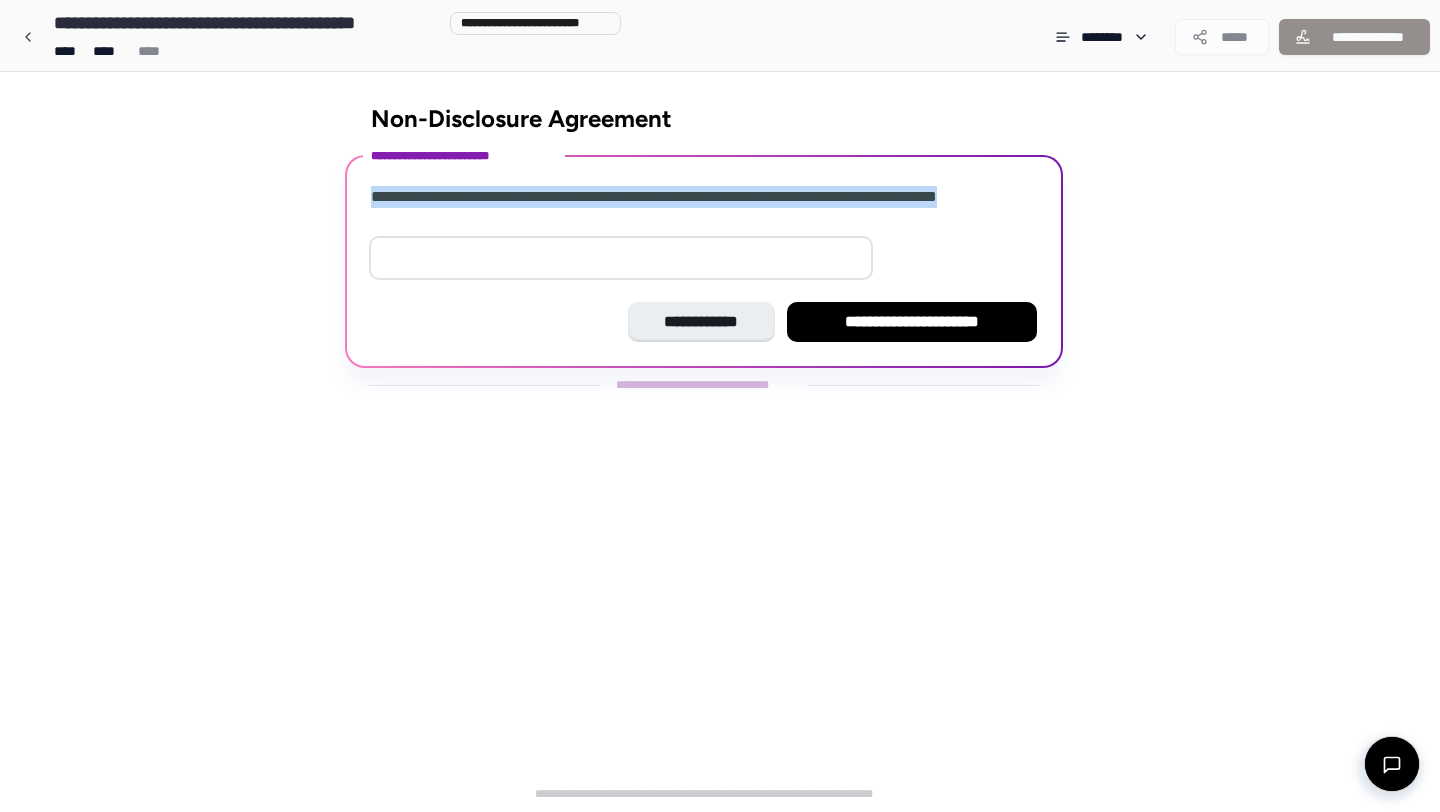 drag, startPoint x: 370, startPoint y: 193, endPoint x: 467, endPoint y: 213, distance: 99.0404 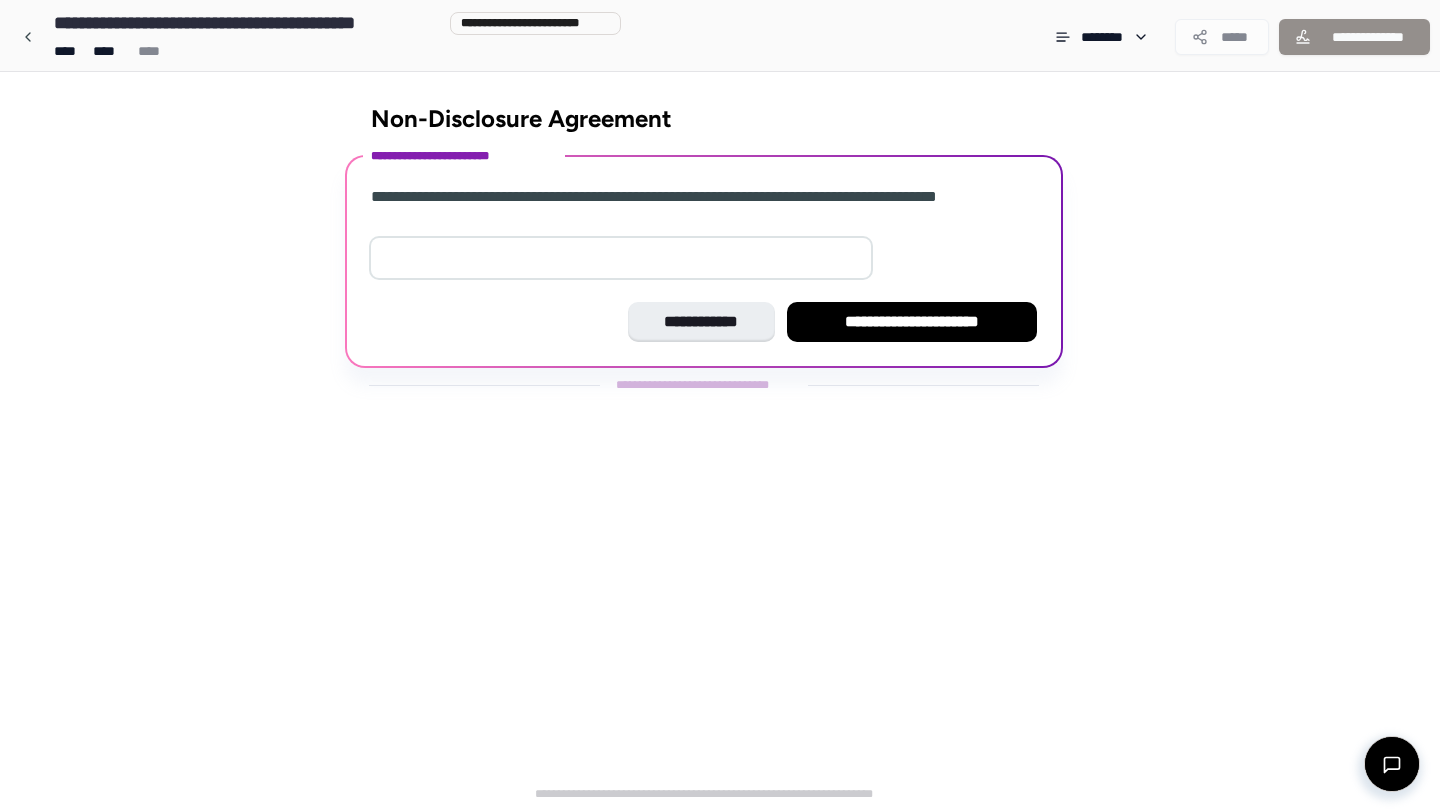 click at bounding box center [621, 258] 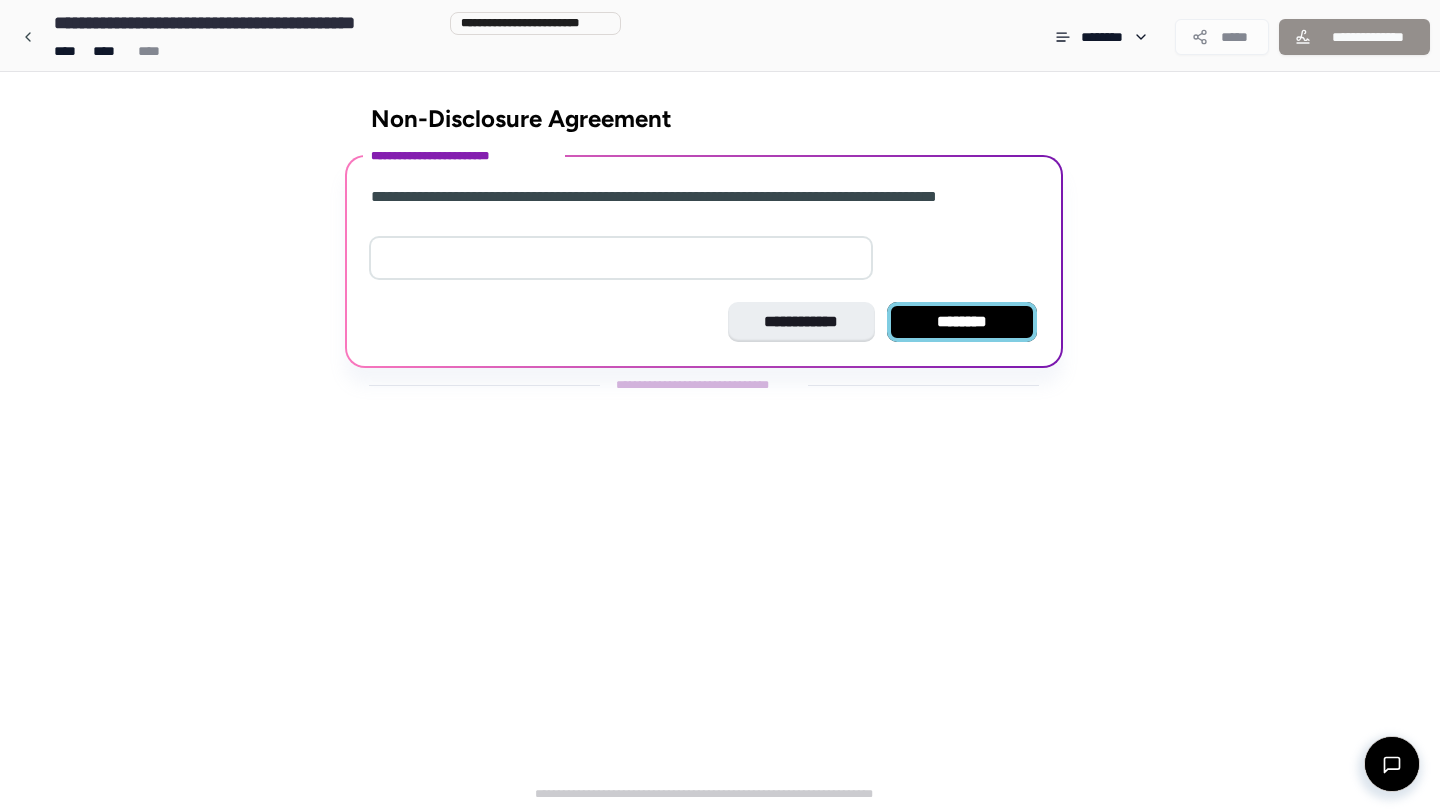 type on "*" 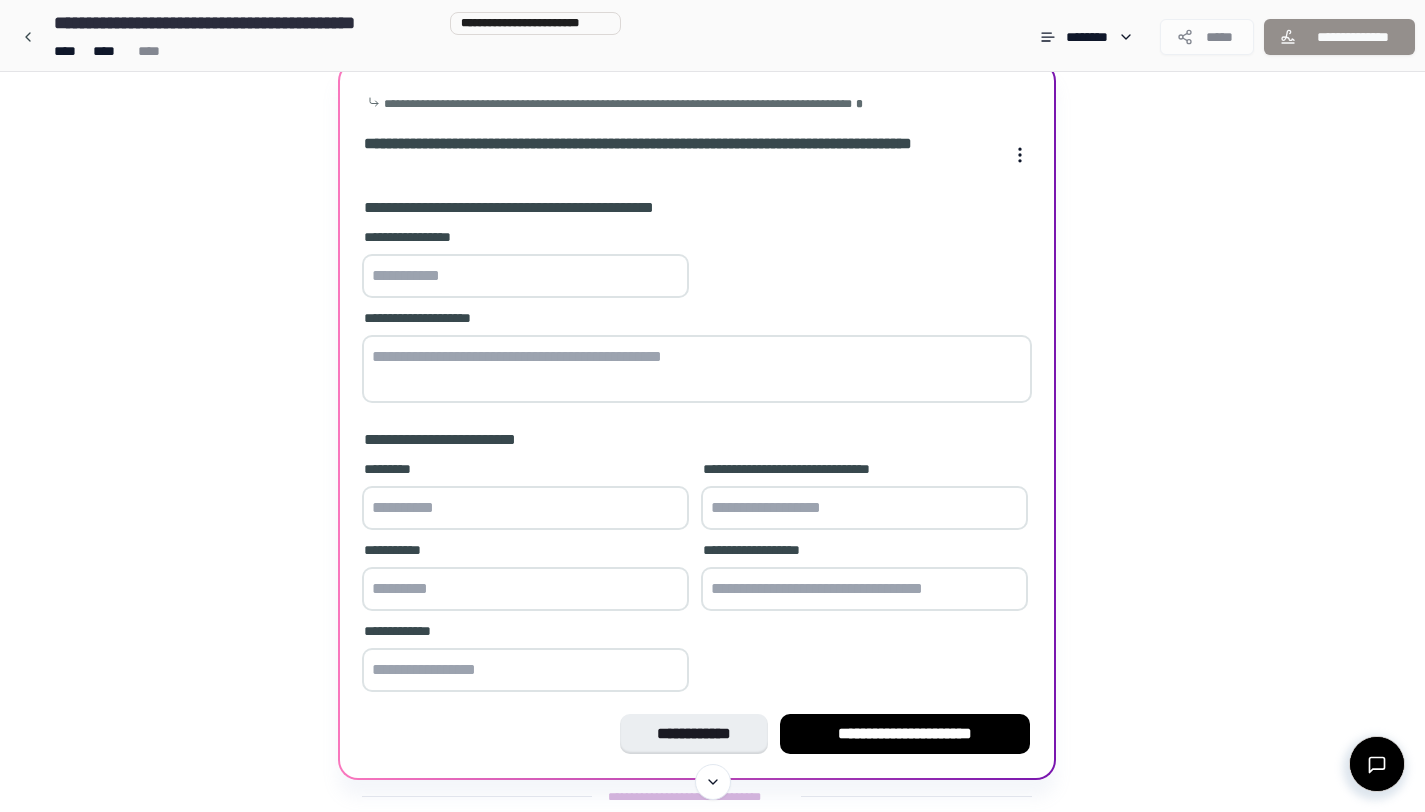 scroll, scrollTop: 0, scrollLeft: 0, axis: both 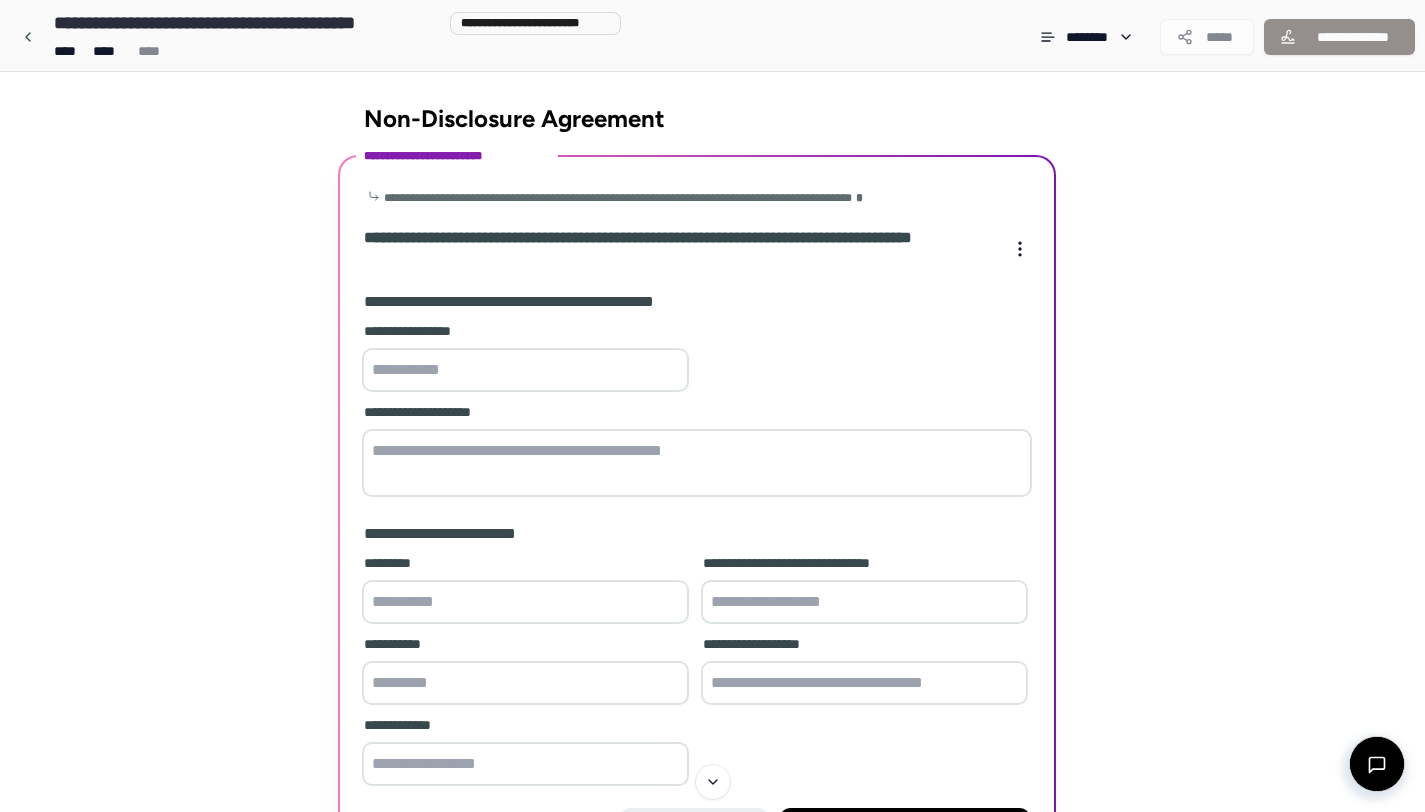 click on "**********" at bounding box center (679, 249) 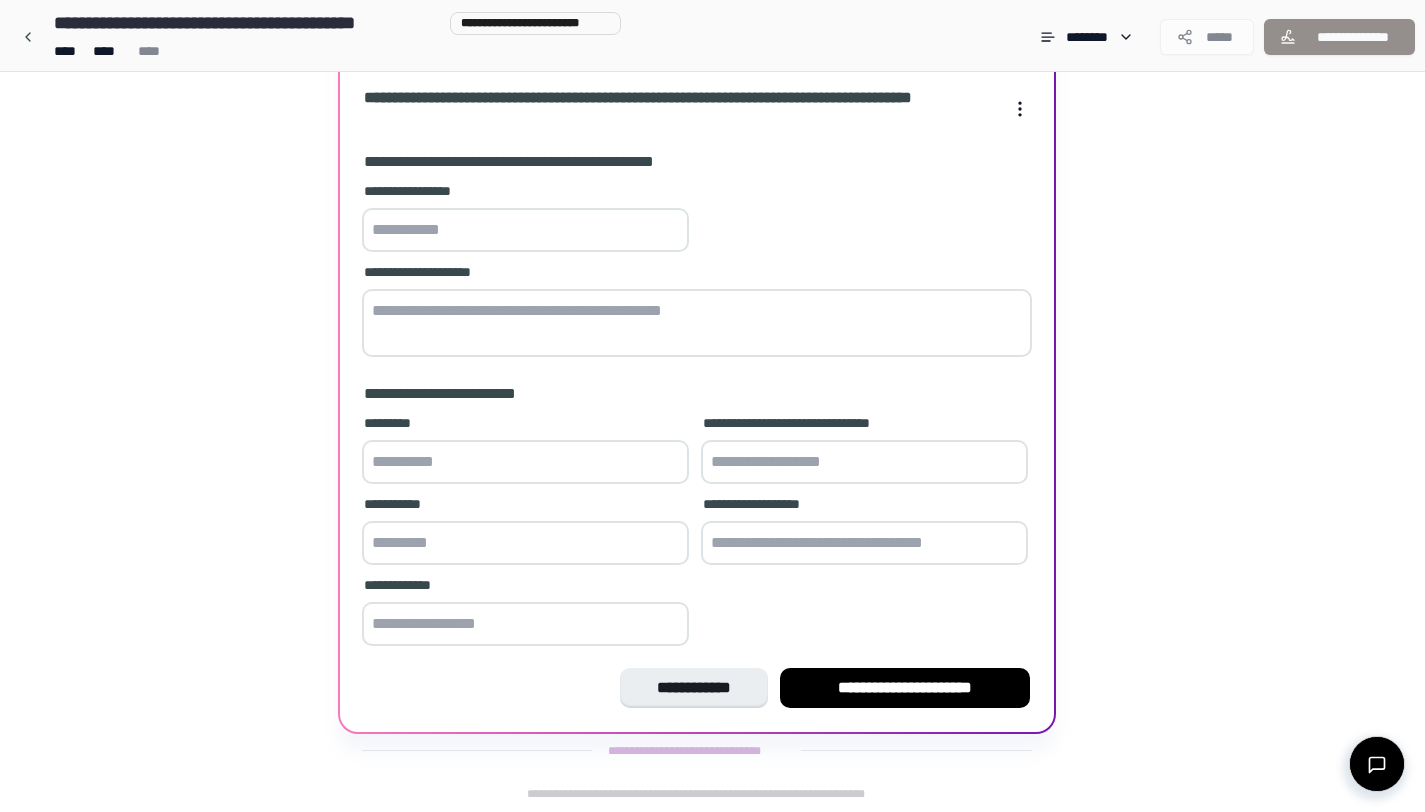 scroll, scrollTop: 140, scrollLeft: 0, axis: vertical 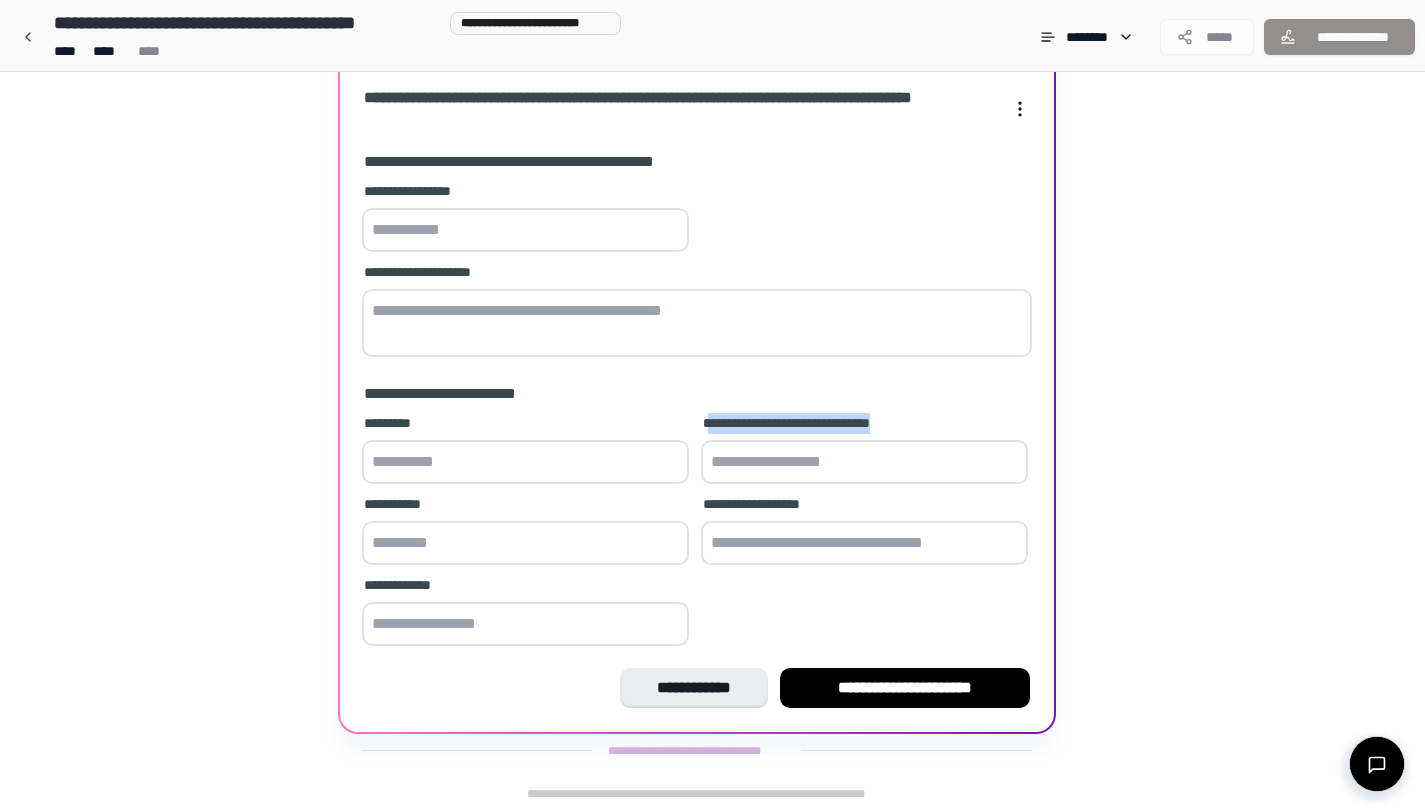 drag, startPoint x: 707, startPoint y: 424, endPoint x: 950, endPoint y: 409, distance: 243.46252 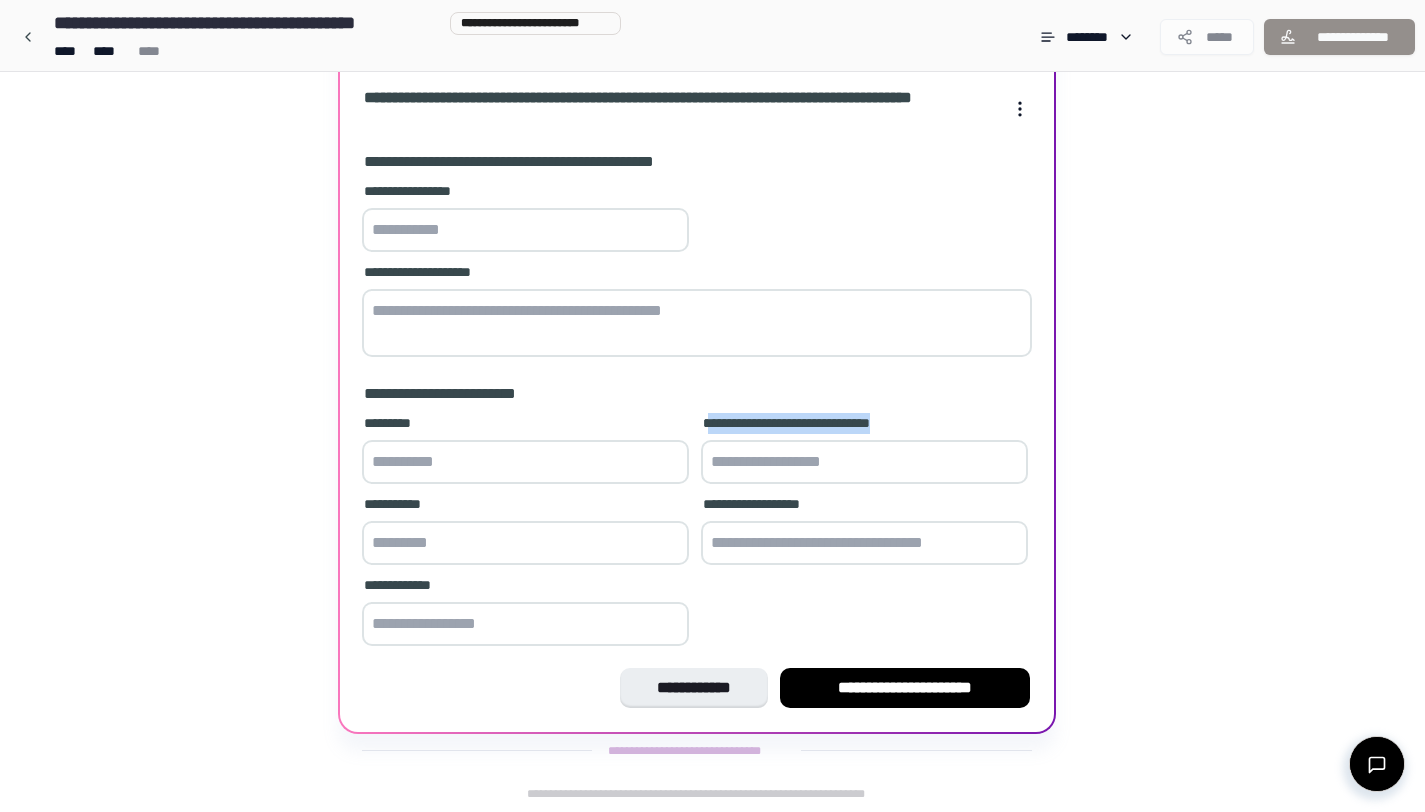 click on "**********" at bounding box center (697, 517) 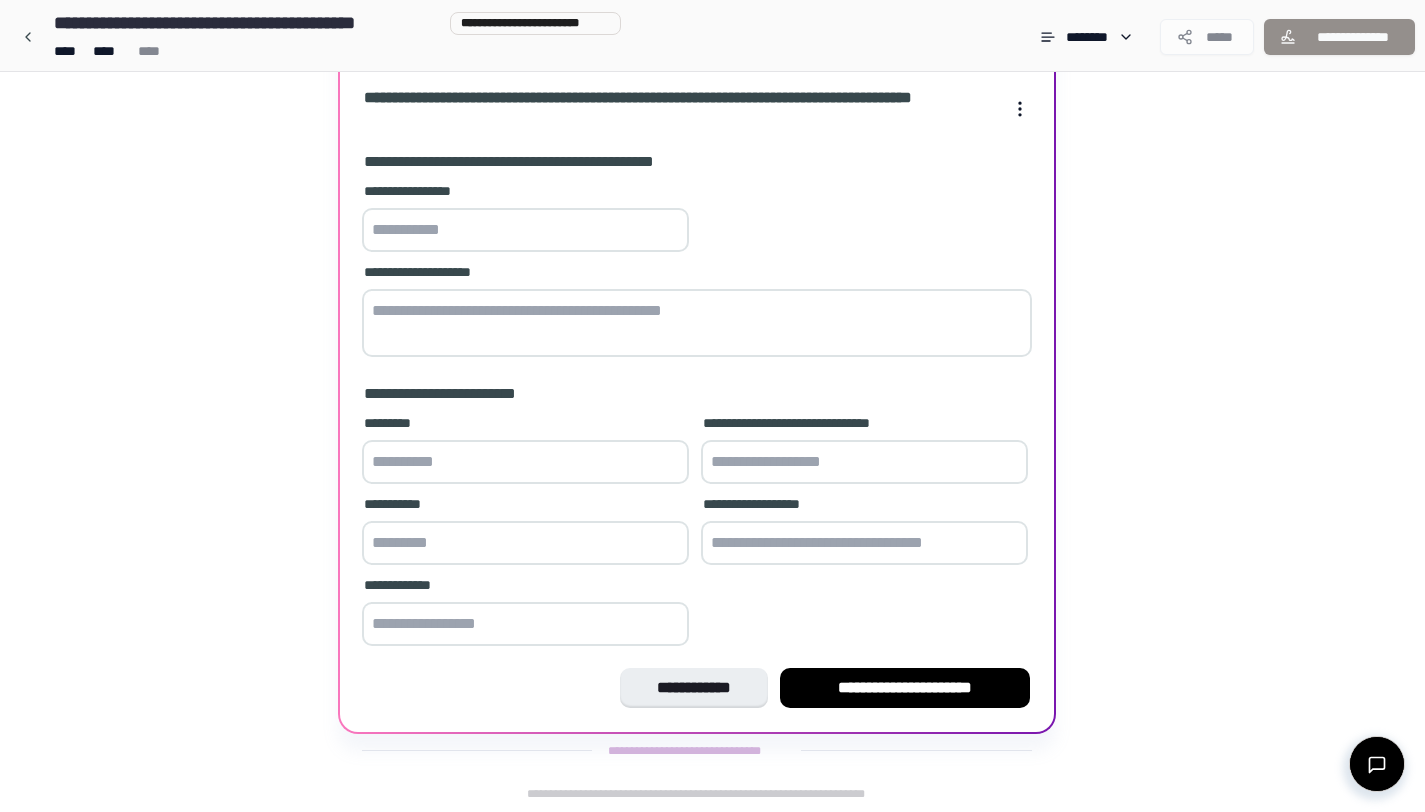 click on "**********" at bounding box center [697, 401] 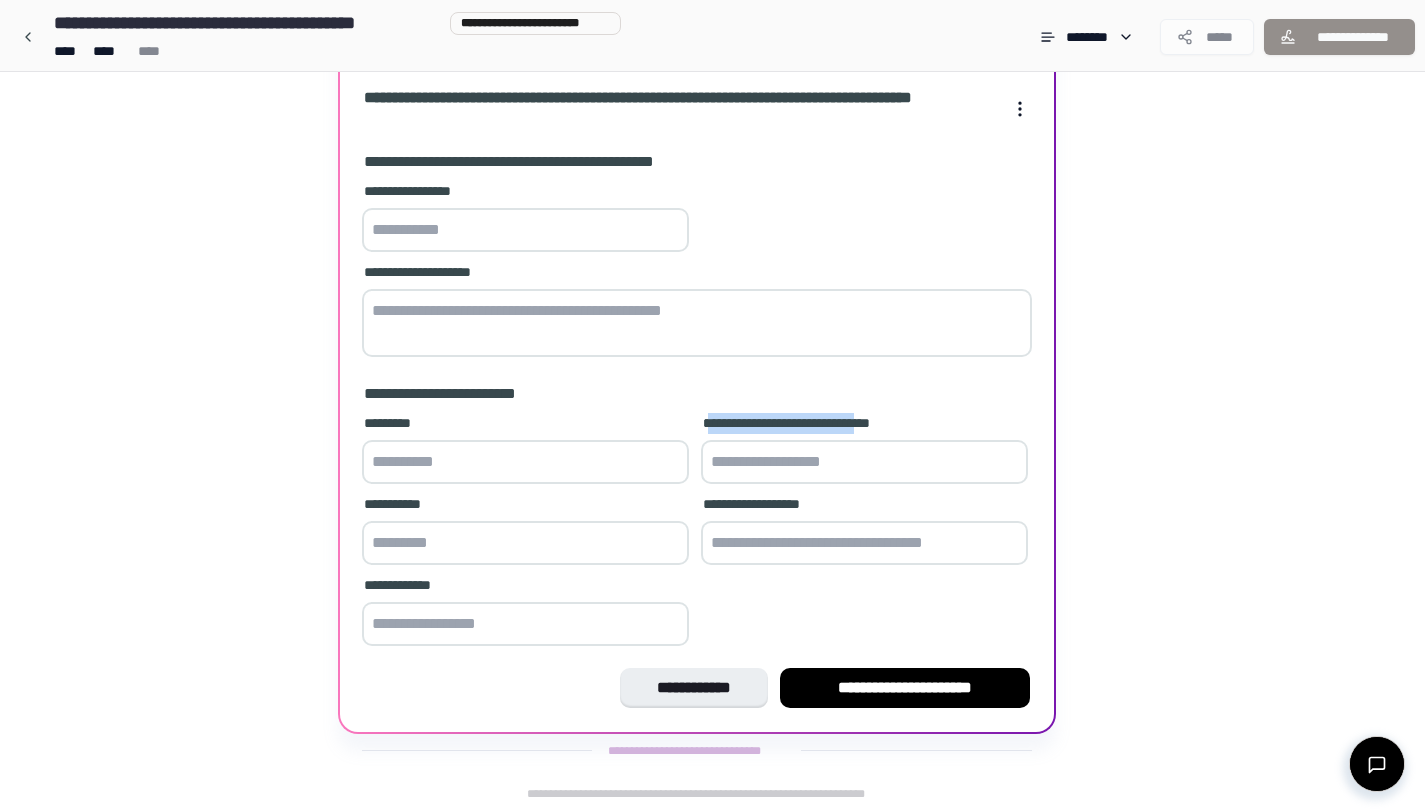drag, startPoint x: 706, startPoint y: 421, endPoint x: 896, endPoint y: 421, distance: 190 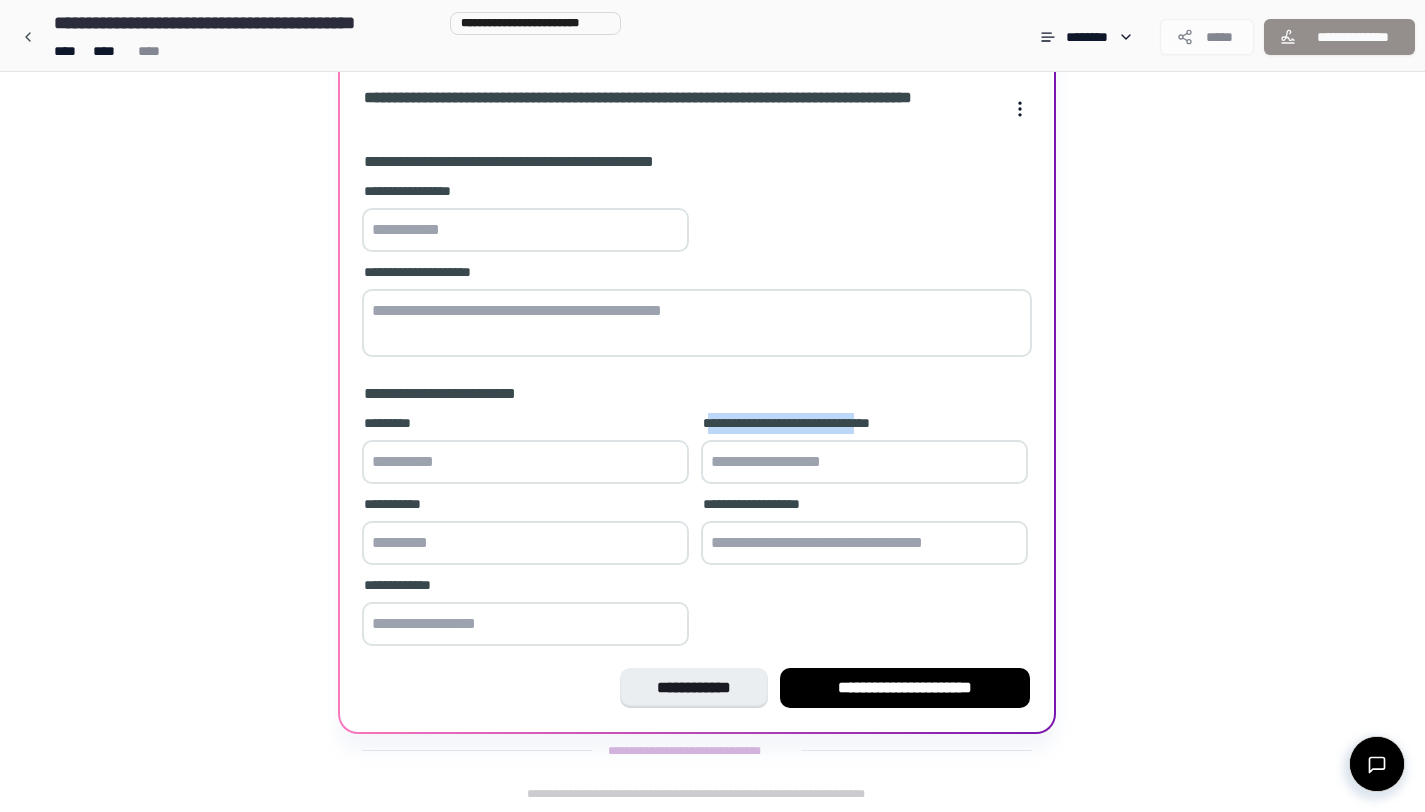 click on "**********" at bounding box center (864, 423) 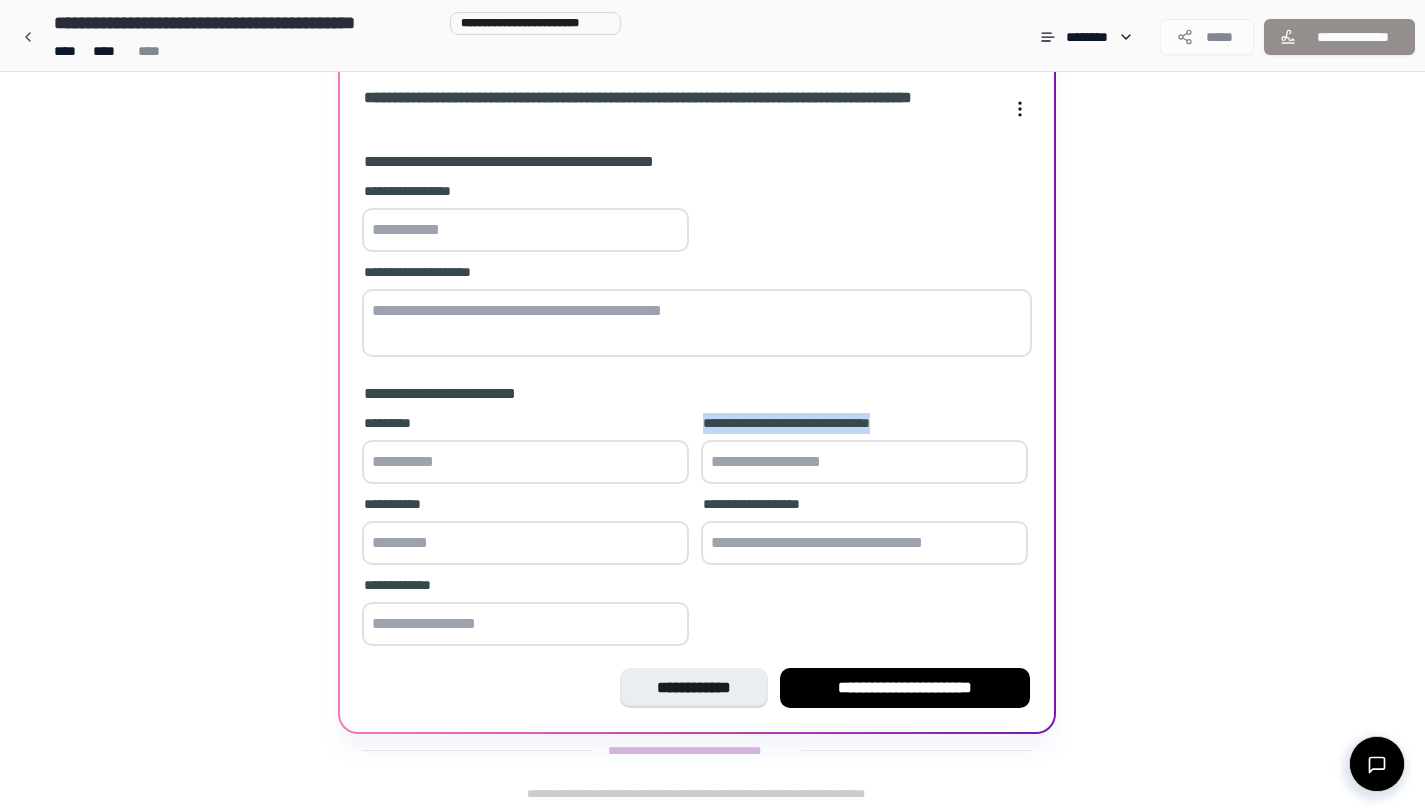 drag, startPoint x: 705, startPoint y: 420, endPoint x: 940, endPoint y: 412, distance: 235.13612 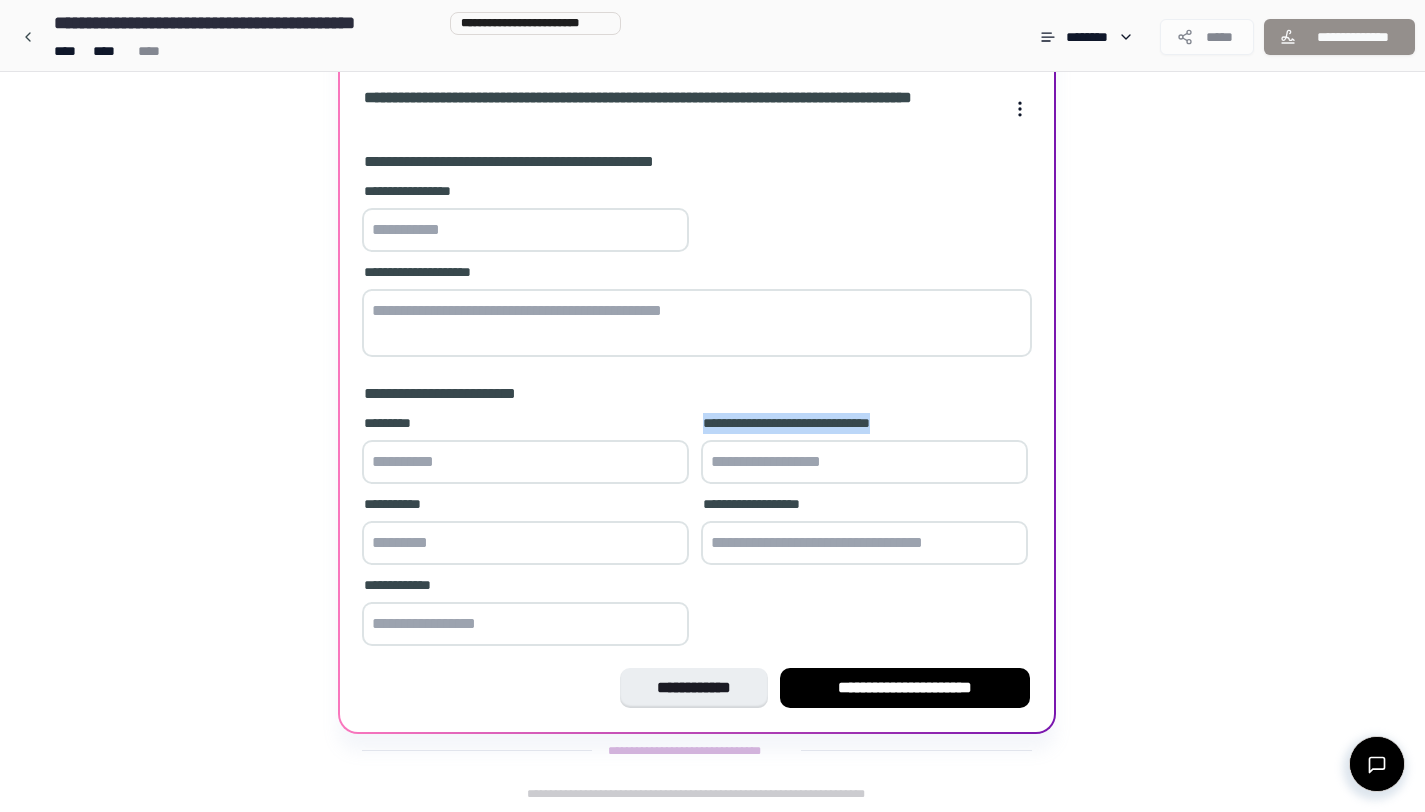 click on "**********" at bounding box center (697, 517) 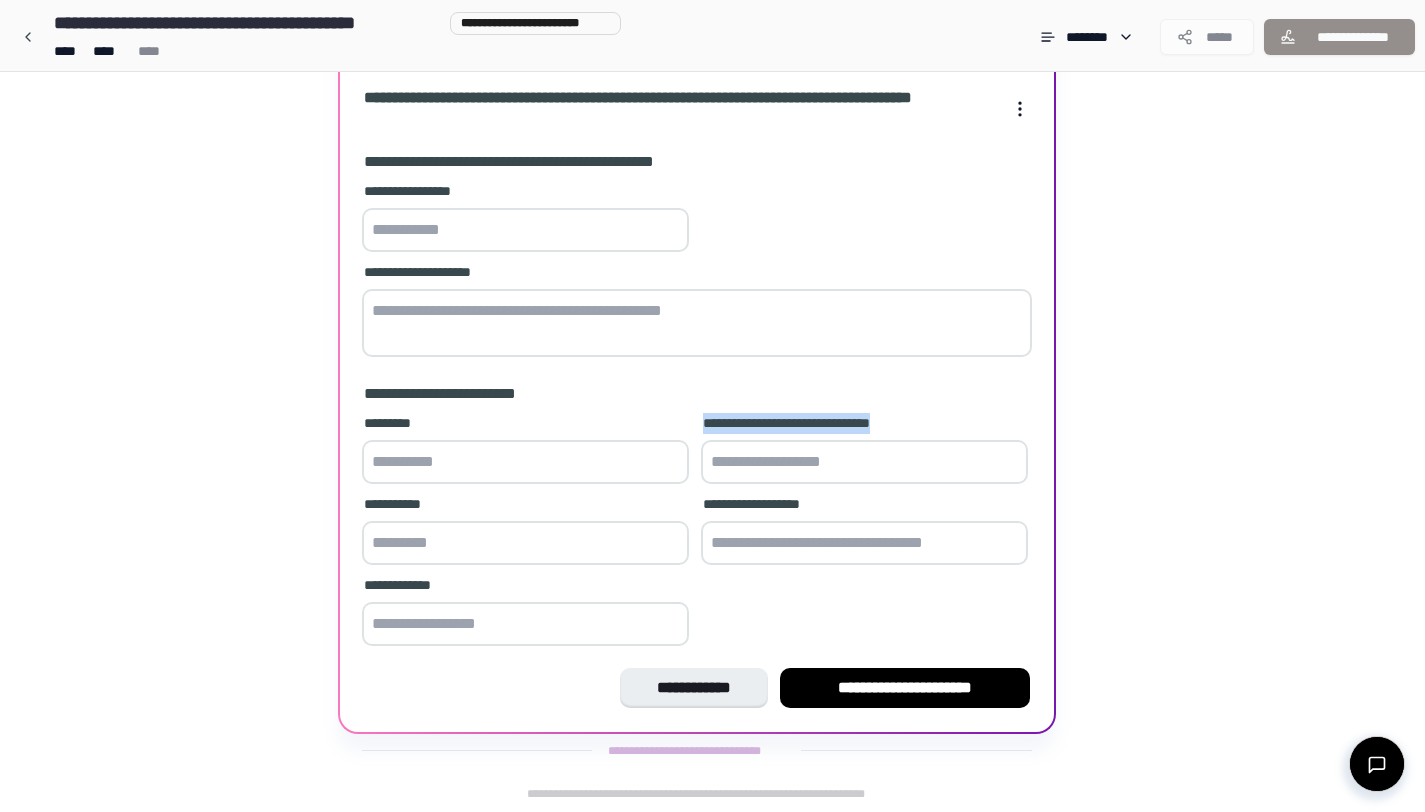copy on "**********" 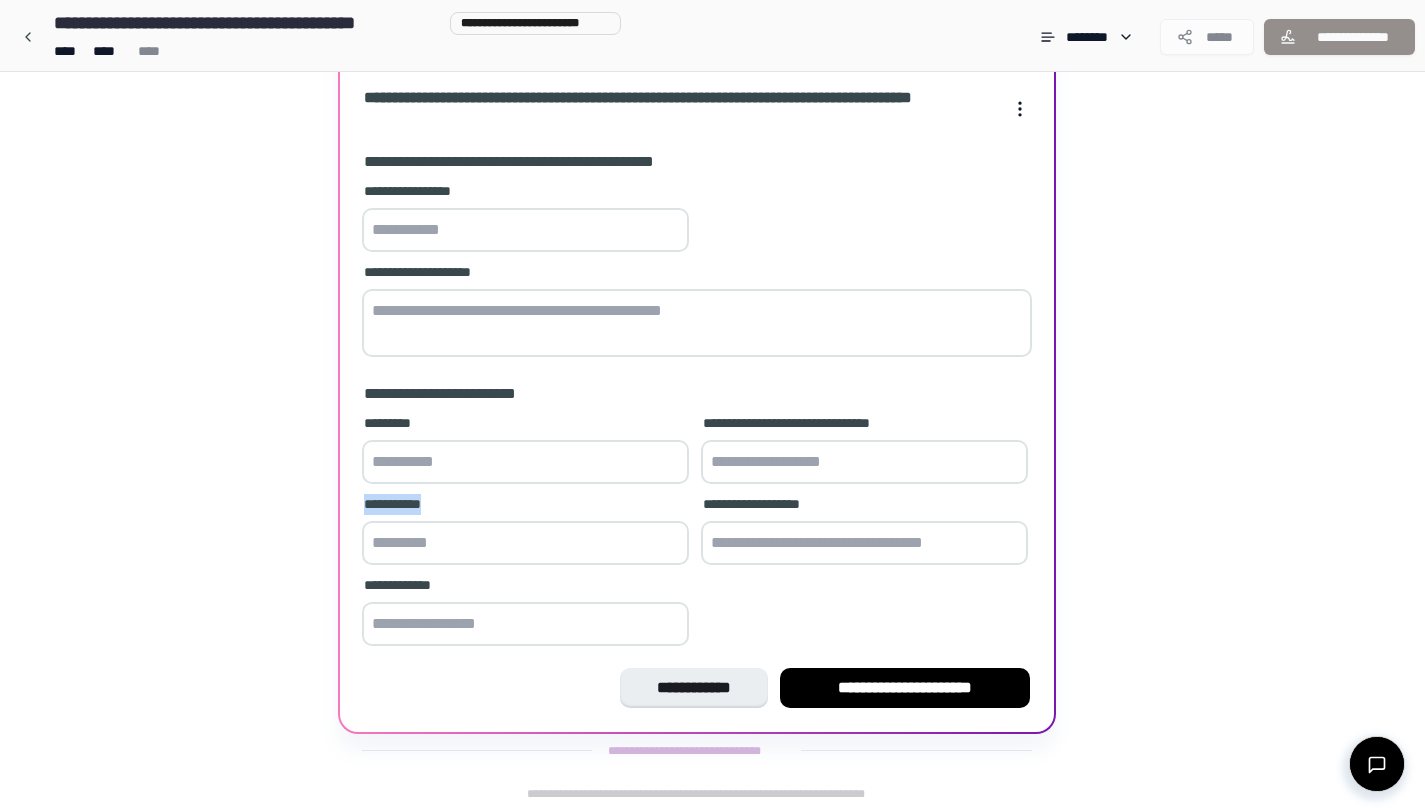 drag, startPoint x: 365, startPoint y: 503, endPoint x: 588, endPoint y: 522, distance: 223.80795 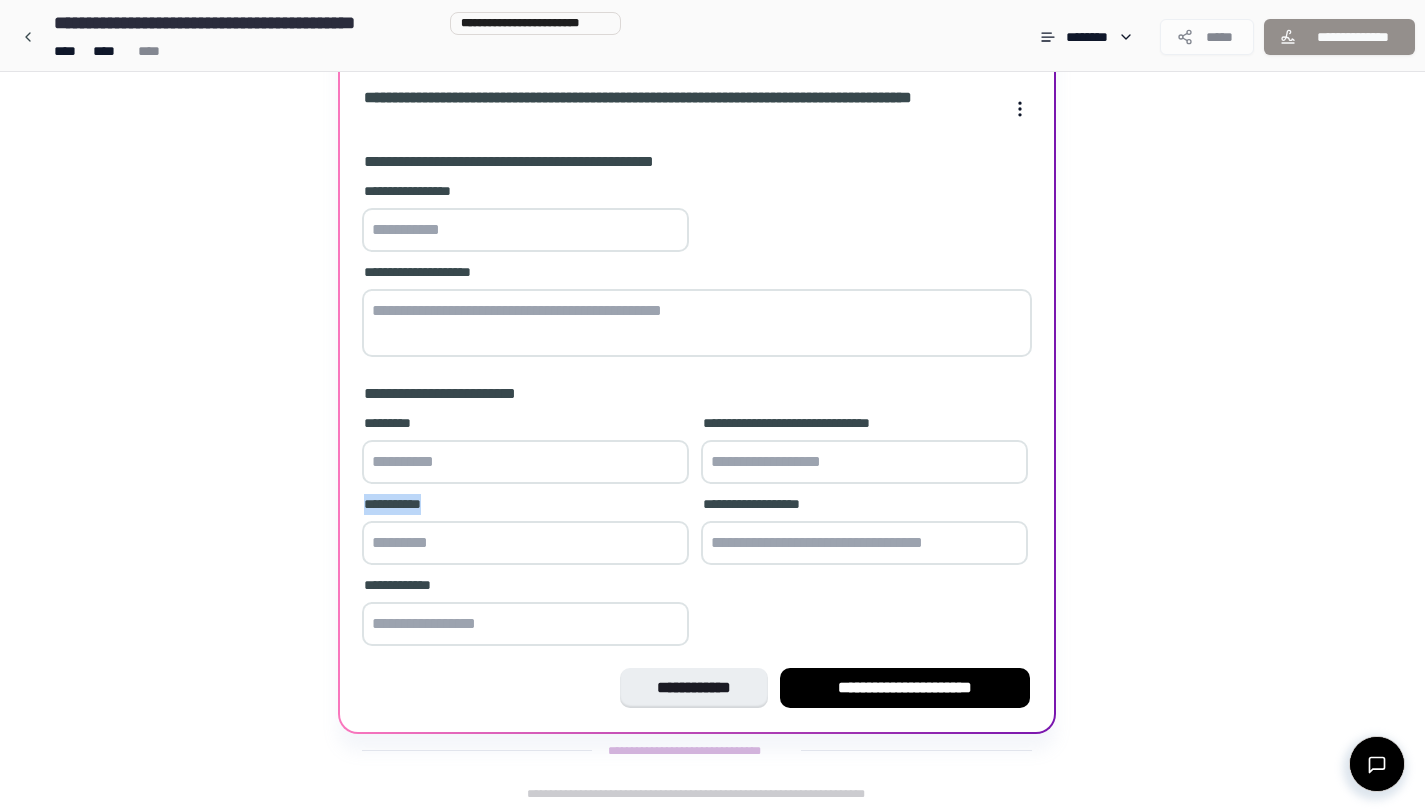 click on "**********" at bounding box center [525, 532] 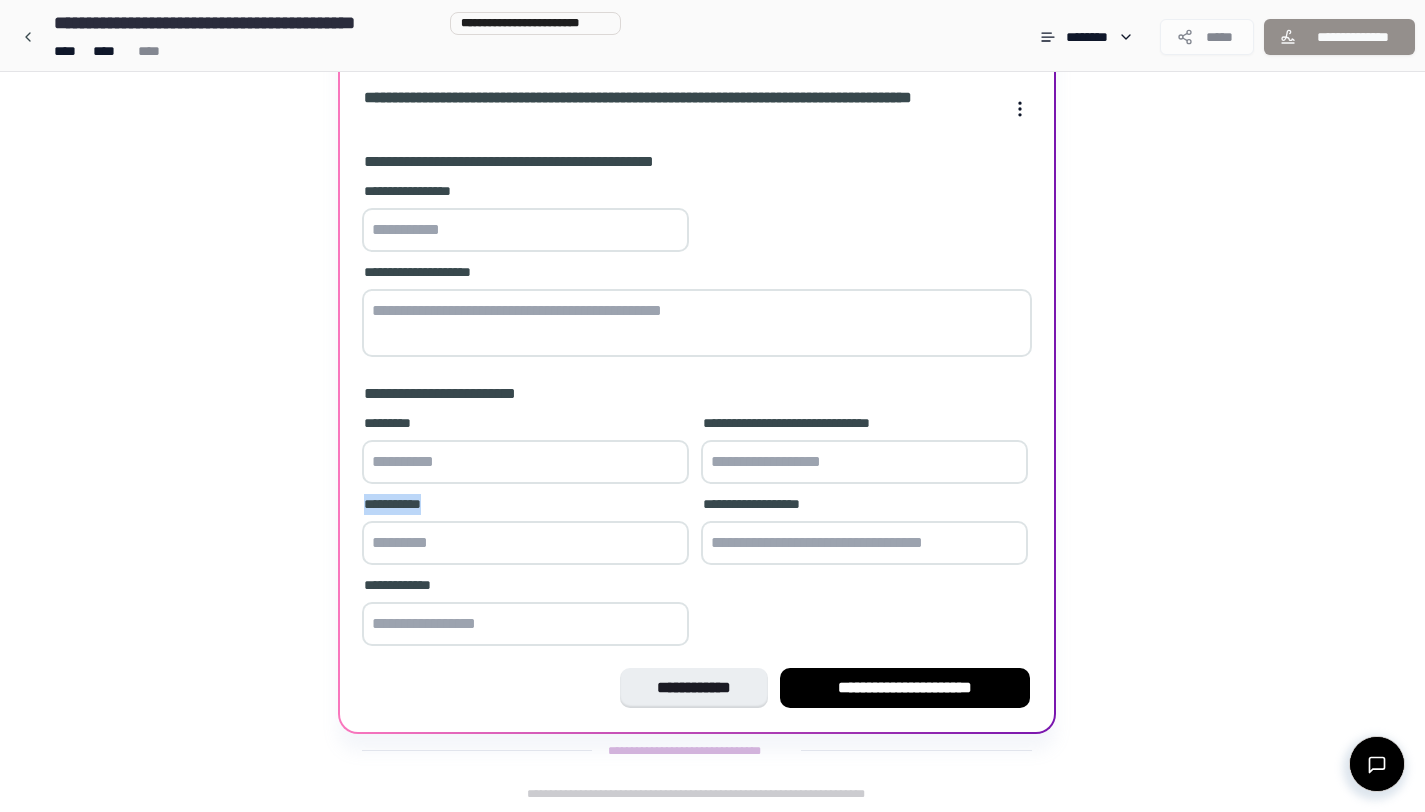 copy on "**********" 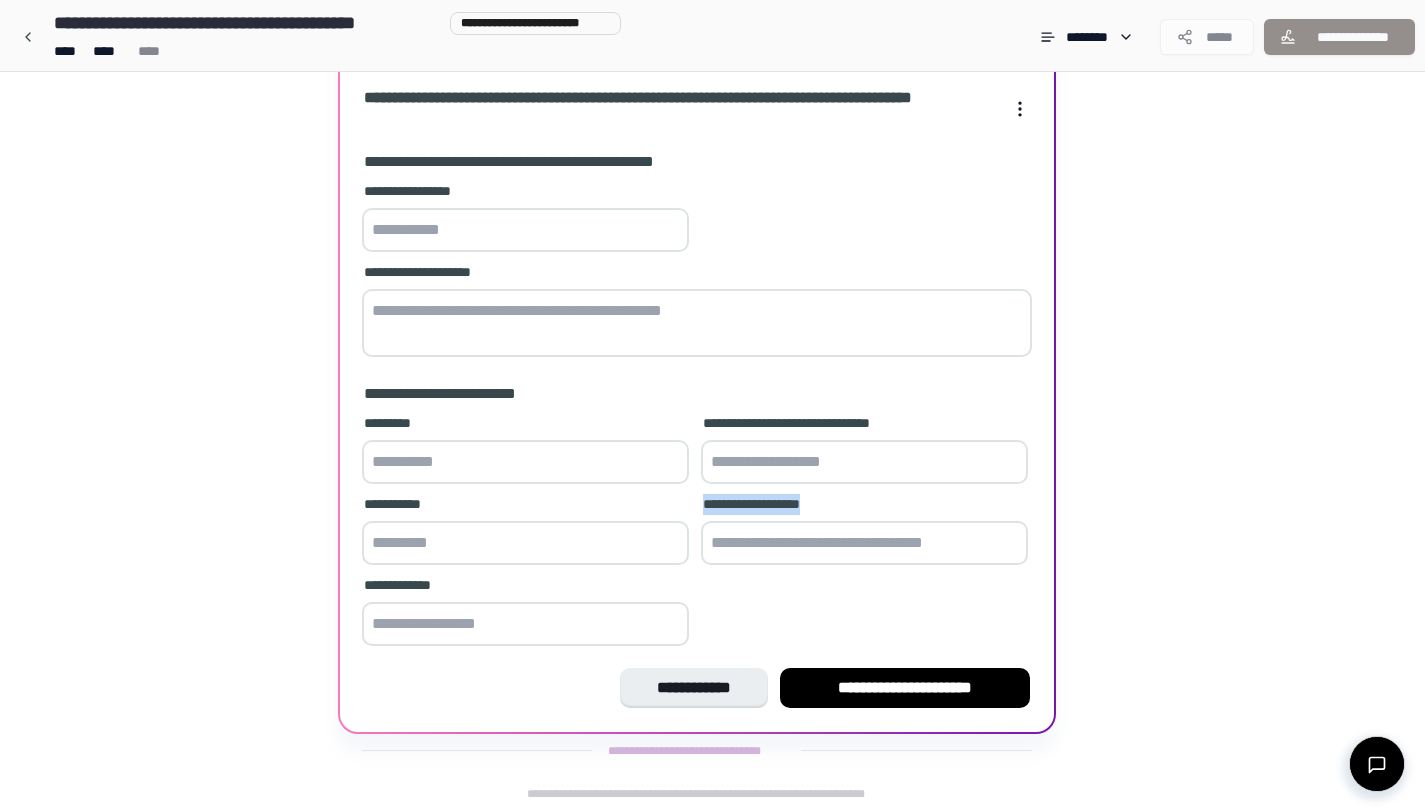 drag, startPoint x: 705, startPoint y: 505, endPoint x: 870, endPoint y: 513, distance: 165.19383 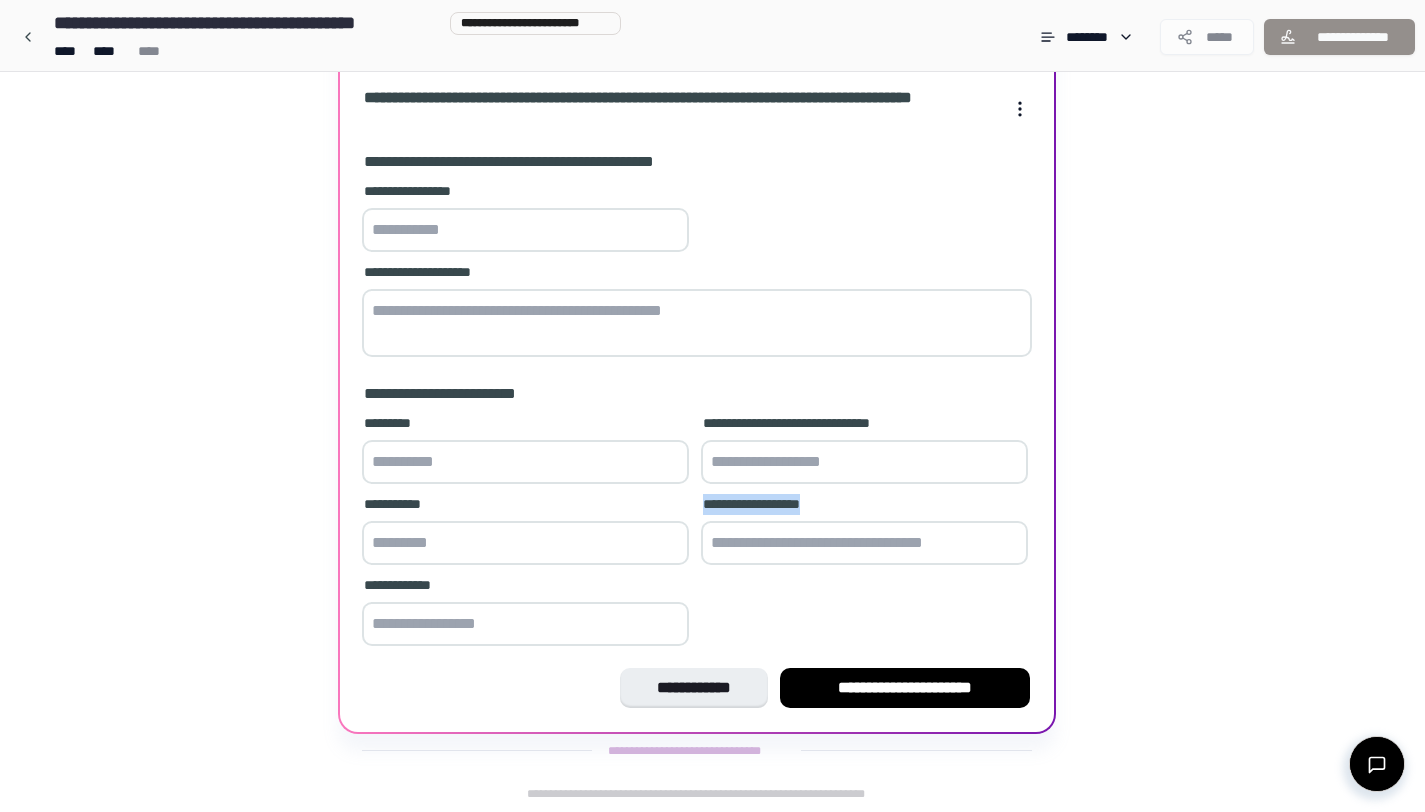 click on "**********" at bounding box center (864, 504) 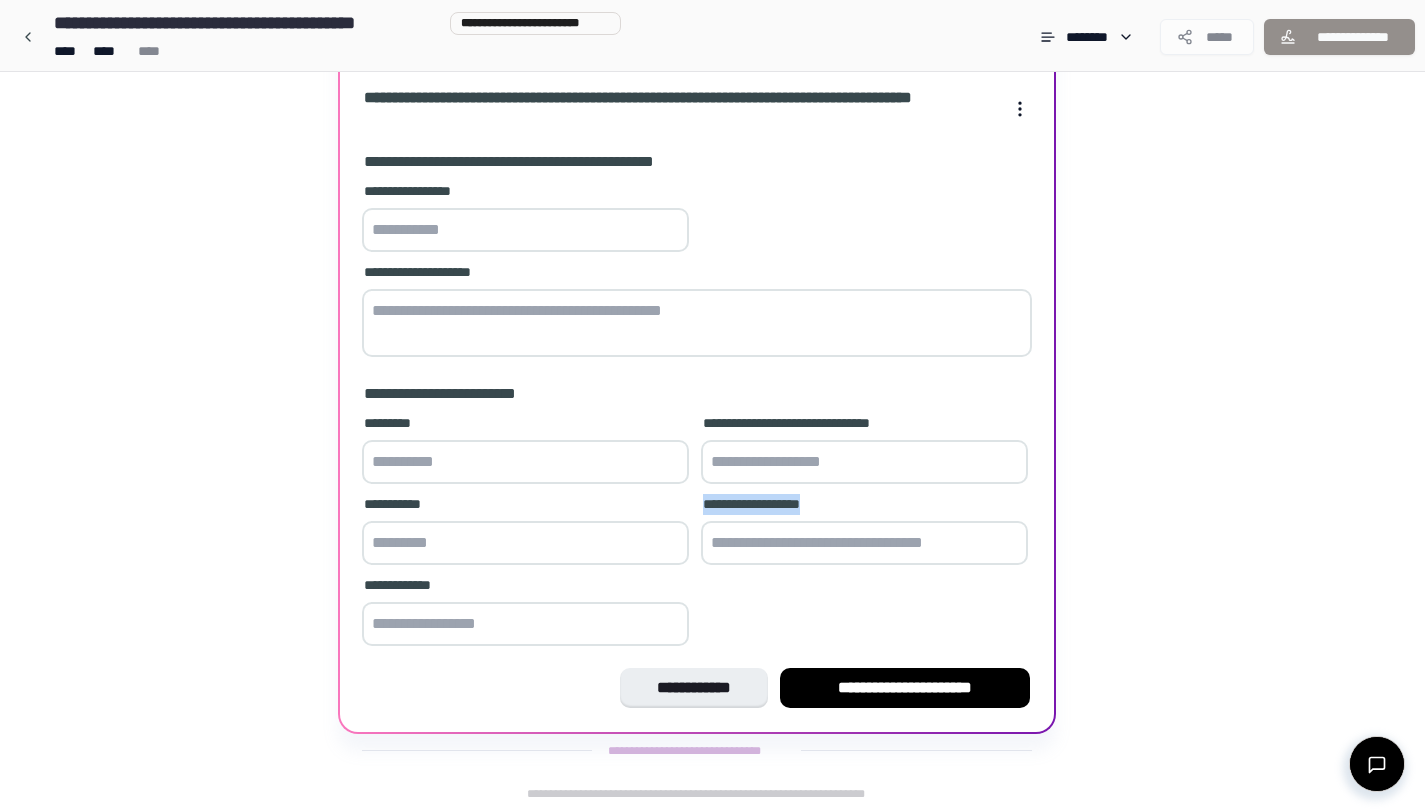 copy on "**********" 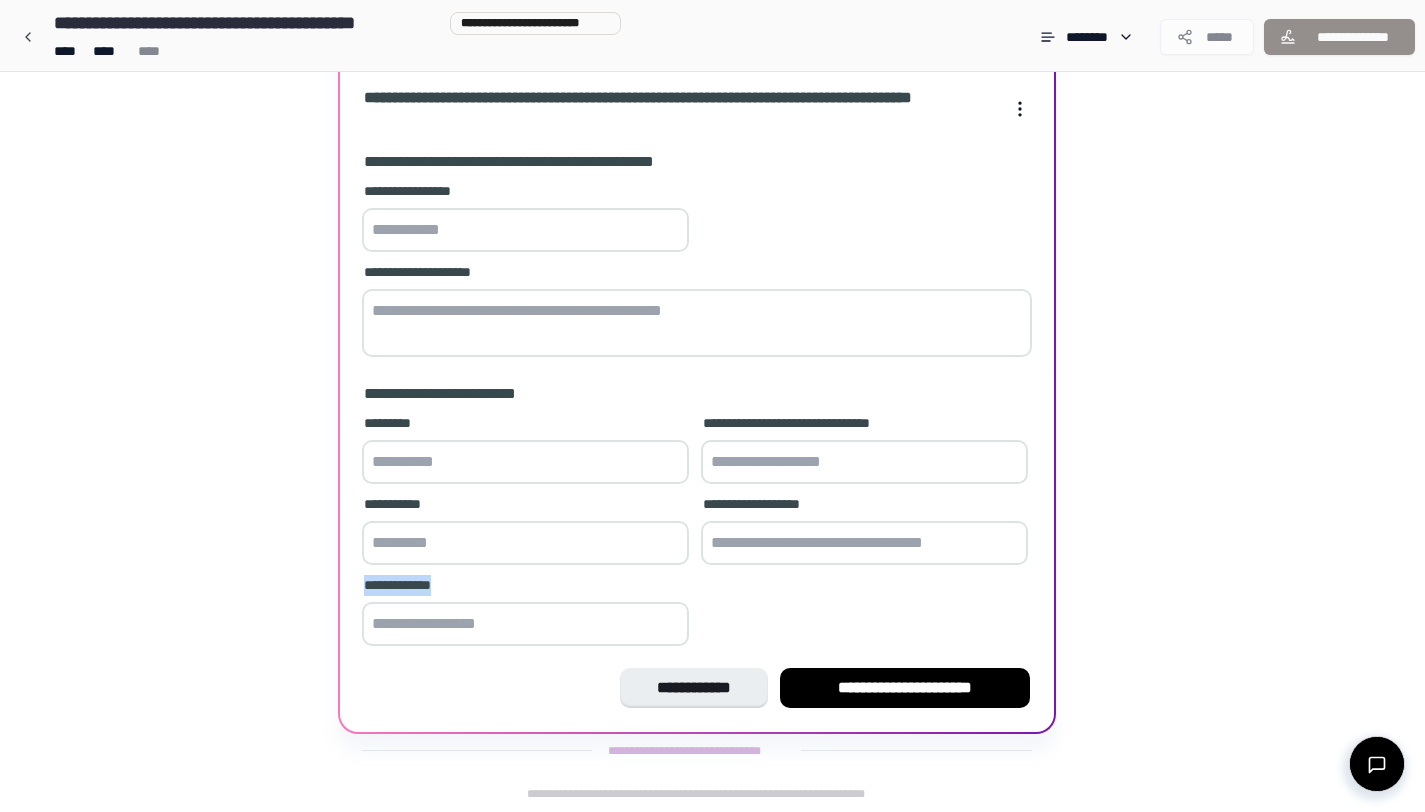 drag, startPoint x: 364, startPoint y: 584, endPoint x: 492, endPoint y: 587, distance: 128.03516 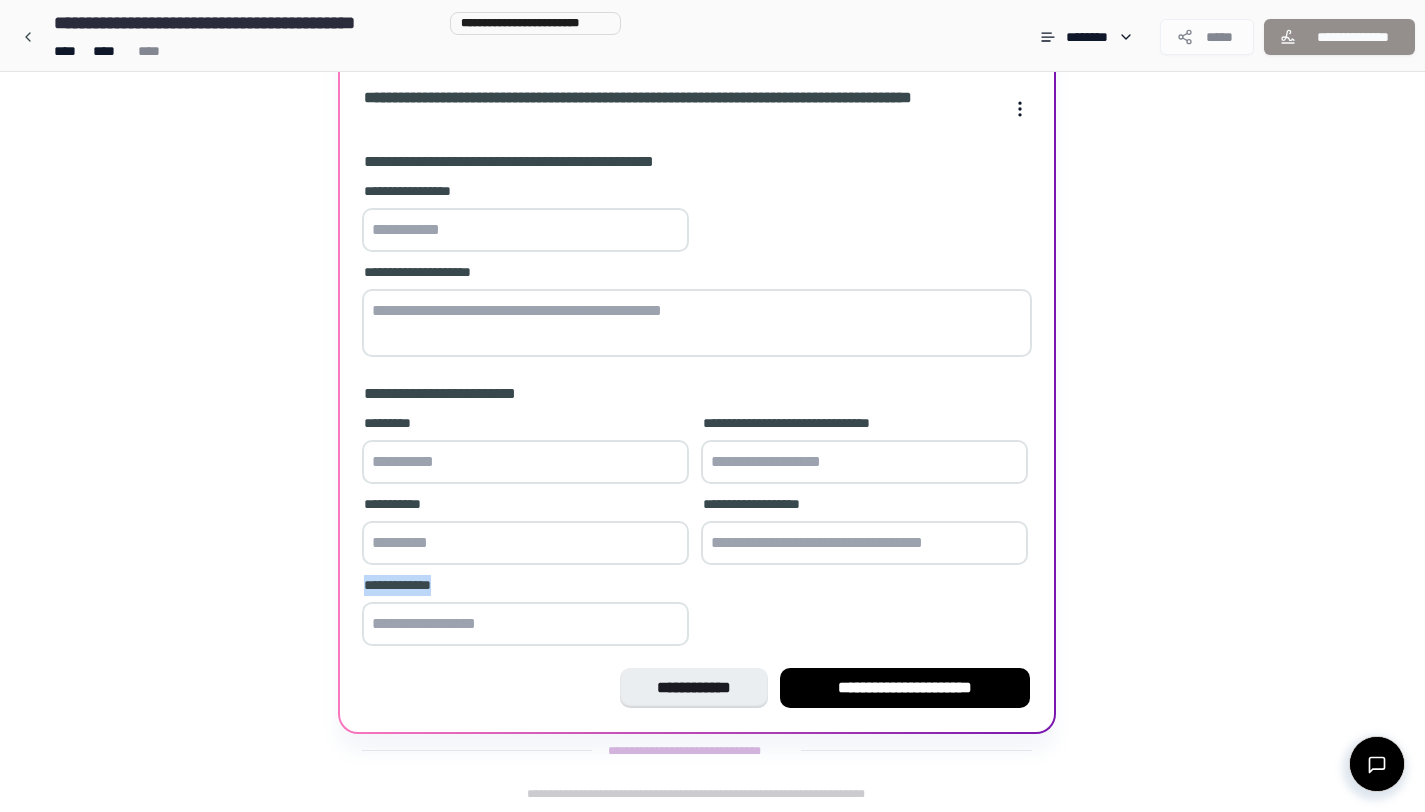 click on "**********" at bounding box center (525, 585) 